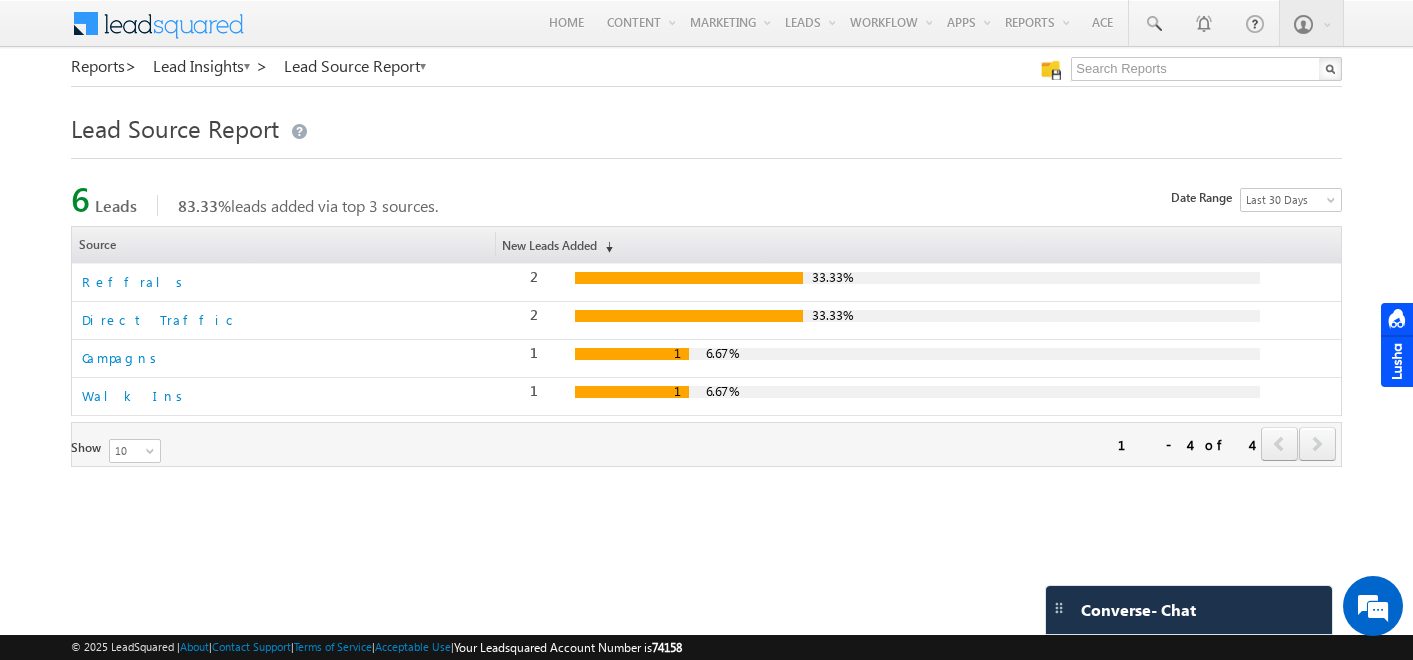 scroll, scrollTop: 0, scrollLeft: 0, axis: both 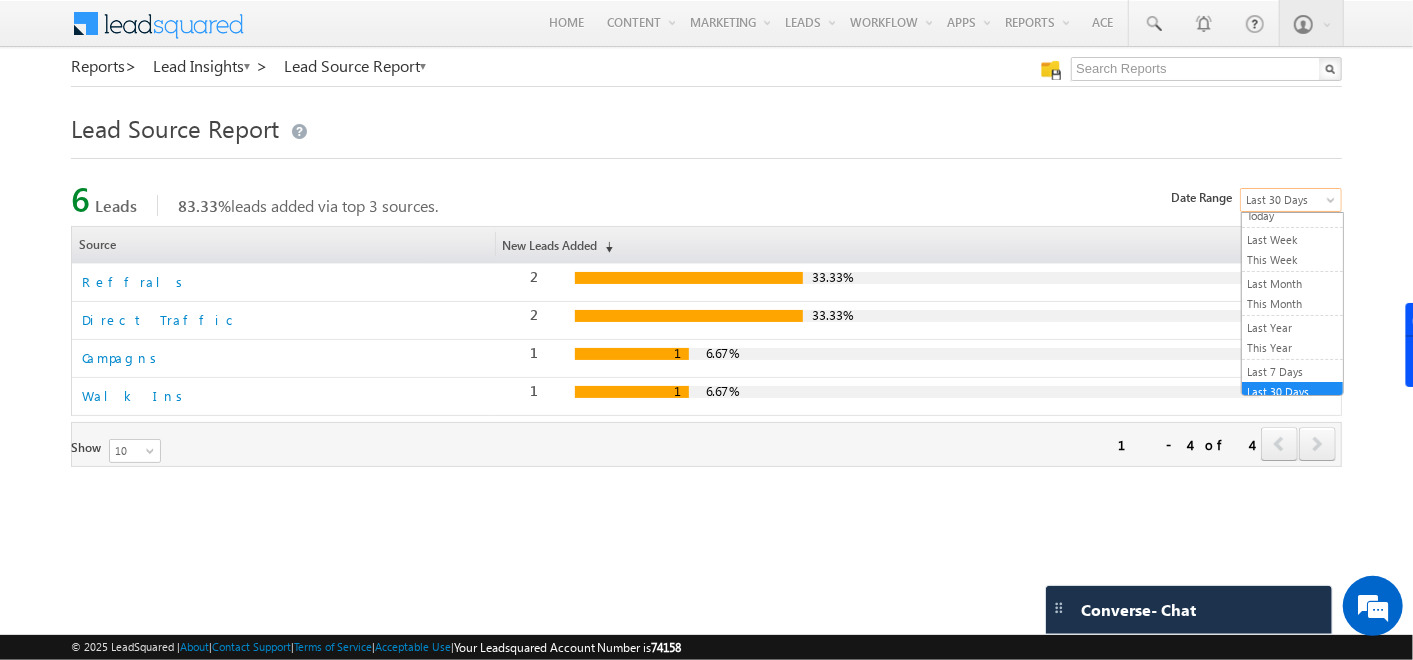 click on "Last 30 Days" at bounding box center (1288, 200) 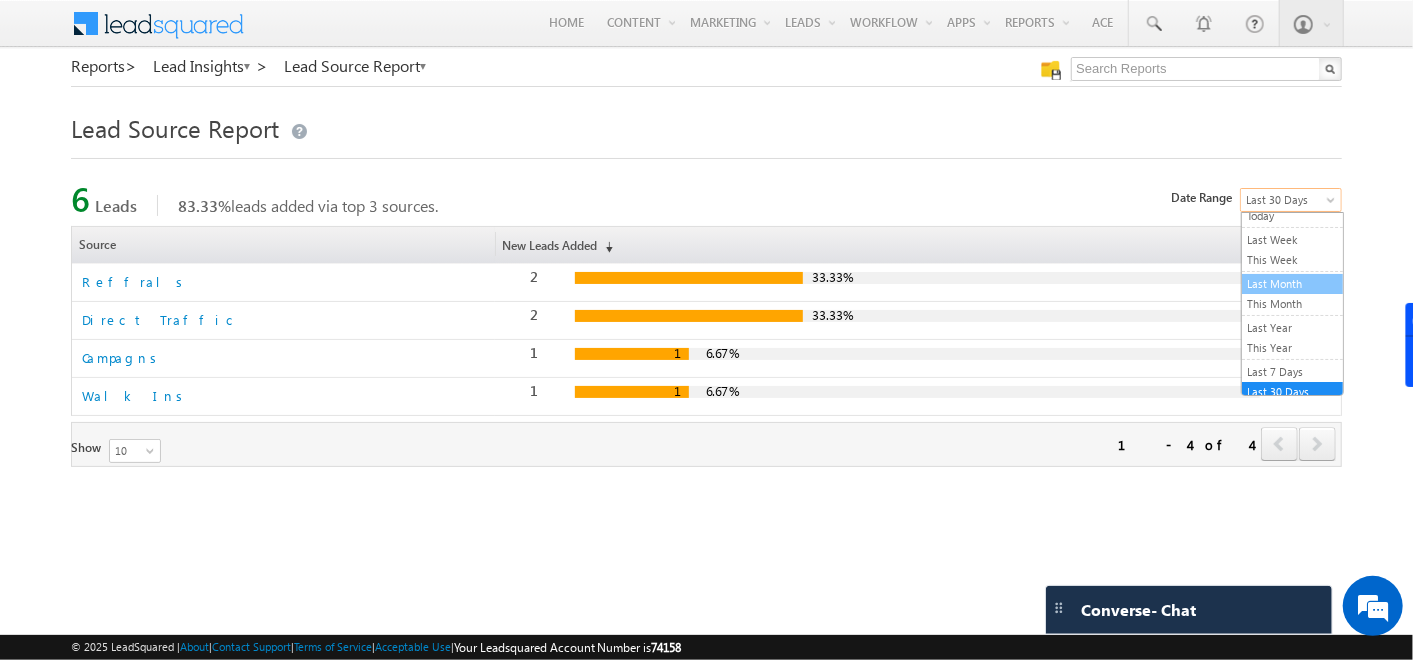 scroll, scrollTop: 0, scrollLeft: 0, axis: both 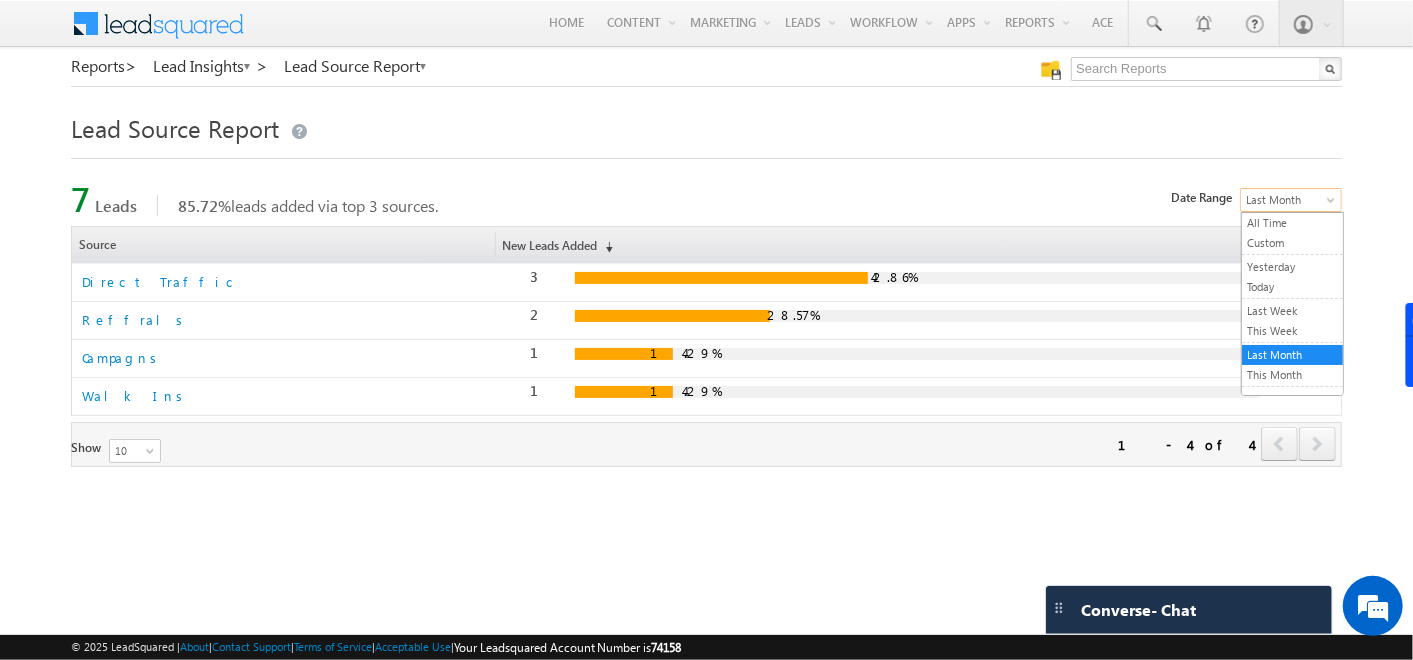 click on "Last Month" at bounding box center [1288, 200] 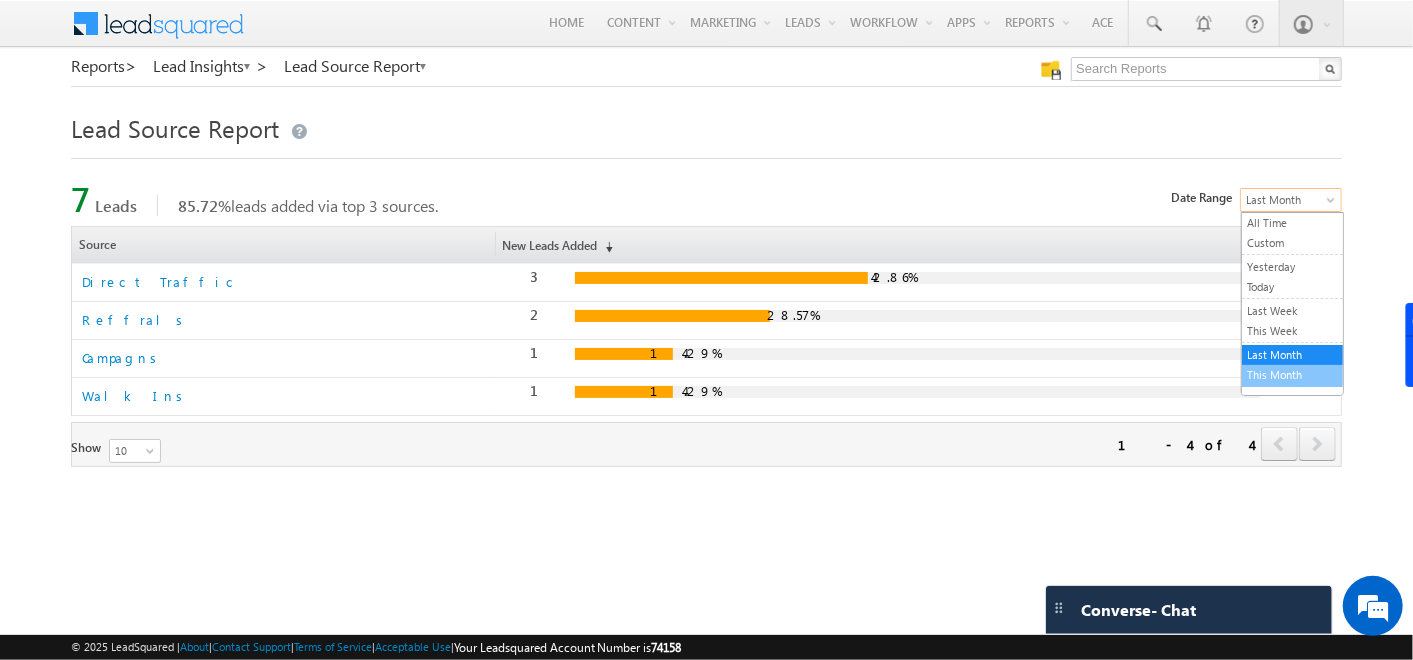 scroll, scrollTop: 71, scrollLeft: 0, axis: vertical 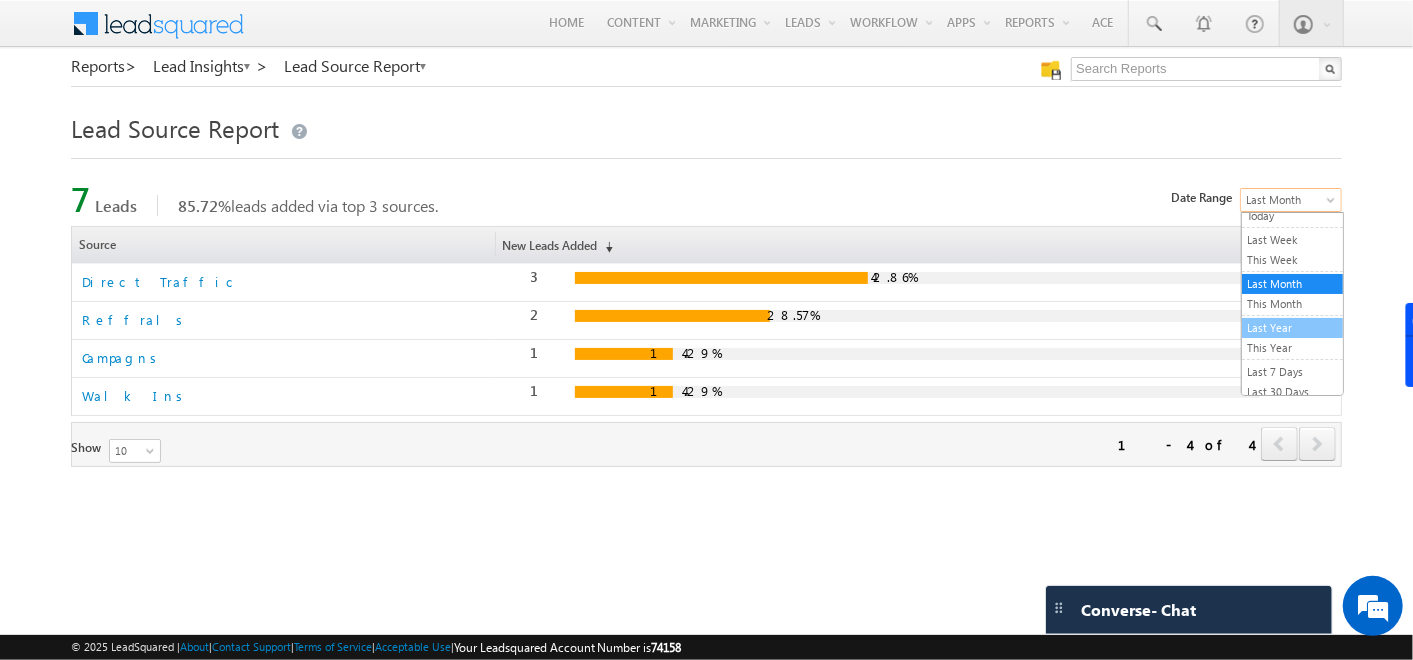 click on "Last Year" at bounding box center [1292, 328] 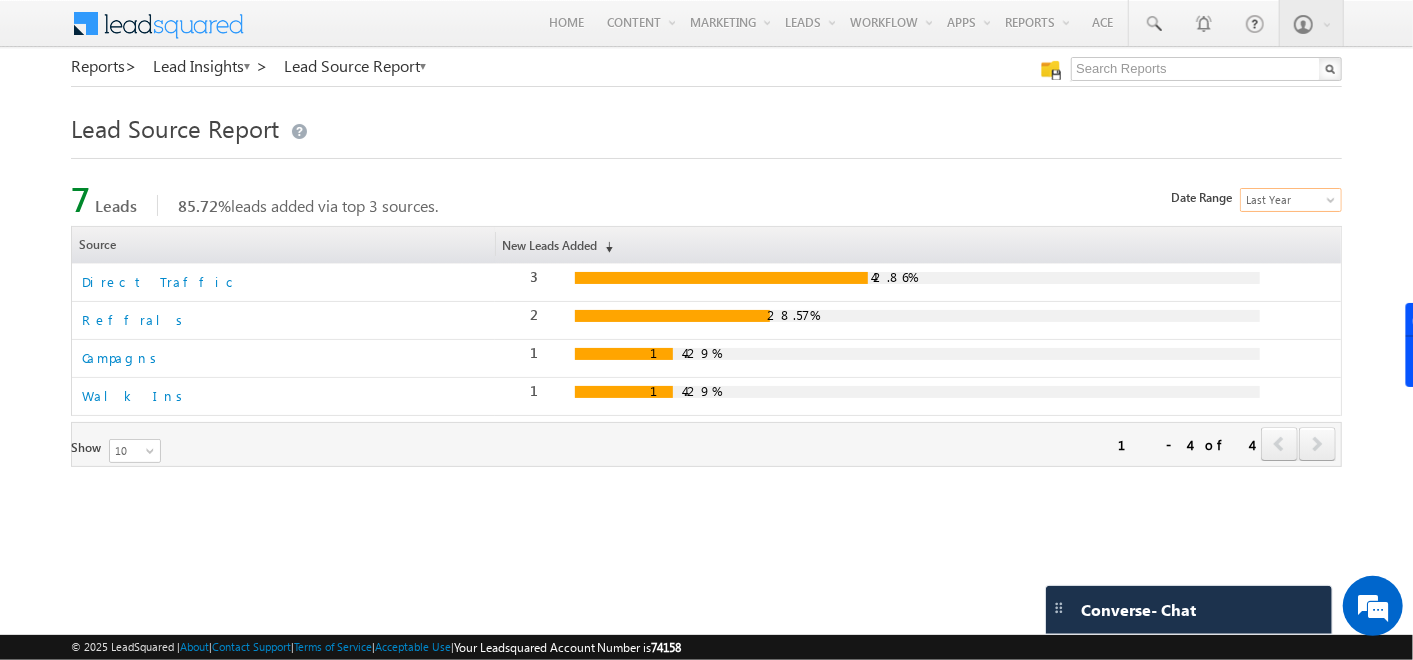 click on "Reports  >
Lead Insights
>
Lead Source Report
Lead Source Report
7 Leads  85.72%  leads added via top 3 sources.
Date Range
Go 12/31/24 01/01/24 All Time
Custom
Yesterday
Today
Last Week
This Week
Last Month
This Month
Last Year
This Year
Last 7 Days
Last 30 Days
Last Year 3 2" at bounding box center (707, 262) 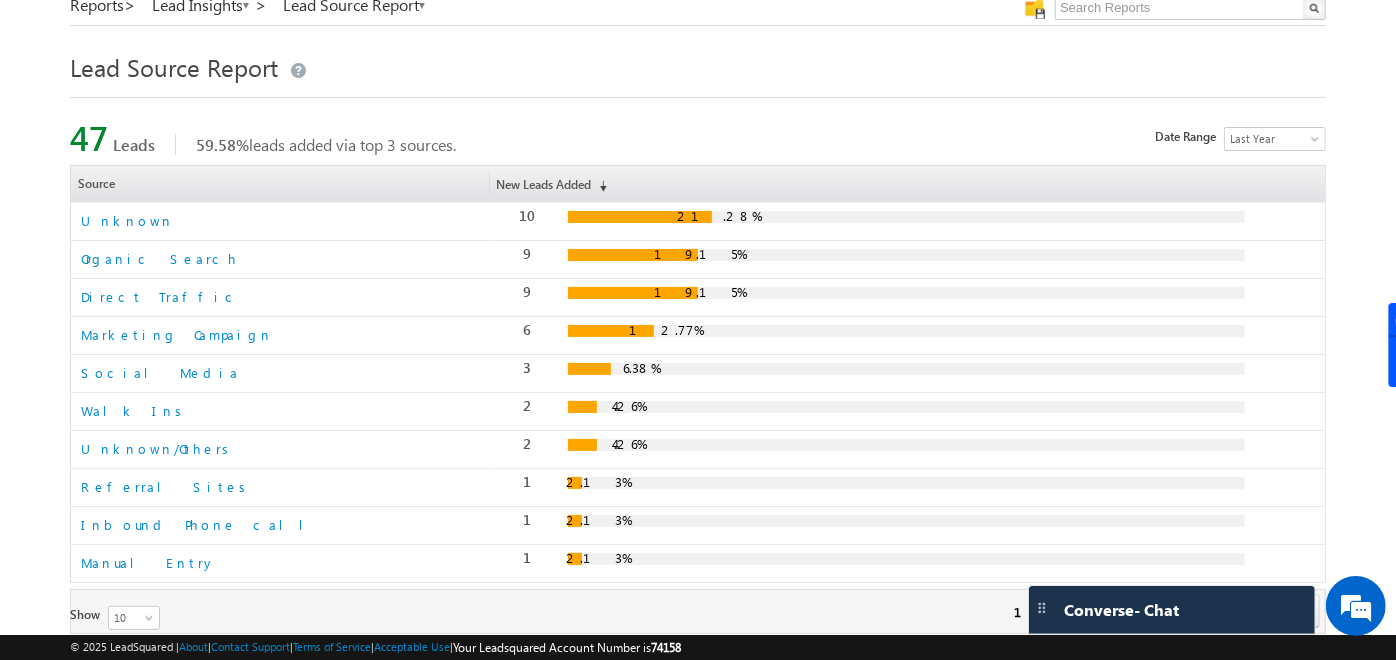 scroll, scrollTop: 0, scrollLeft: 0, axis: both 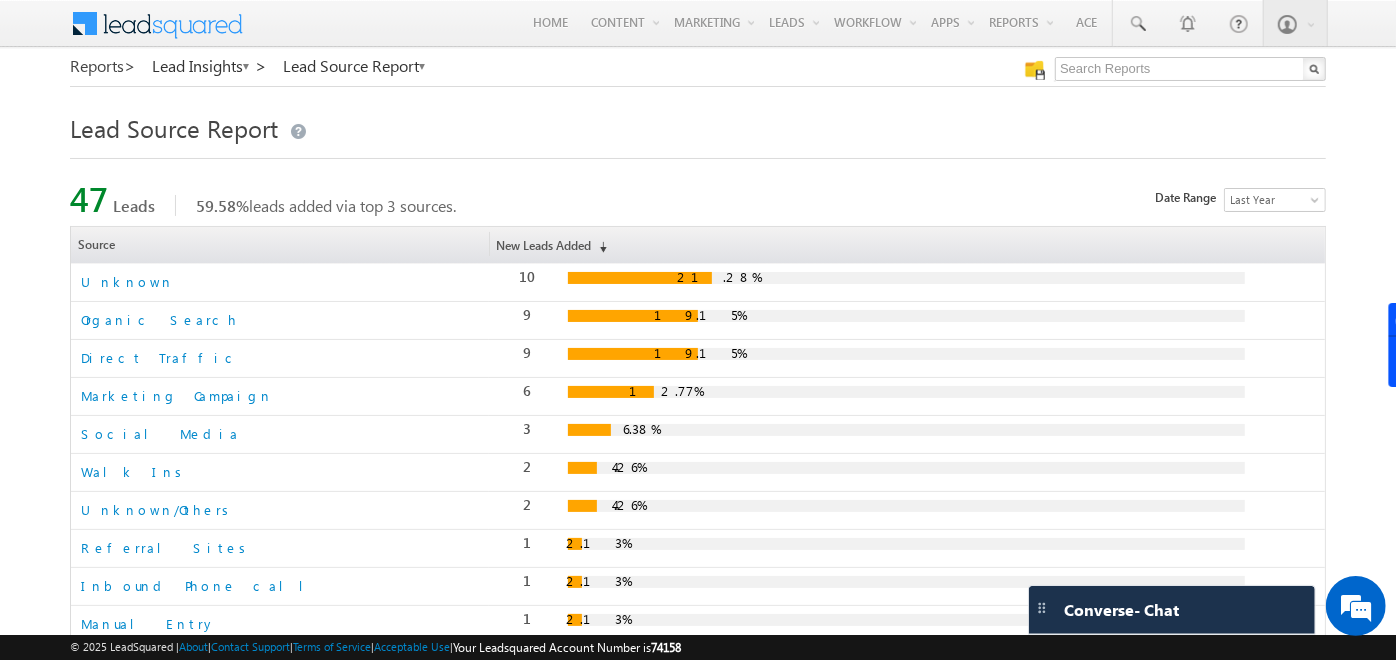 click on "Reports  >" at bounding box center (103, 66) 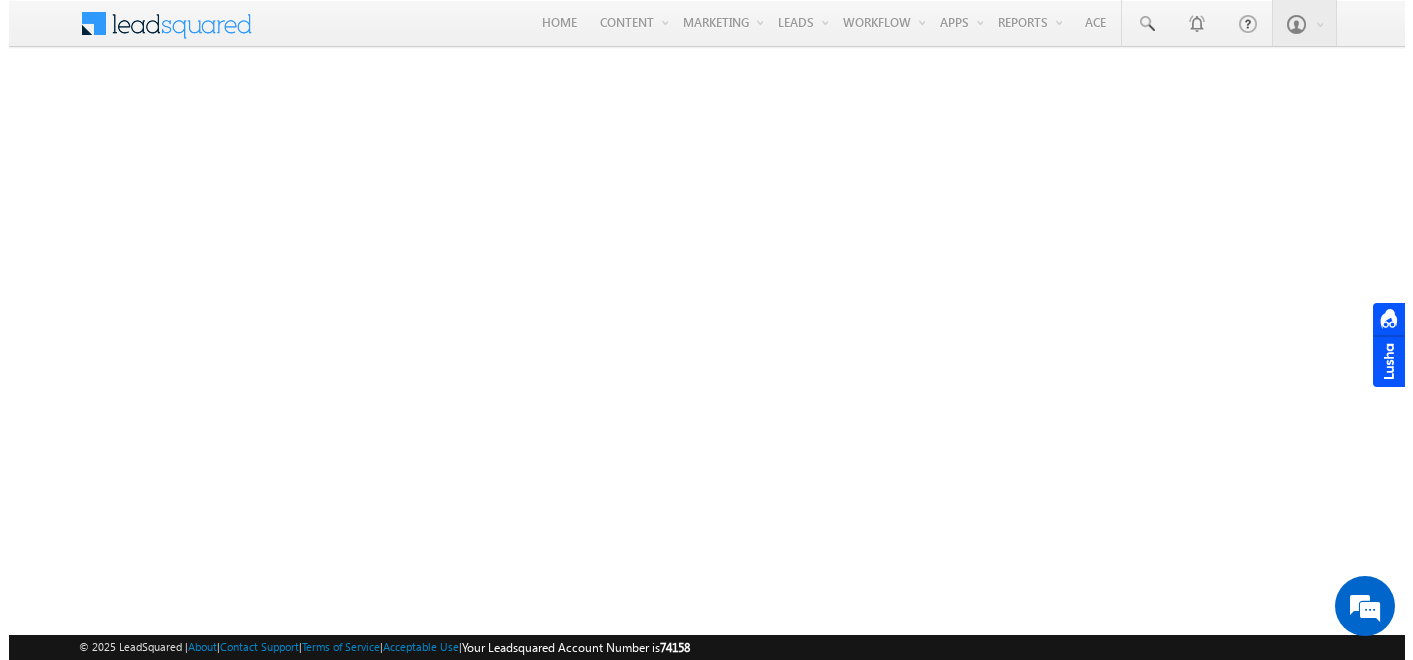 scroll, scrollTop: 0, scrollLeft: 0, axis: both 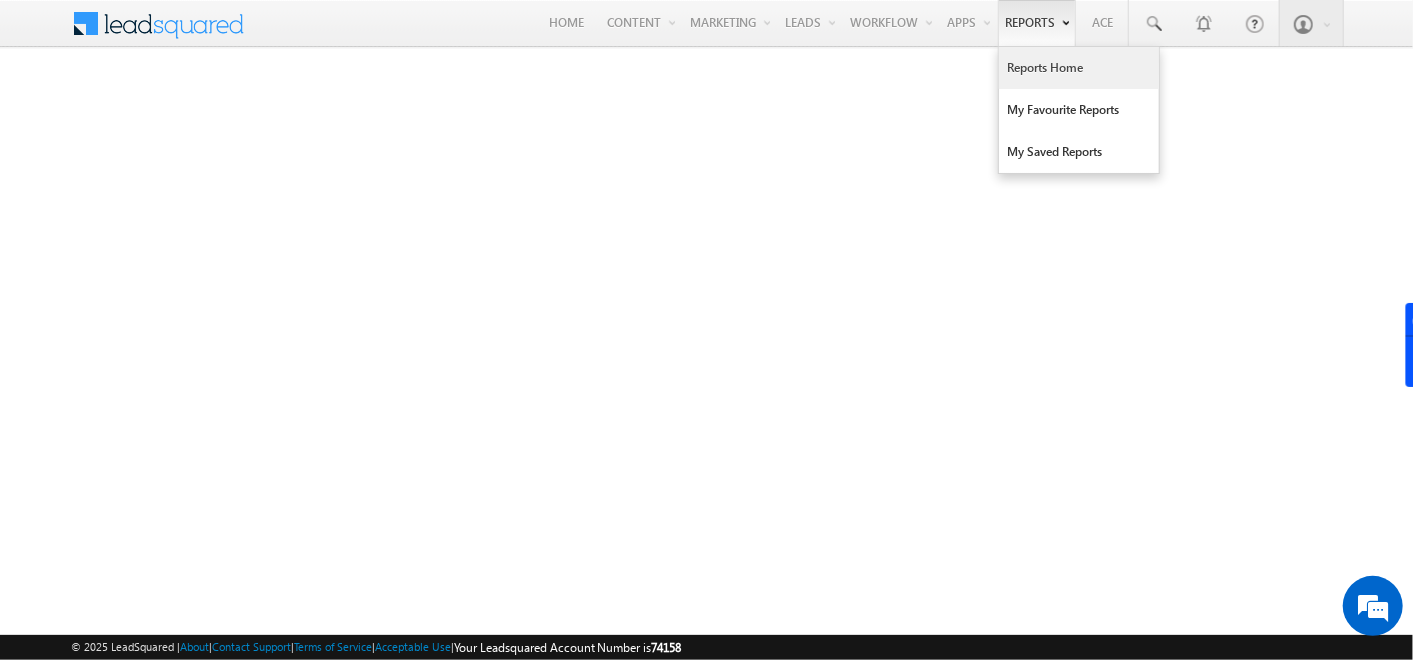 click on "Reports Home" at bounding box center (1079, 68) 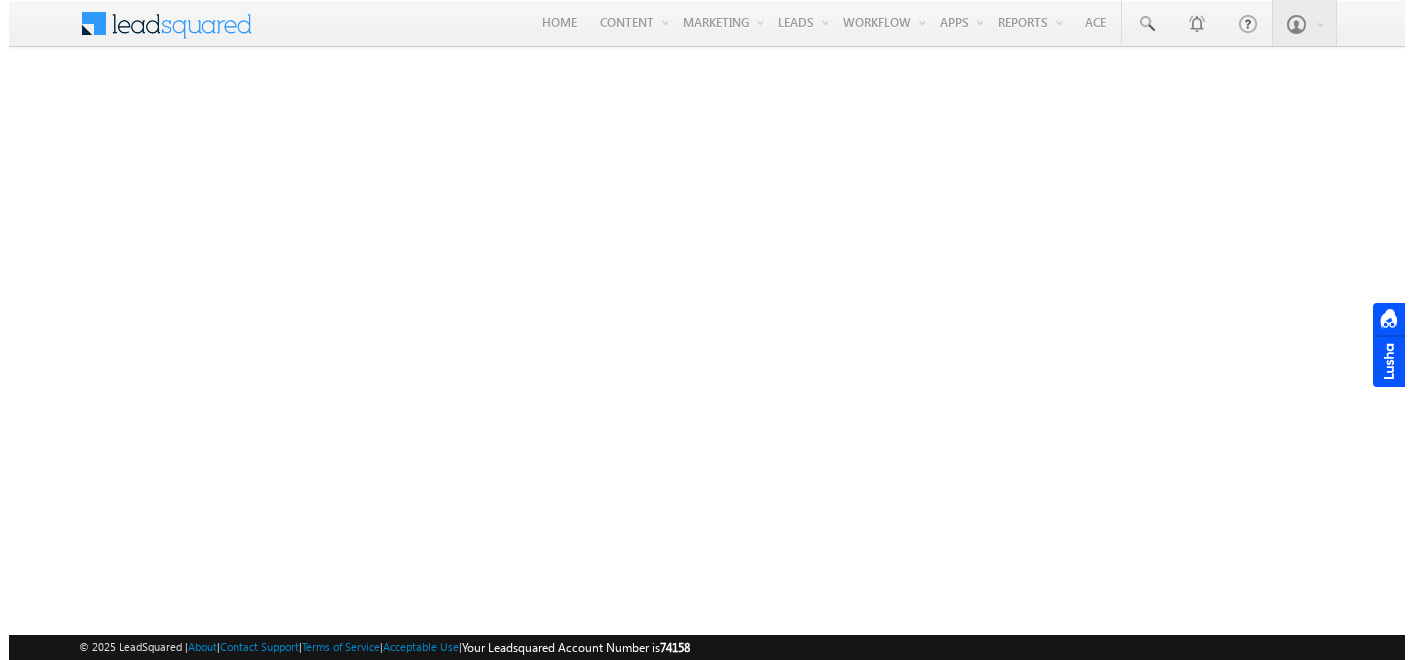 scroll, scrollTop: 0, scrollLeft: 0, axis: both 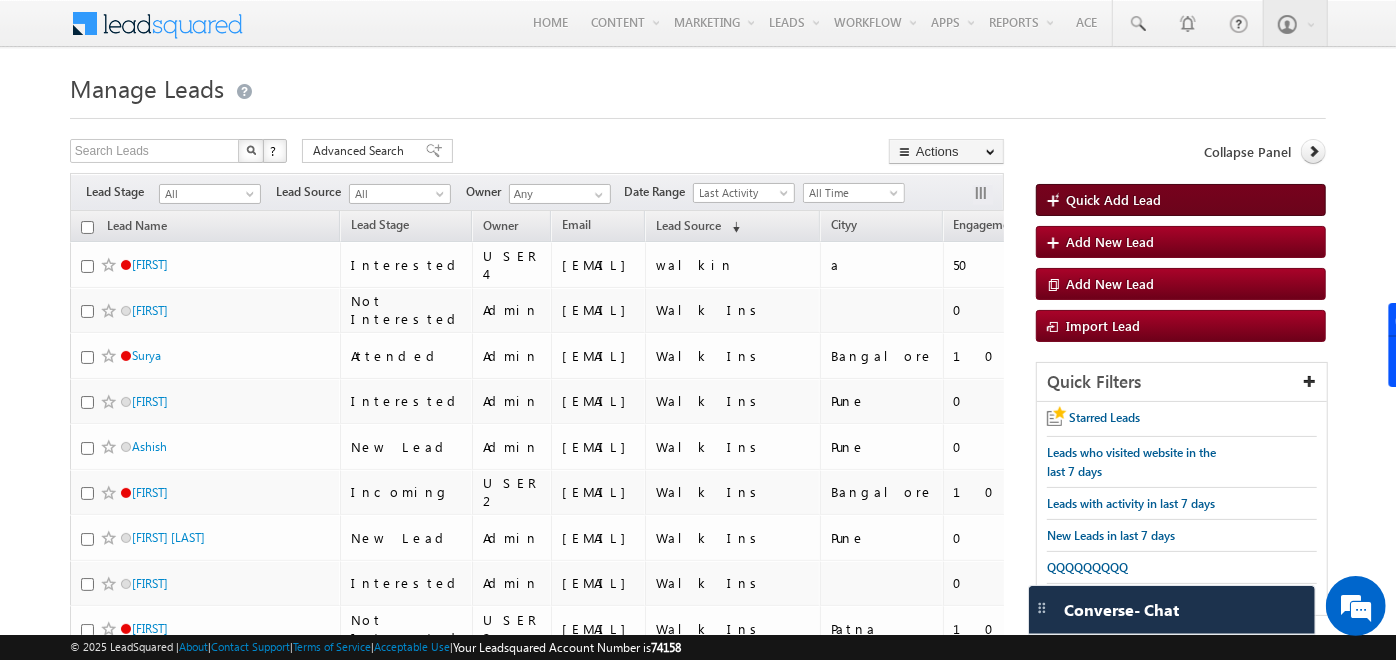 click on "Quick Add Lead" at bounding box center [1113, 199] 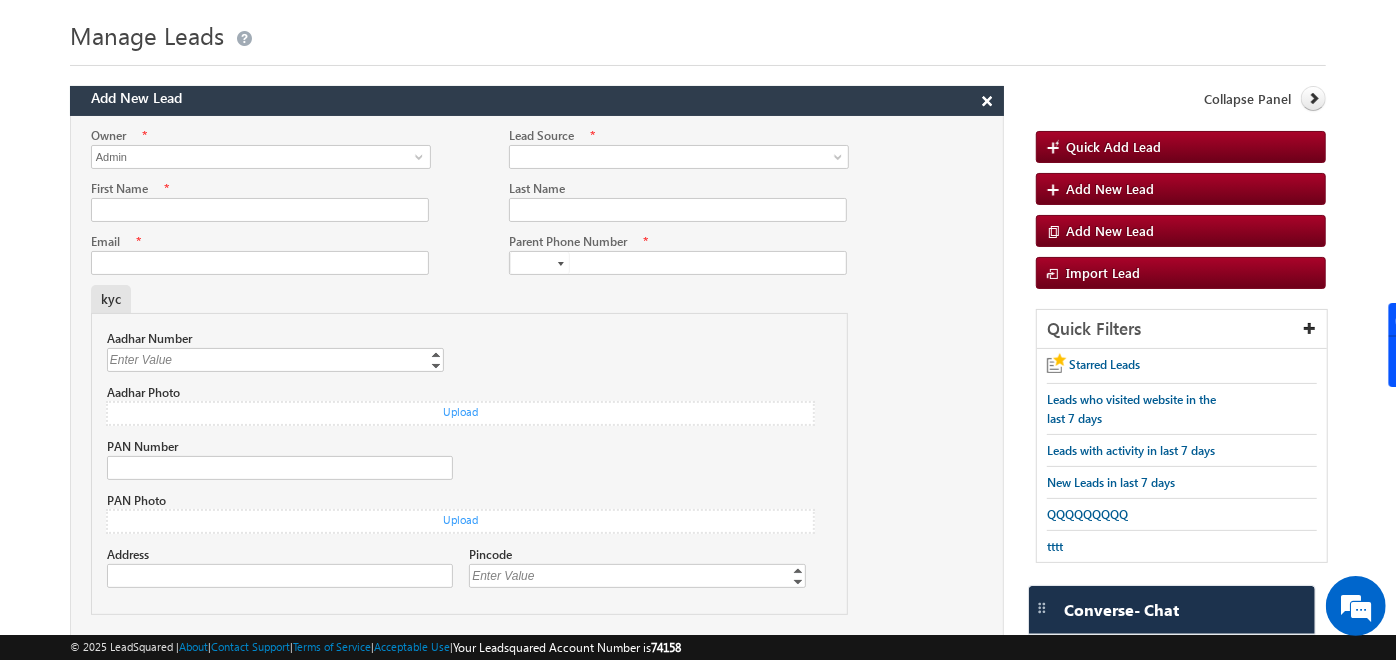 scroll, scrollTop: 0, scrollLeft: 0, axis: both 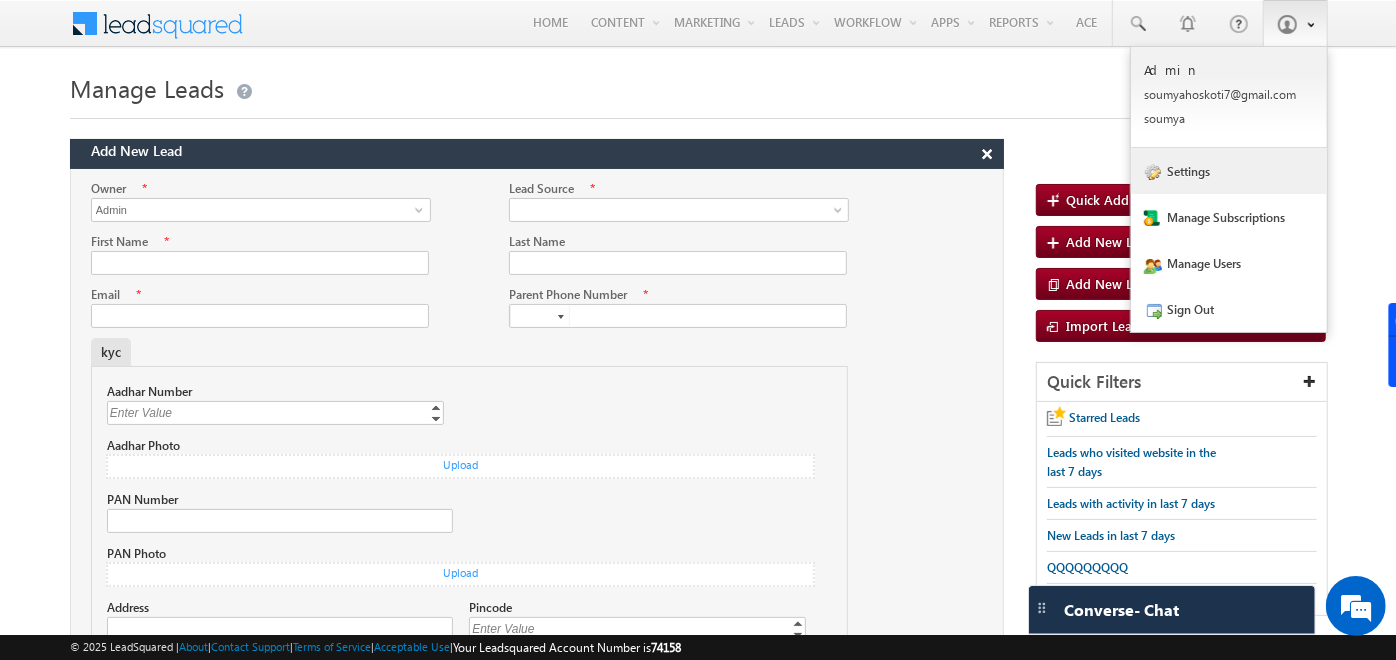 click on "Settings" at bounding box center (1229, 171) 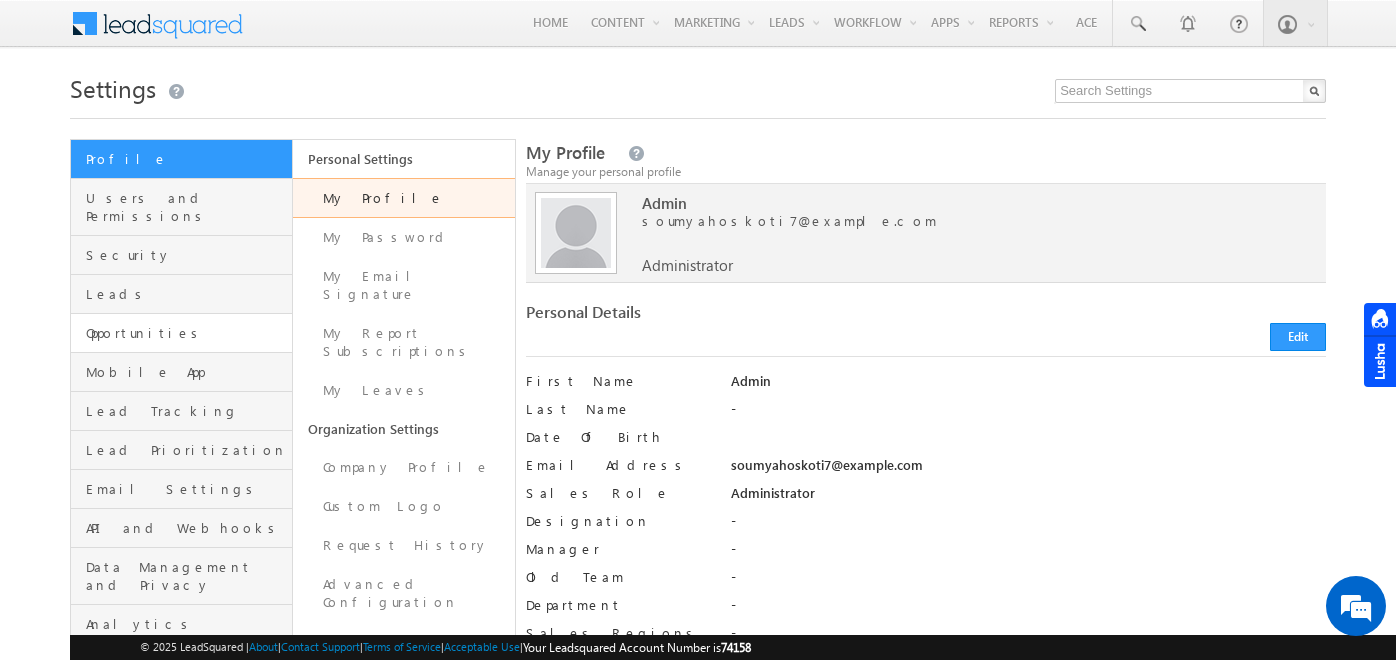 scroll, scrollTop: 0, scrollLeft: 0, axis: both 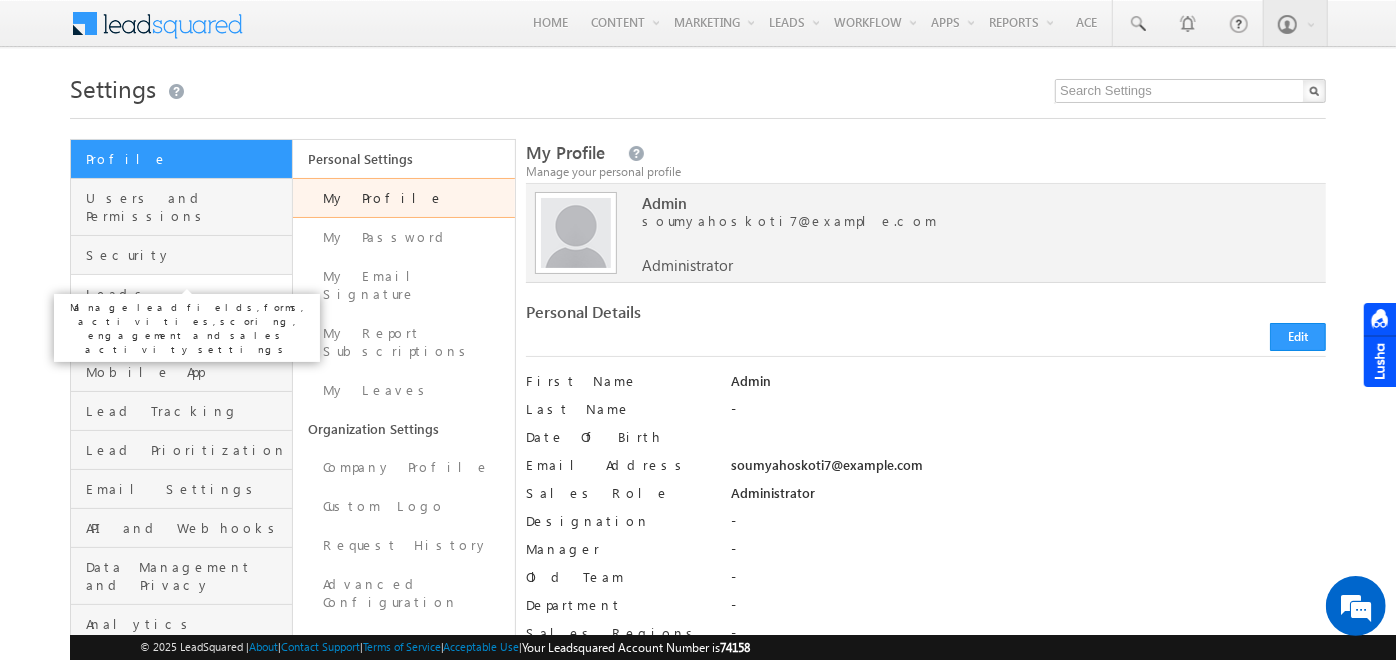click on "Leads" at bounding box center (186, 294) 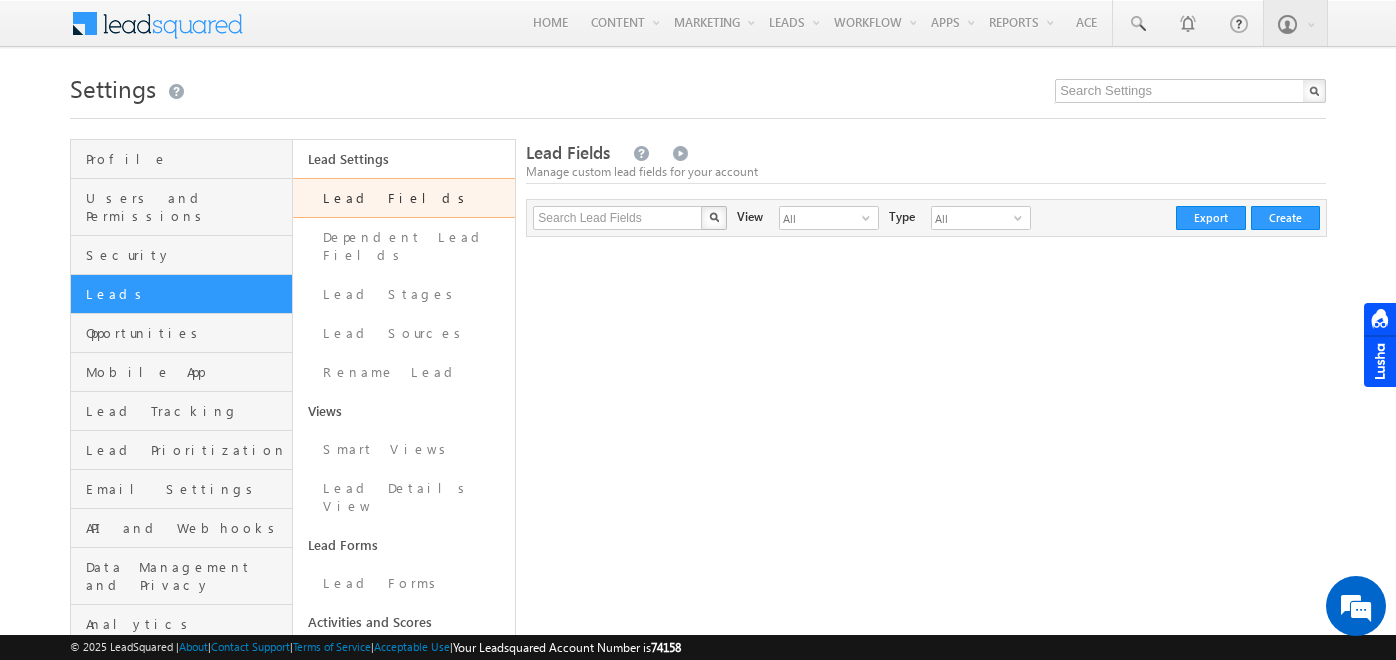 scroll, scrollTop: 0, scrollLeft: 0, axis: both 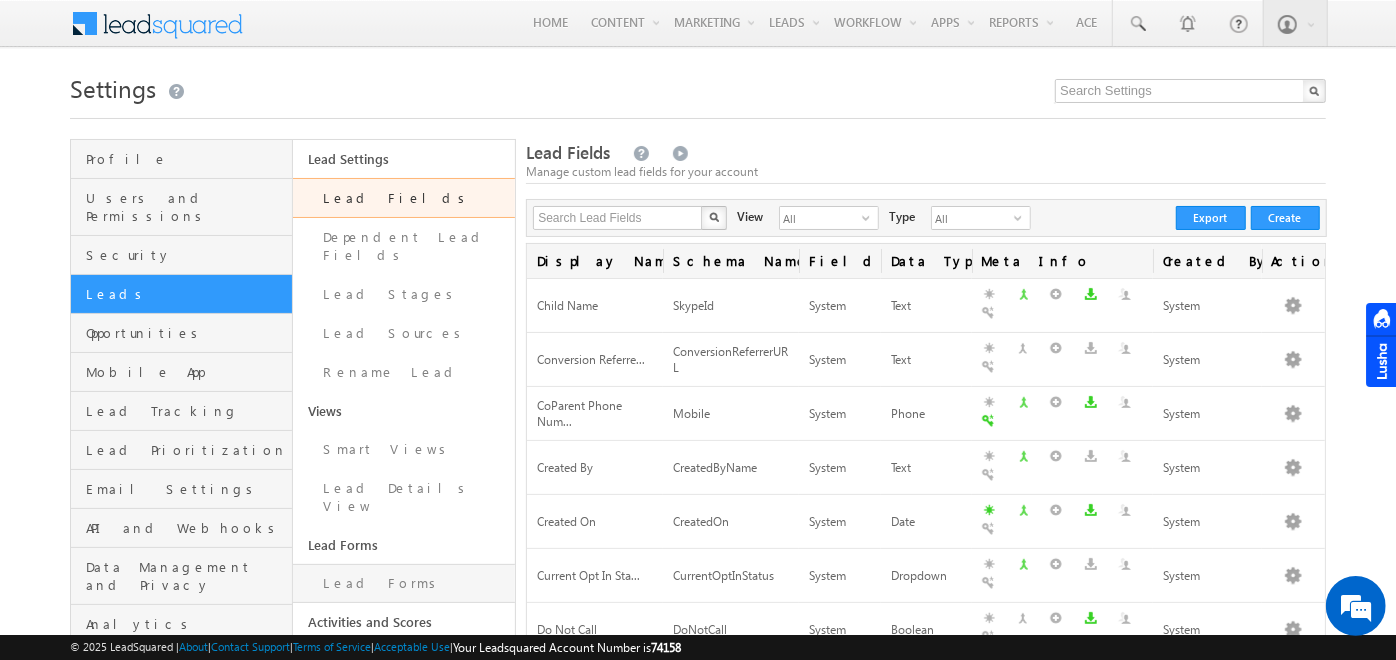 click on "Lead Forms" at bounding box center [404, 583] 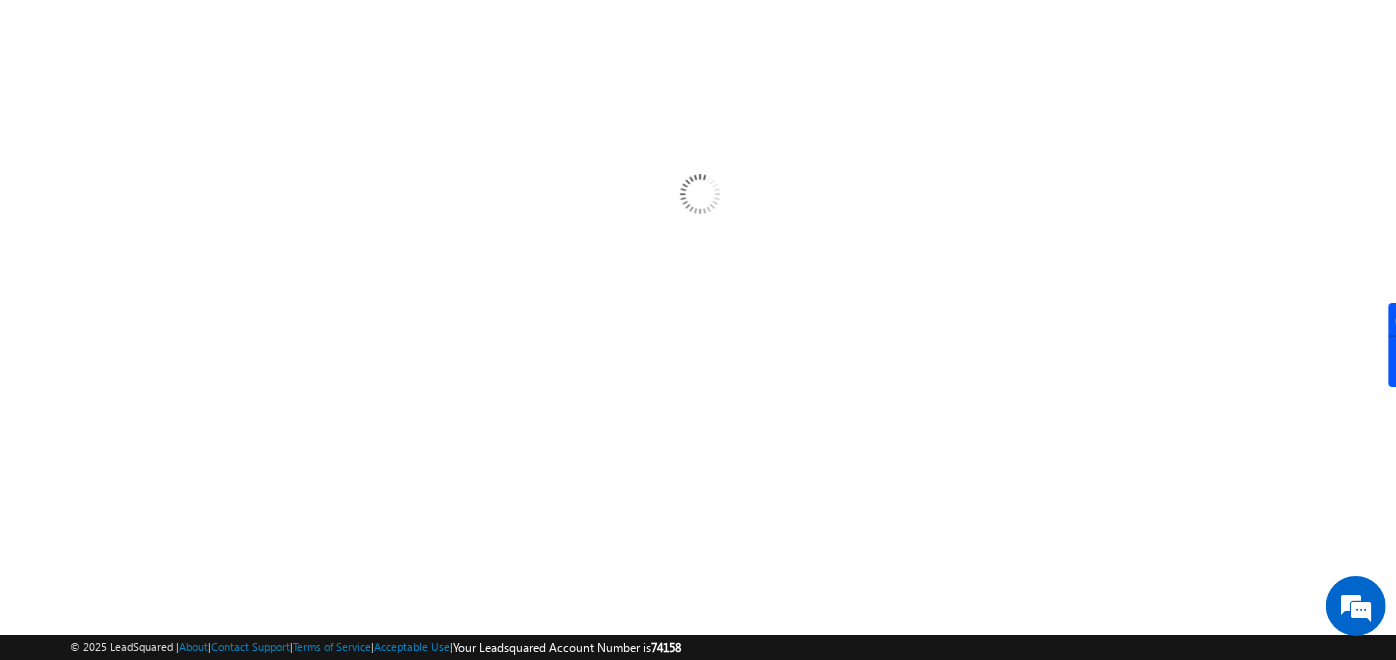 scroll, scrollTop: 54, scrollLeft: 0, axis: vertical 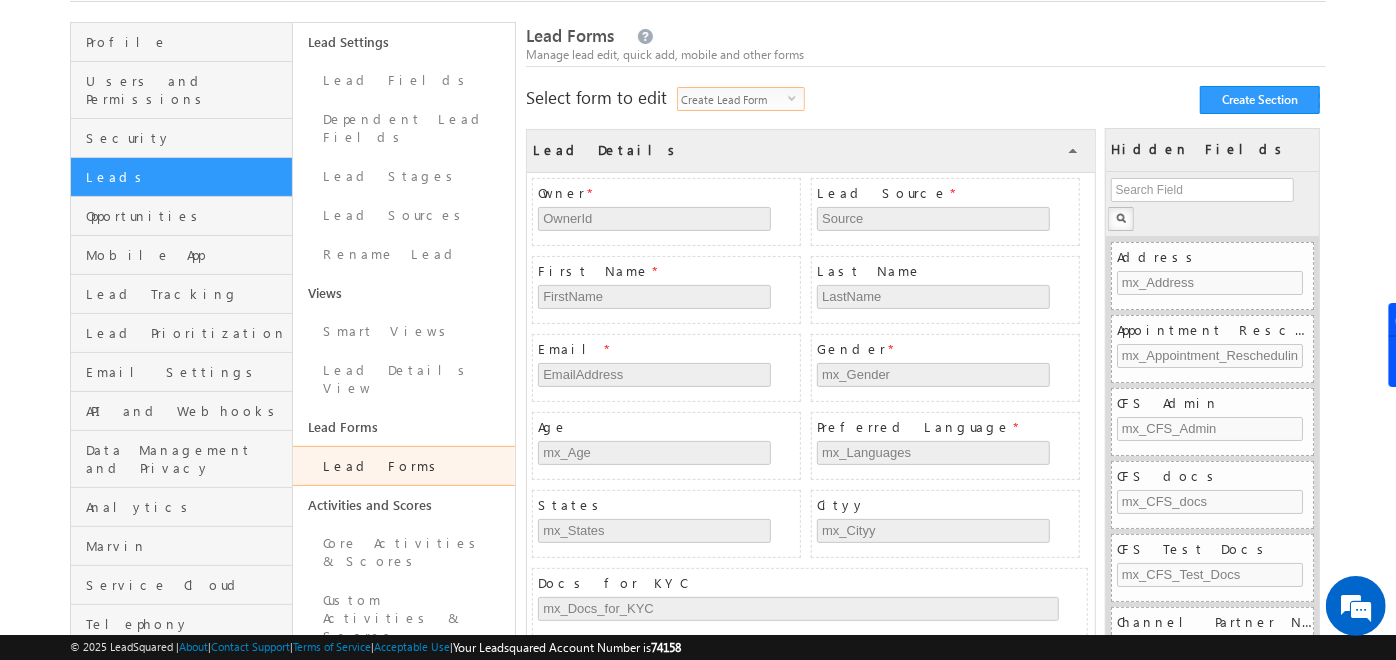 click on "Create Lead Form" at bounding box center (733, 99) 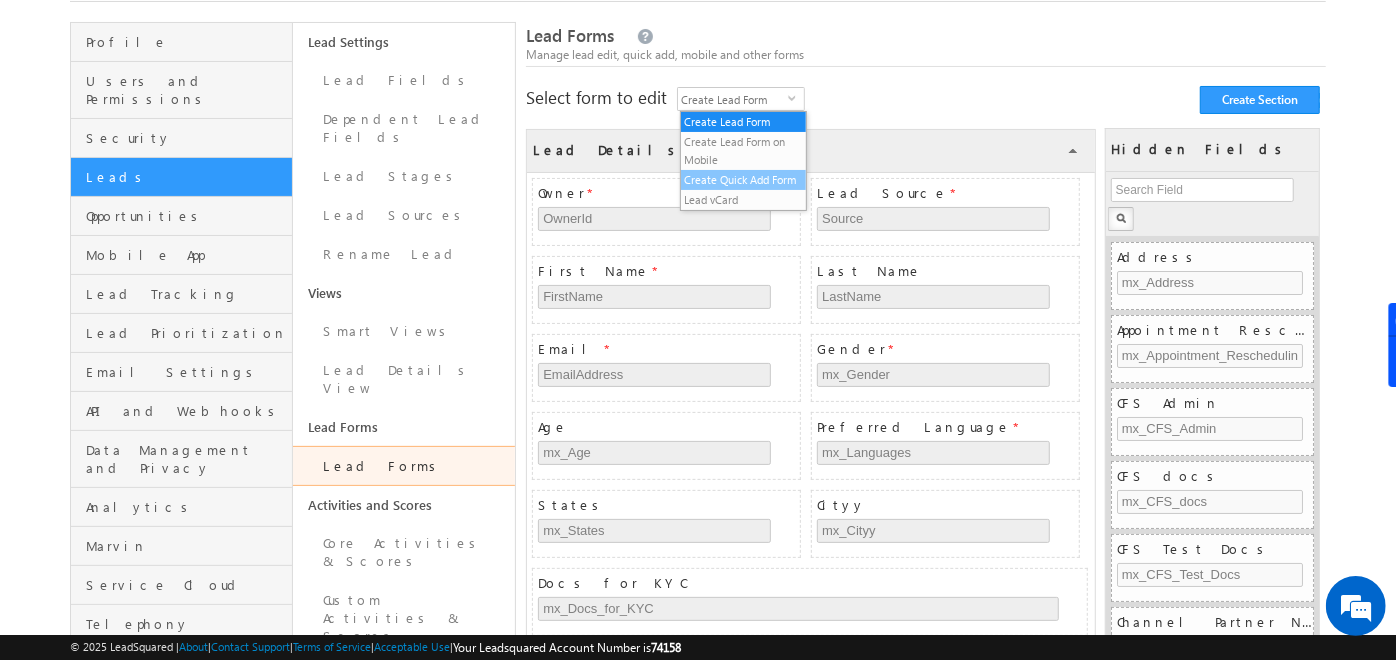 click on "Create Quick Add Form" at bounding box center [744, 180] 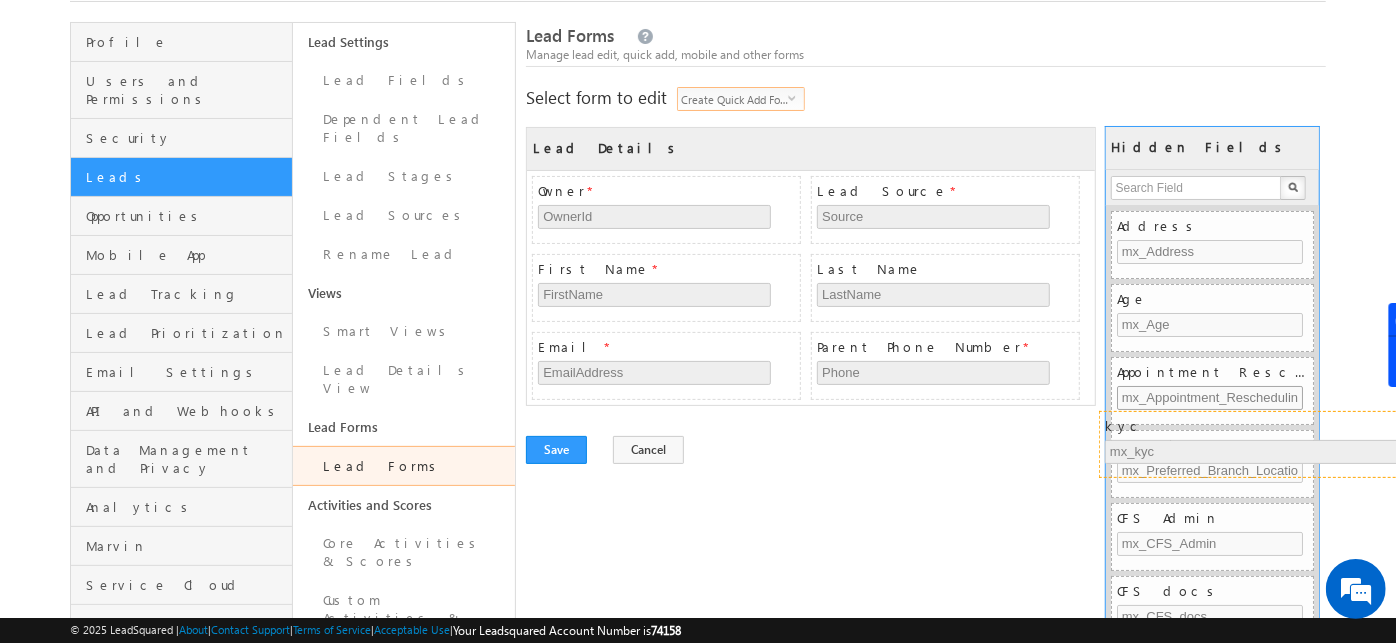 drag, startPoint x: 595, startPoint y: 411, endPoint x: 1188, endPoint y: 397, distance: 593.1652 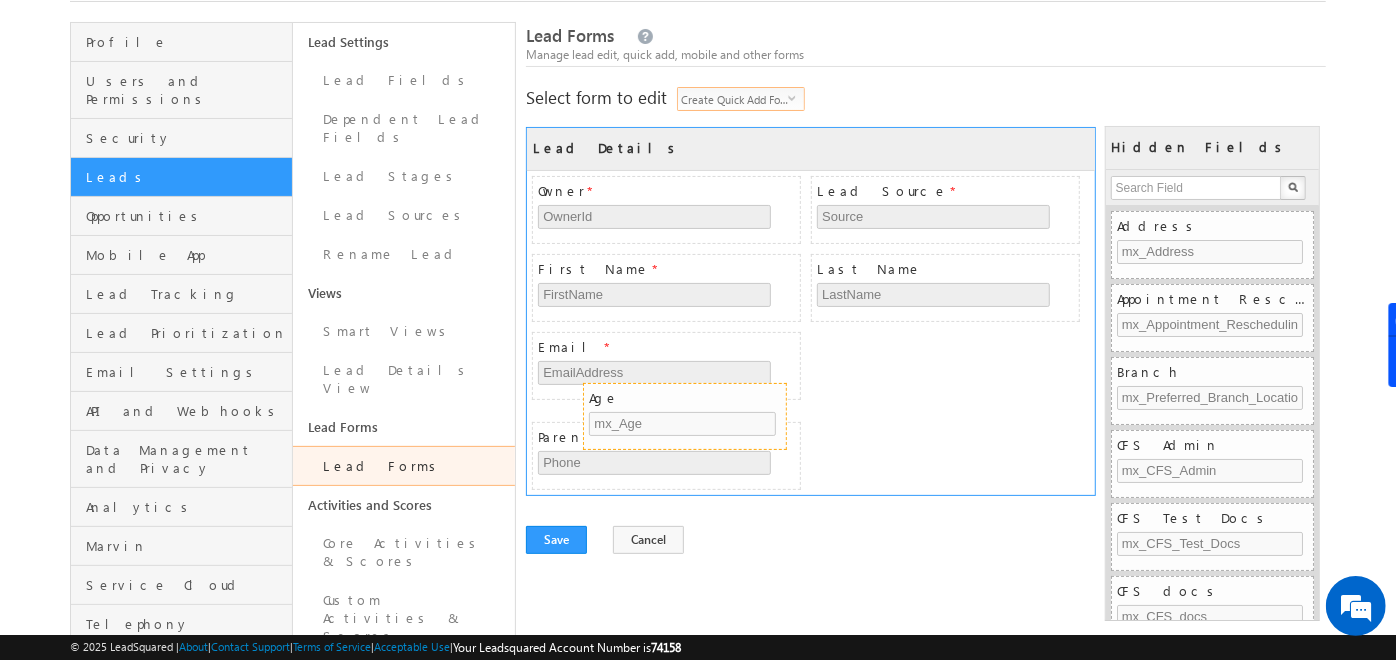 drag, startPoint x: 1165, startPoint y: 299, endPoint x: 637, endPoint y: 399, distance: 537.3863 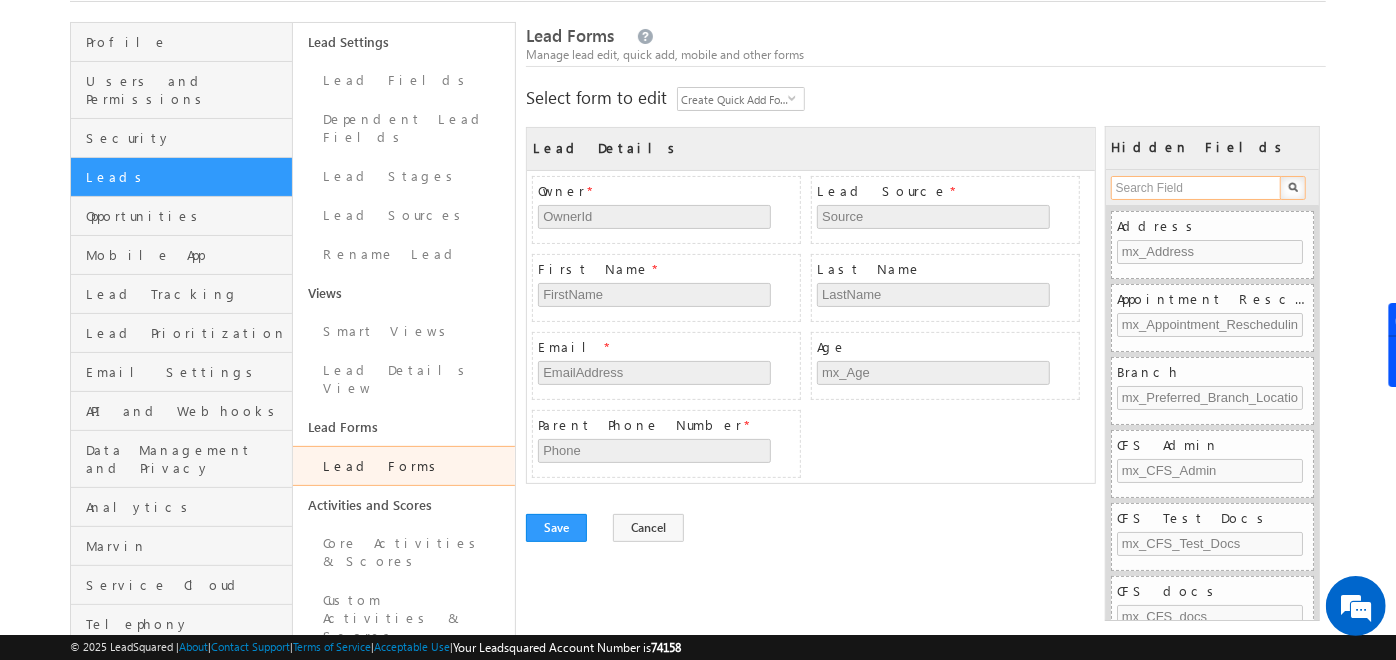 click at bounding box center [1197, 188] 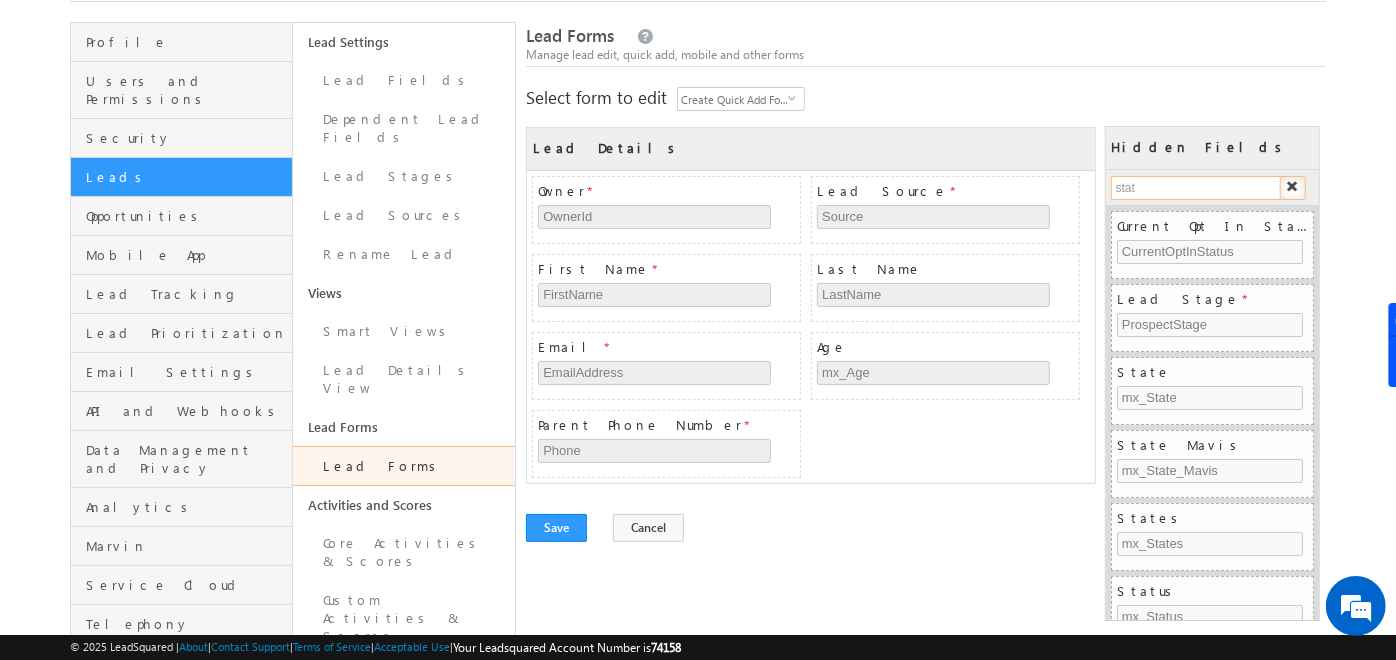 type on "state" 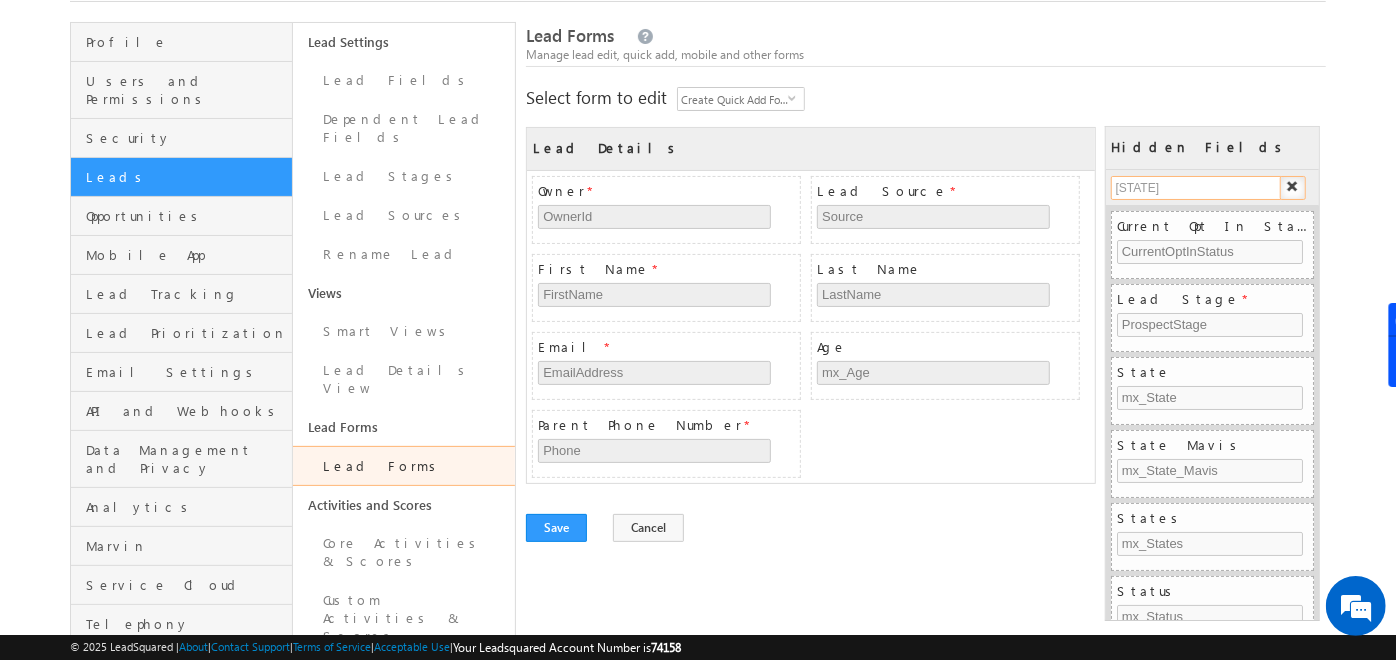 scroll, scrollTop: 0, scrollLeft: 0, axis: both 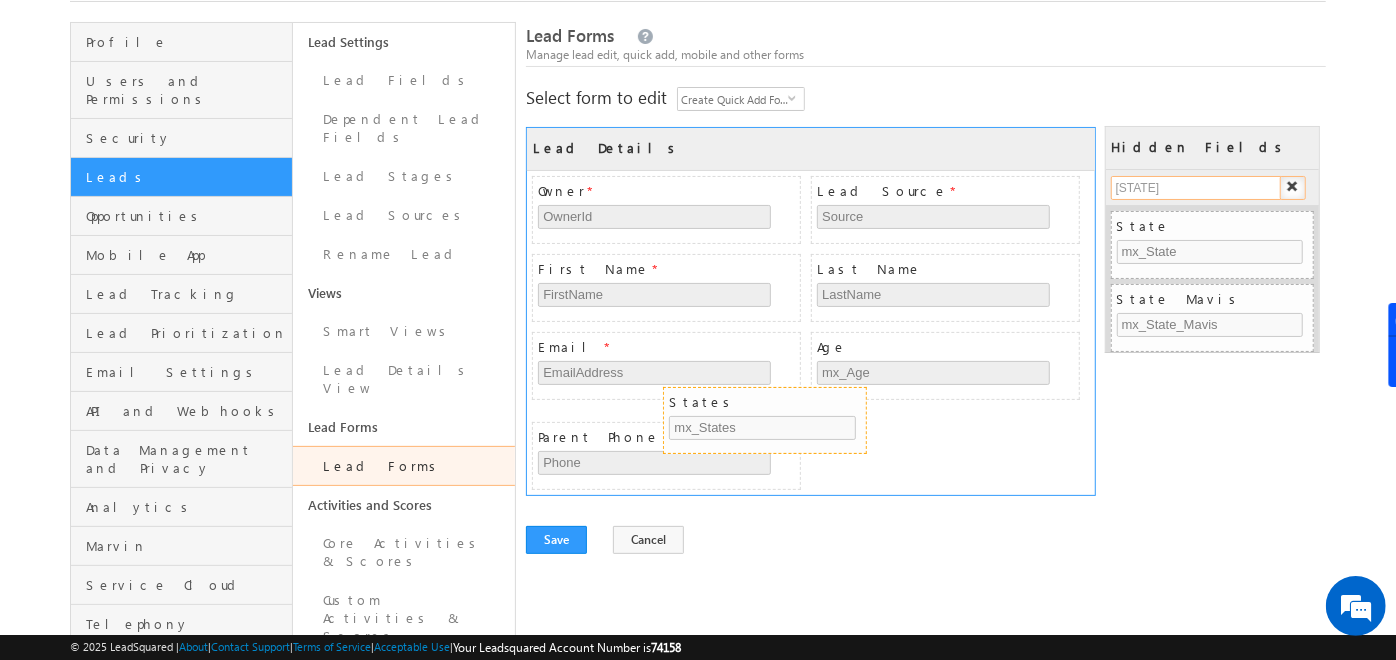 drag, startPoint x: 1157, startPoint y: 375, endPoint x: 697, endPoint y: 408, distance: 461.1822 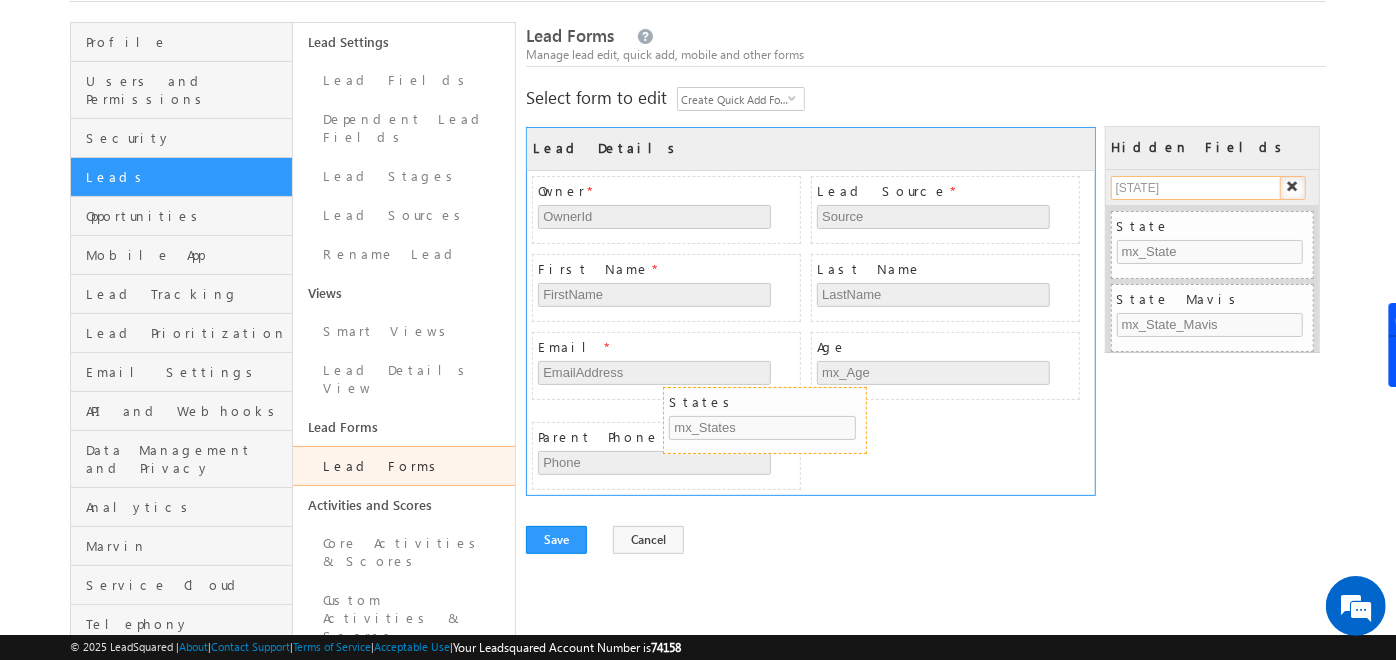 type 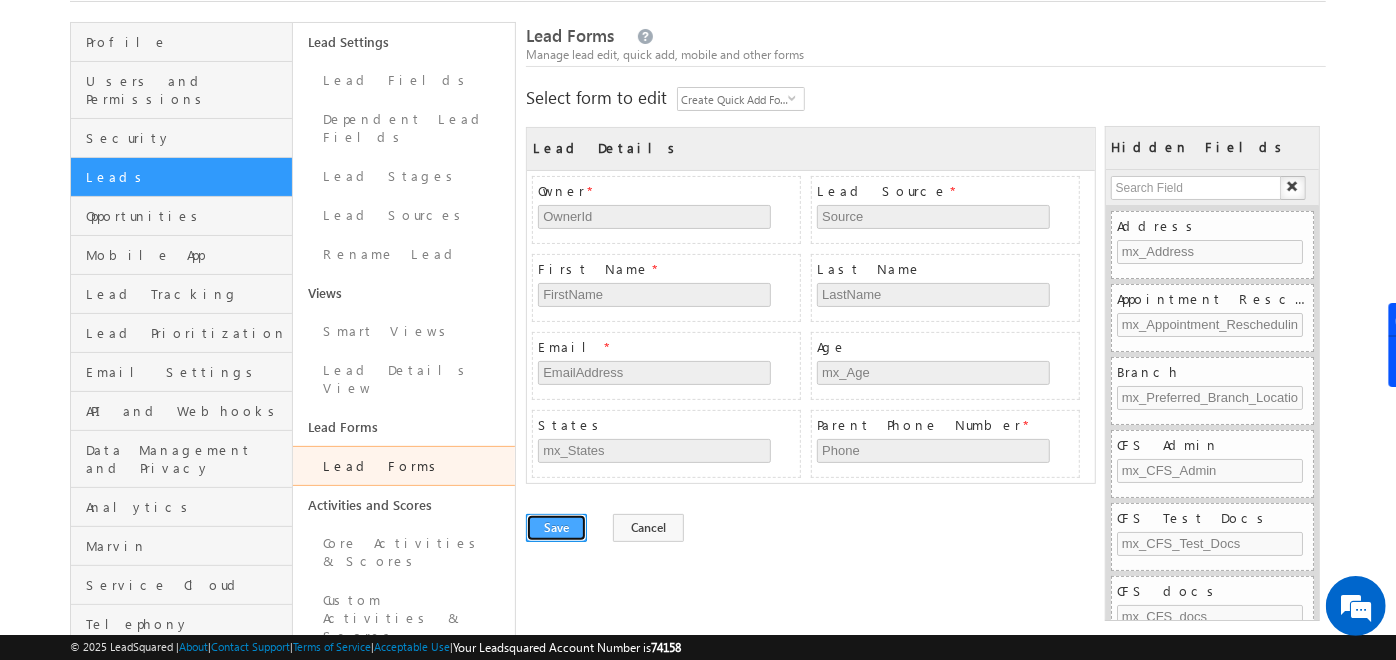 click on "Save" at bounding box center (556, 528) 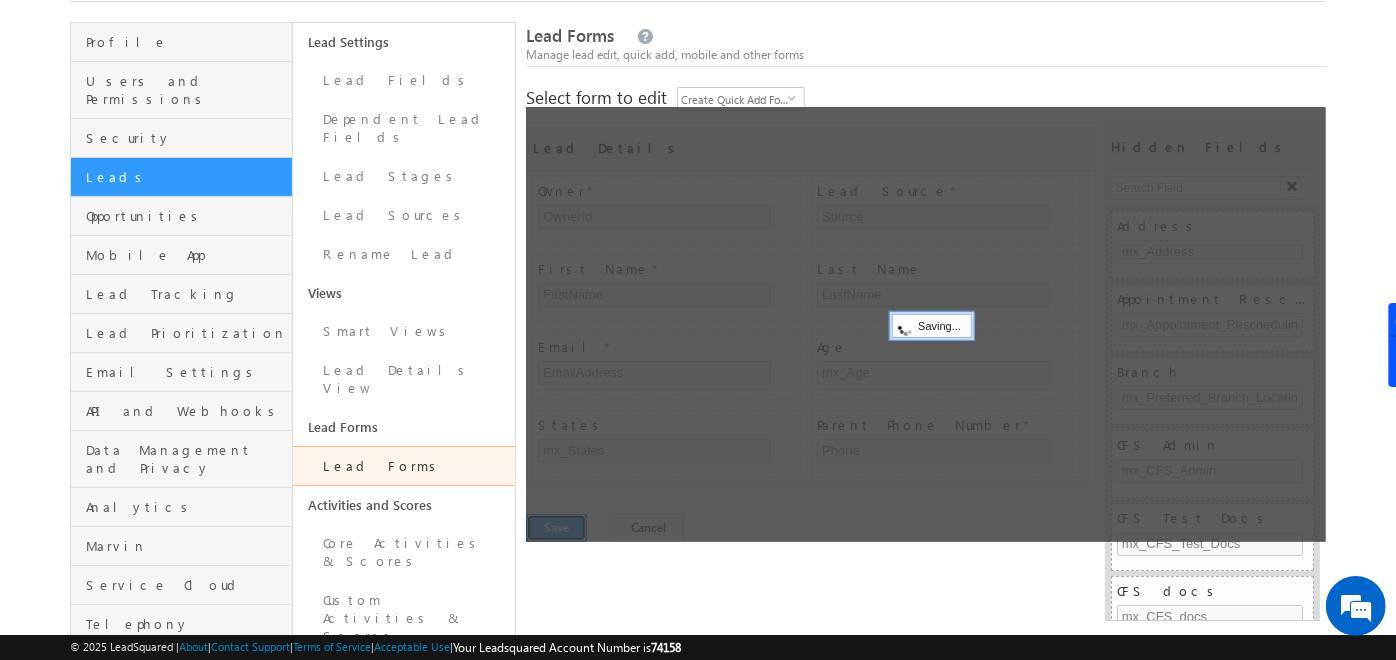 scroll, scrollTop: 0, scrollLeft: 0, axis: both 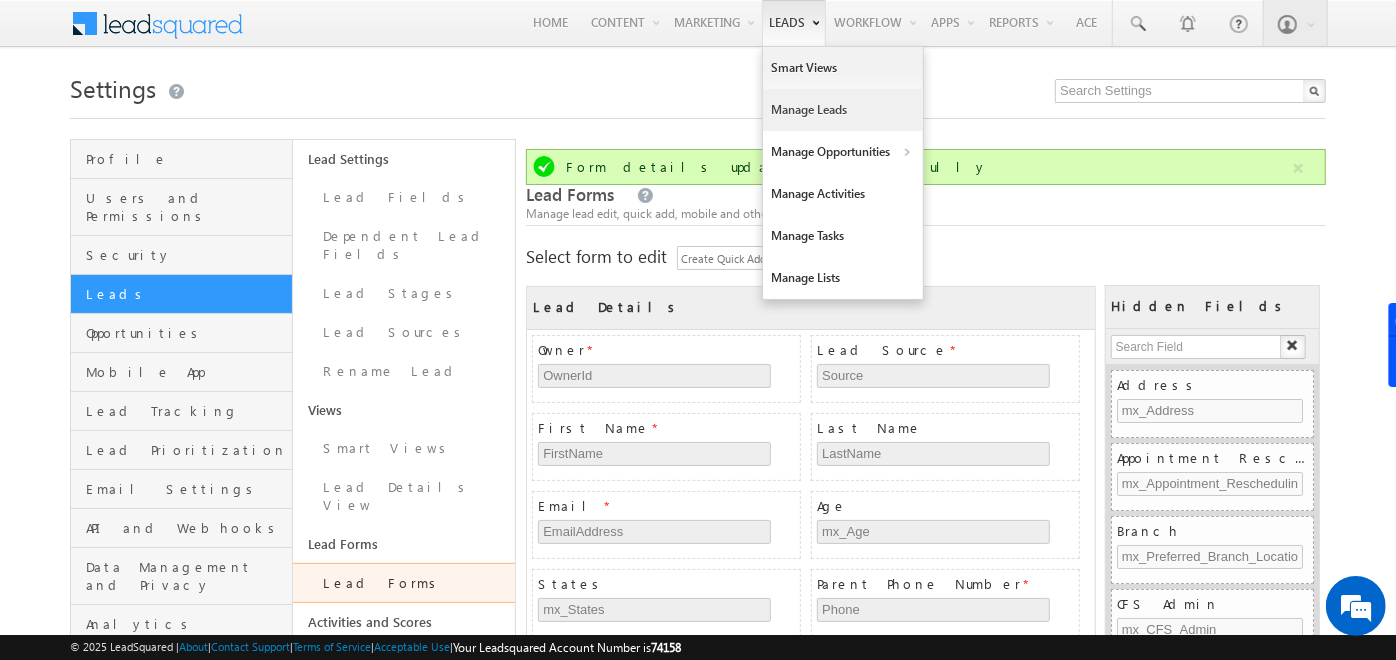 click on "Manage Leads" at bounding box center (843, 110) 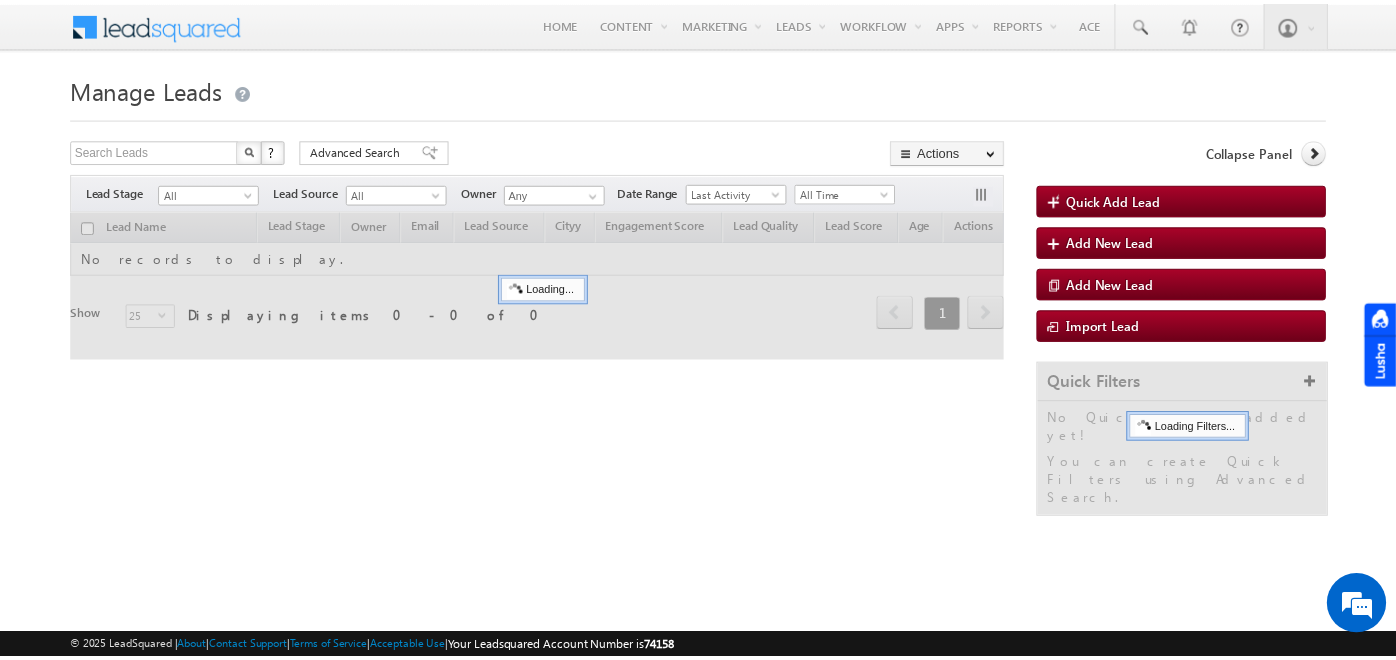 scroll, scrollTop: 0, scrollLeft: 0, axis: both 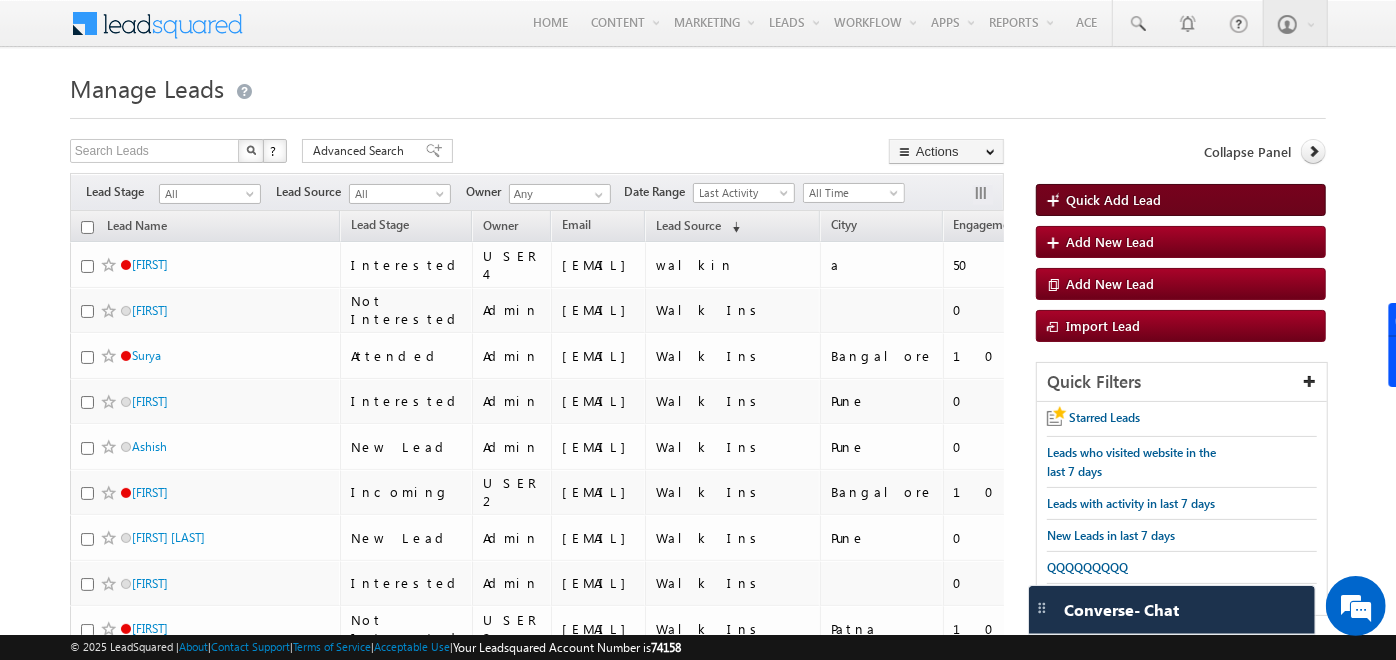 click at bounding box center [1056, 202] 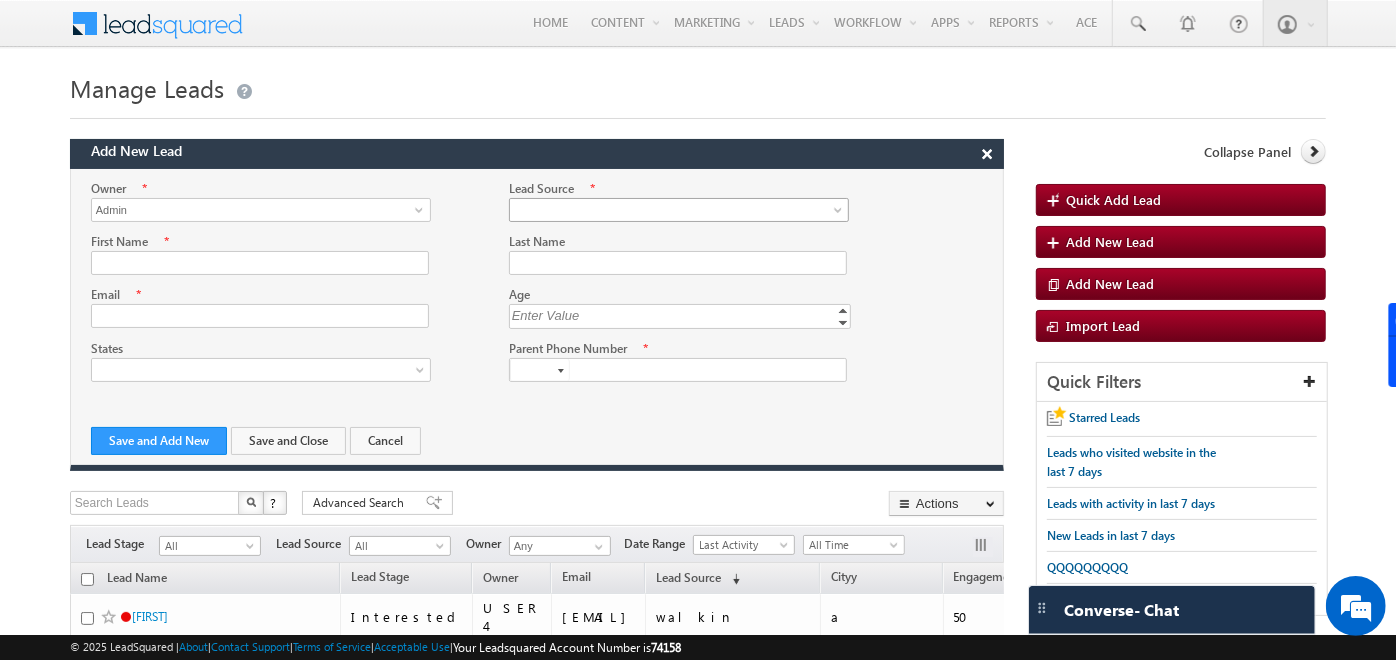 scroll, scrollTop: 0, scrollLeft: 0, axis: both 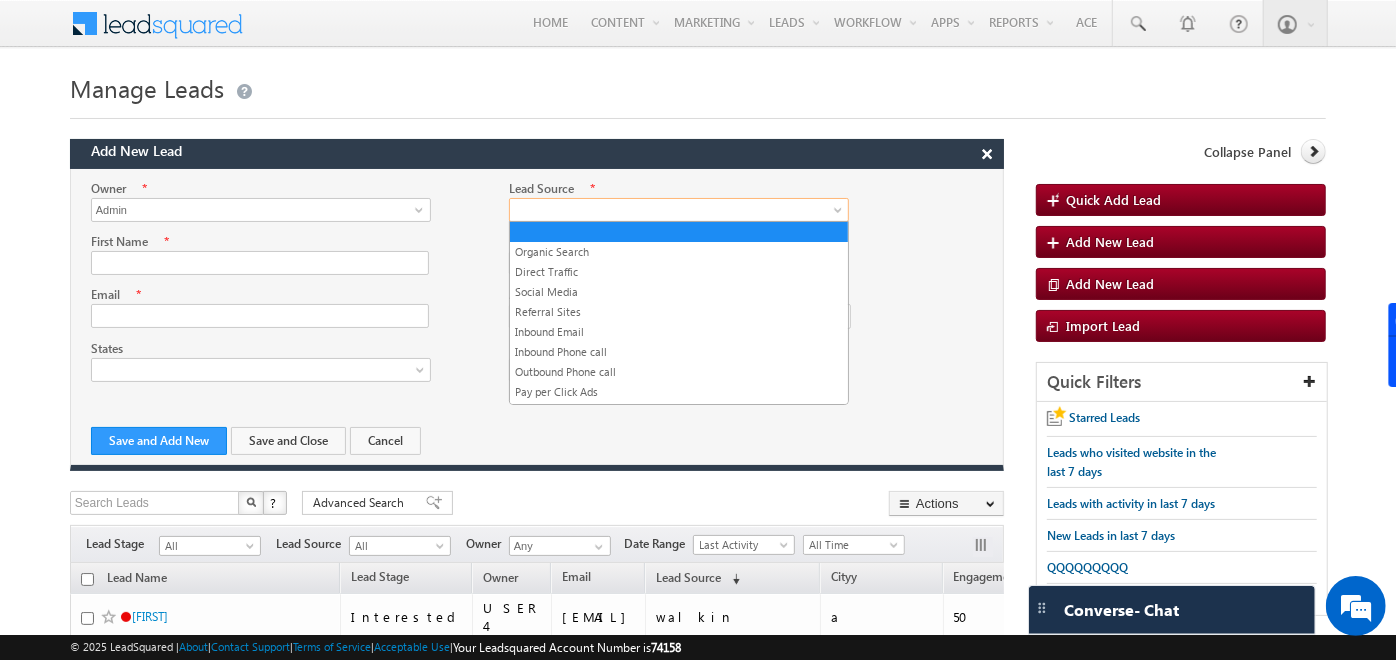 click at bounding box center (674, 210) 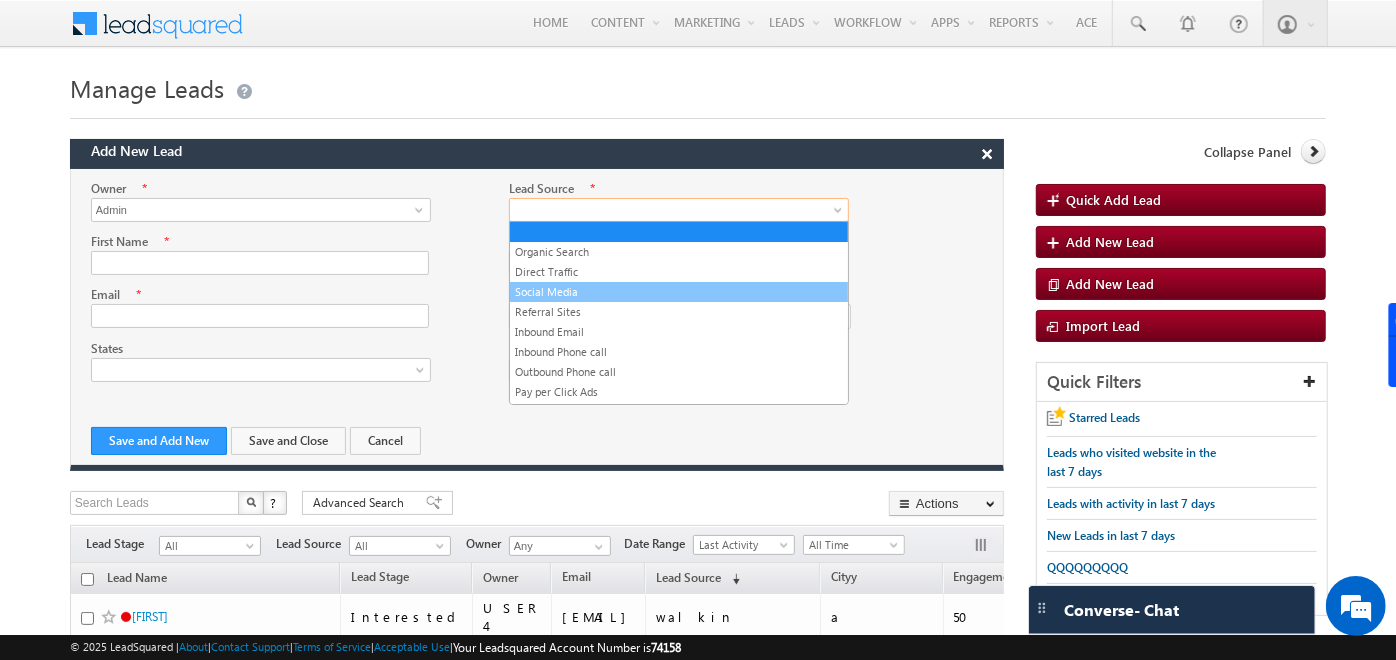 scroll, scrollTop: 90, scrollLeft: 0, axis: vertical 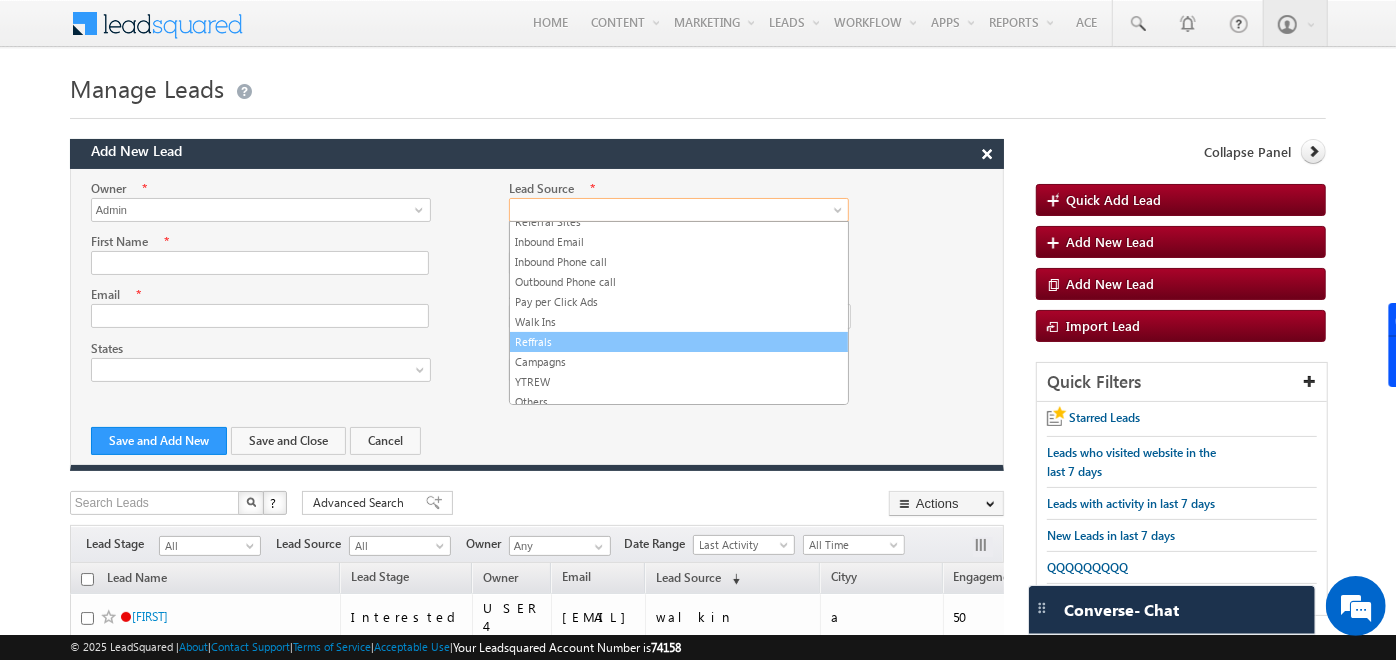click on "Reffrals" at bounding box center (679, 342) 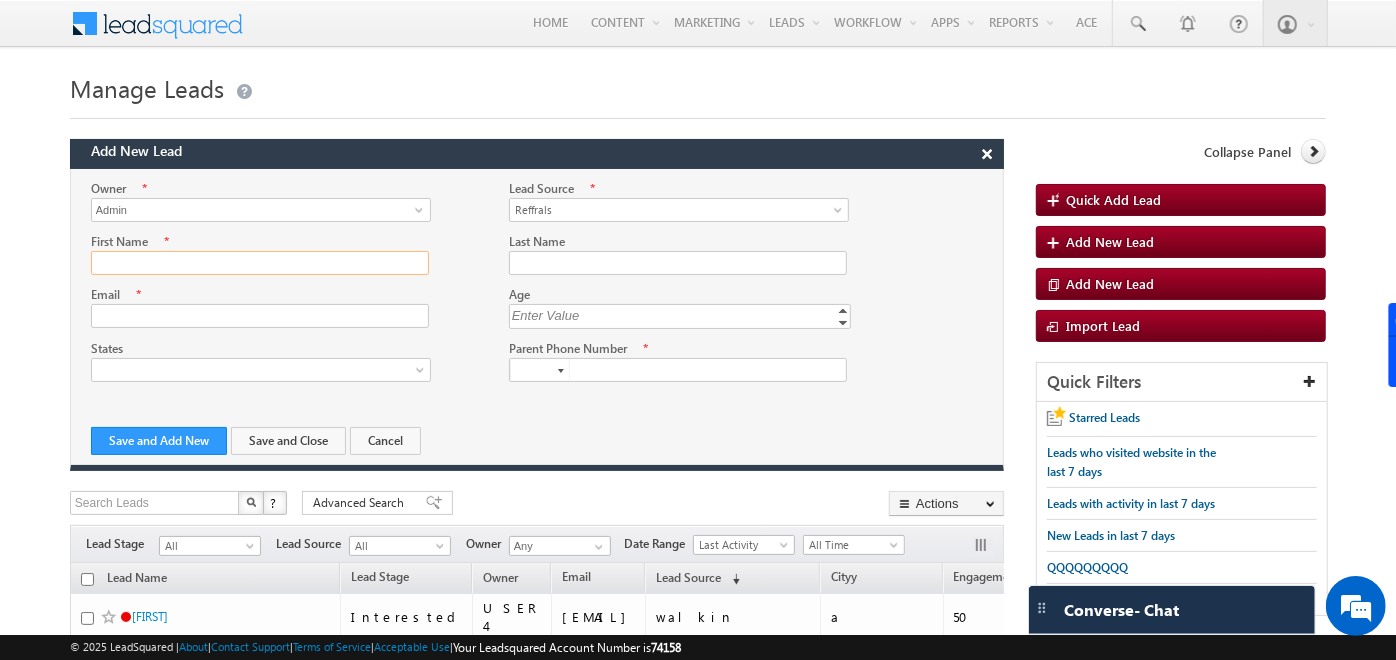 click on "First Name" at bounding box center (260, 263) 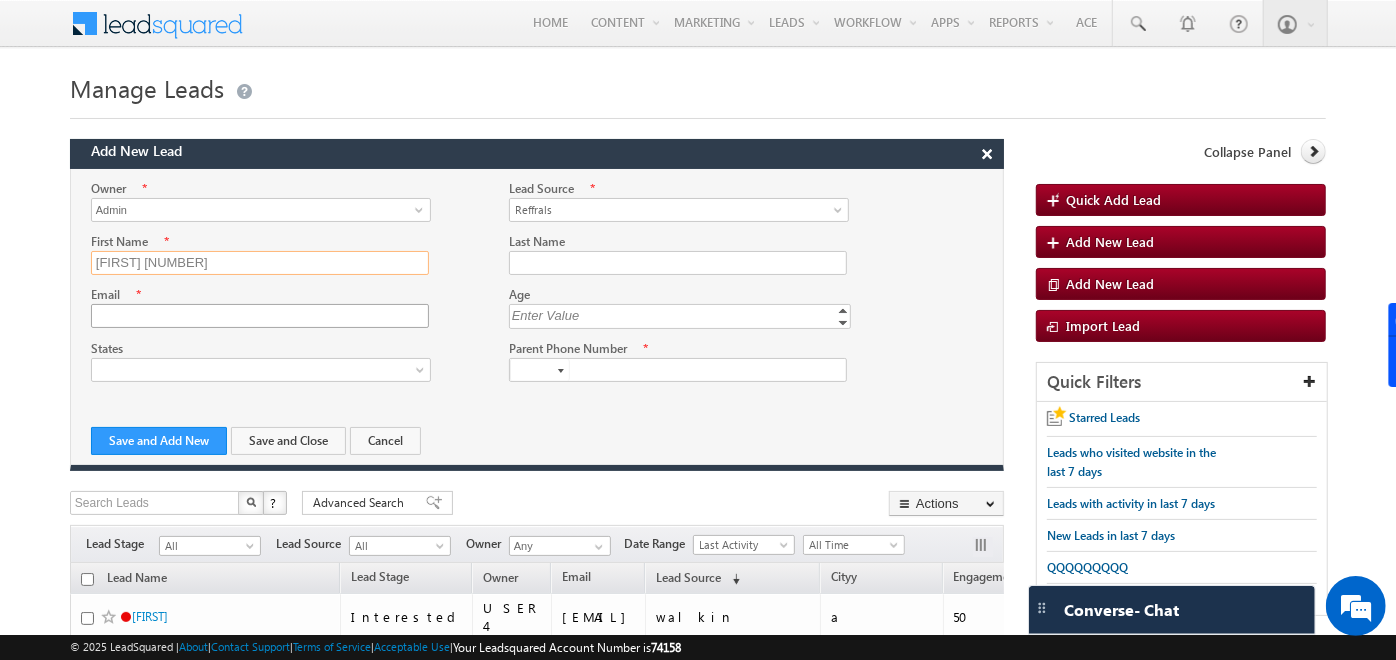 type on "[FIRST] [NUMBER]" 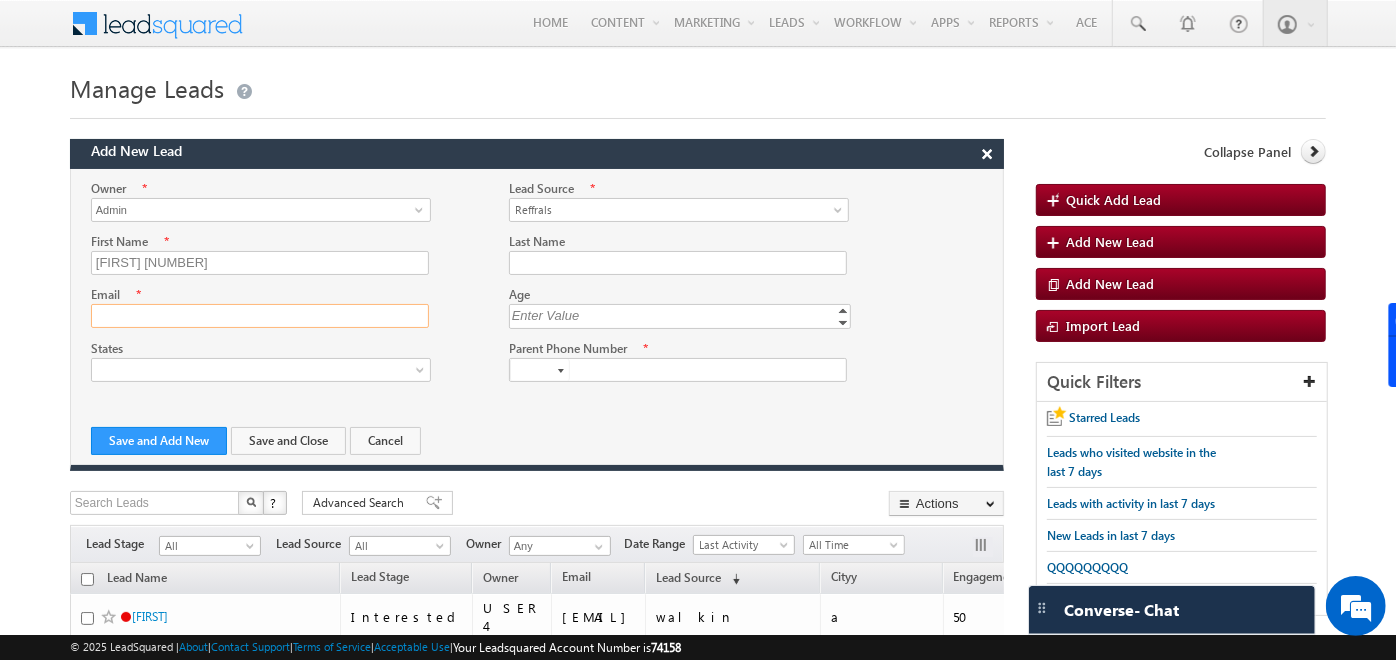 click on "Email" 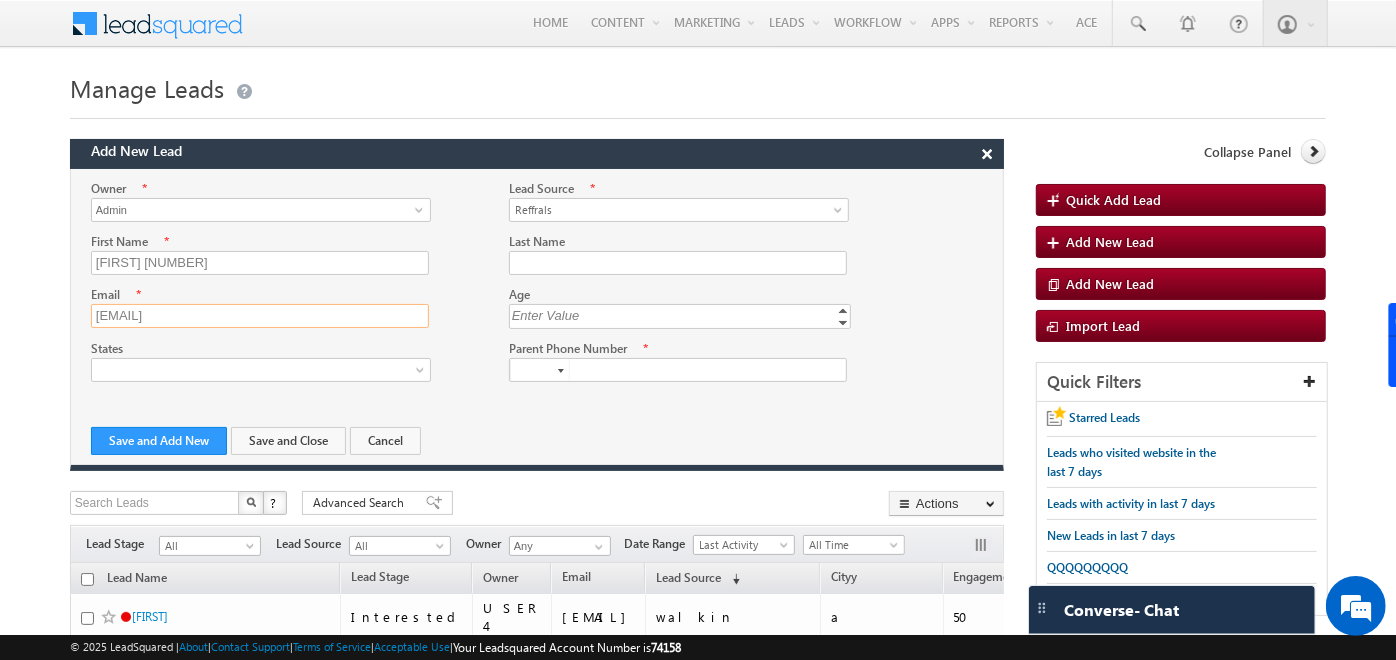 type on "ss3455@gmail.com" 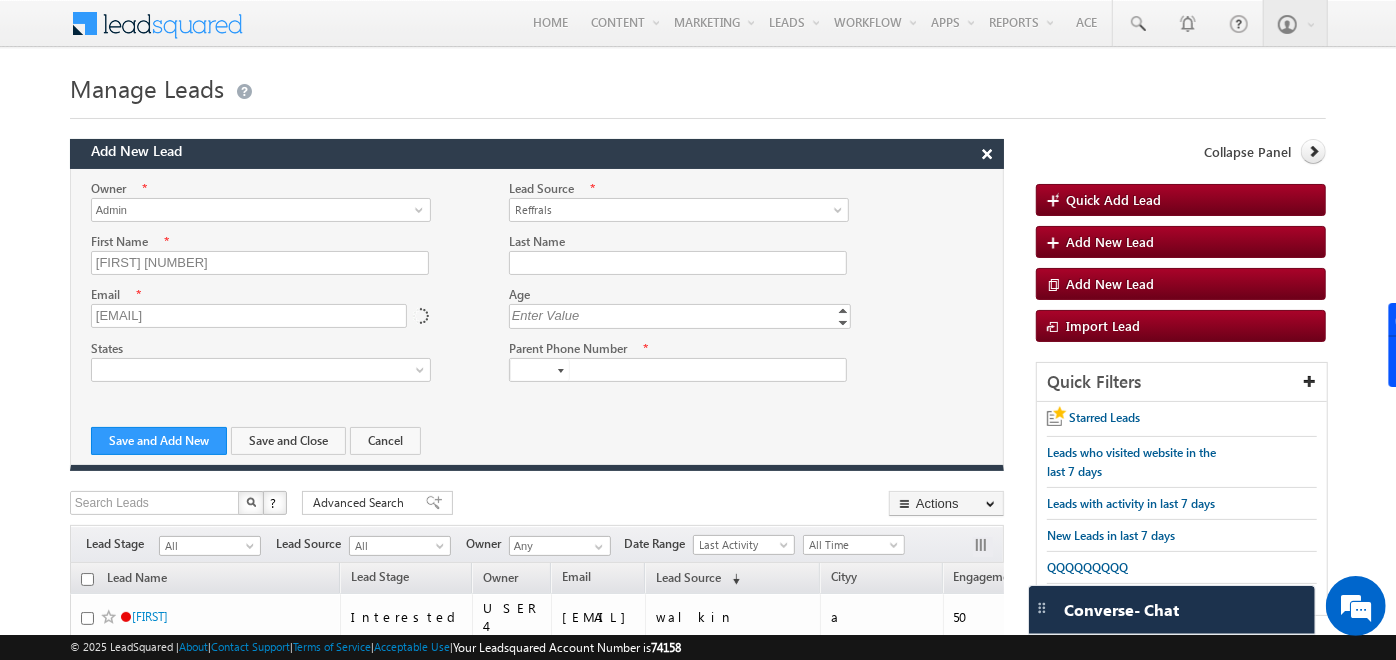 click on "Enter Value" at bounding box center [682, 315] 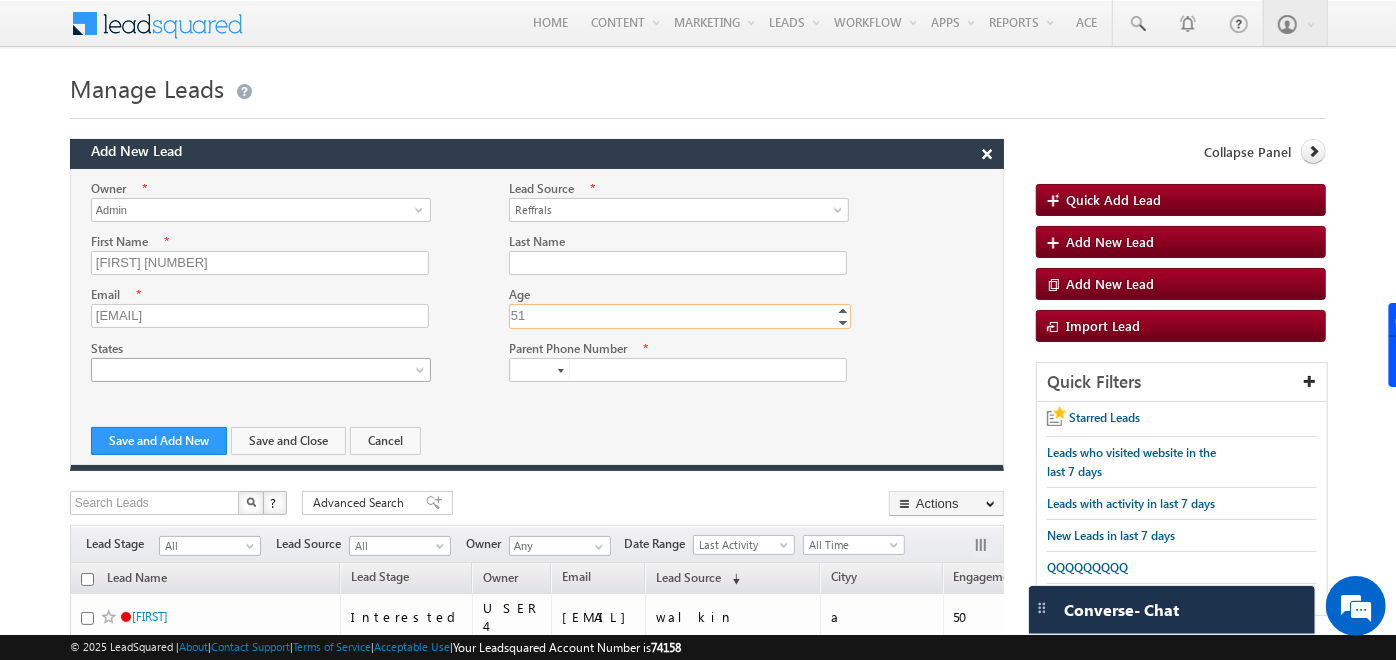 type on "51" 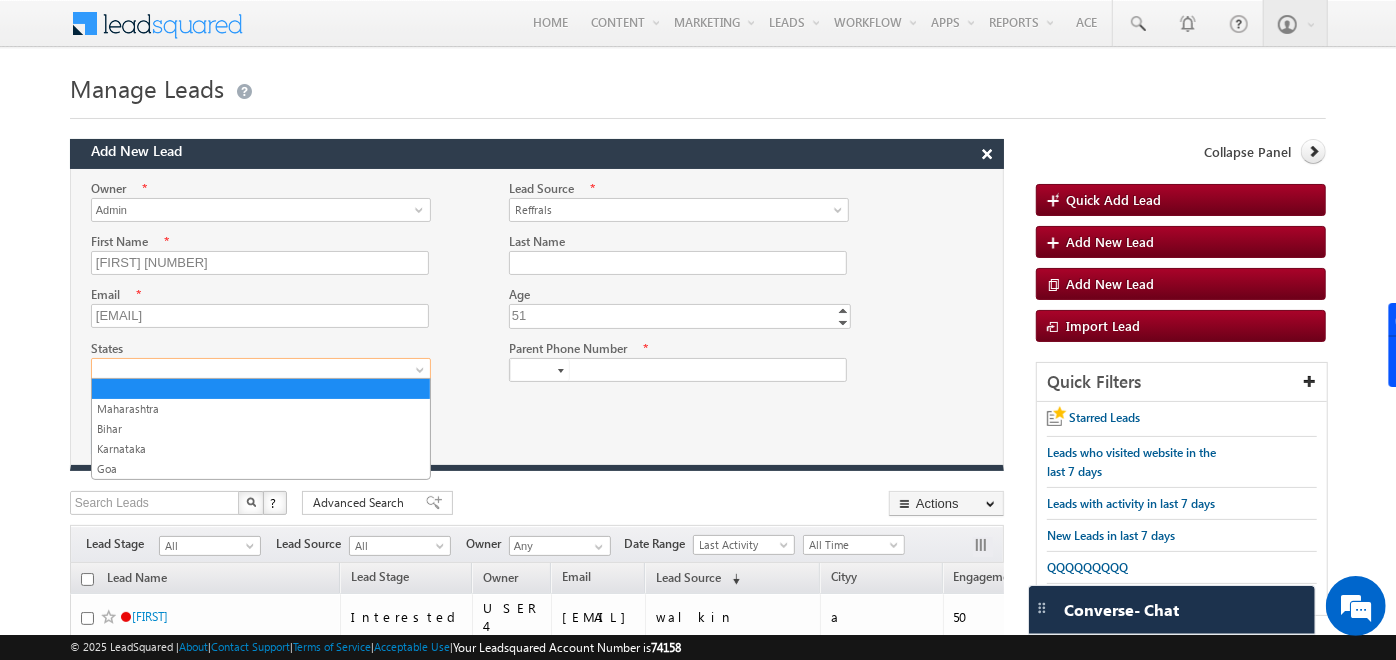click at bounding box center [256, 370] 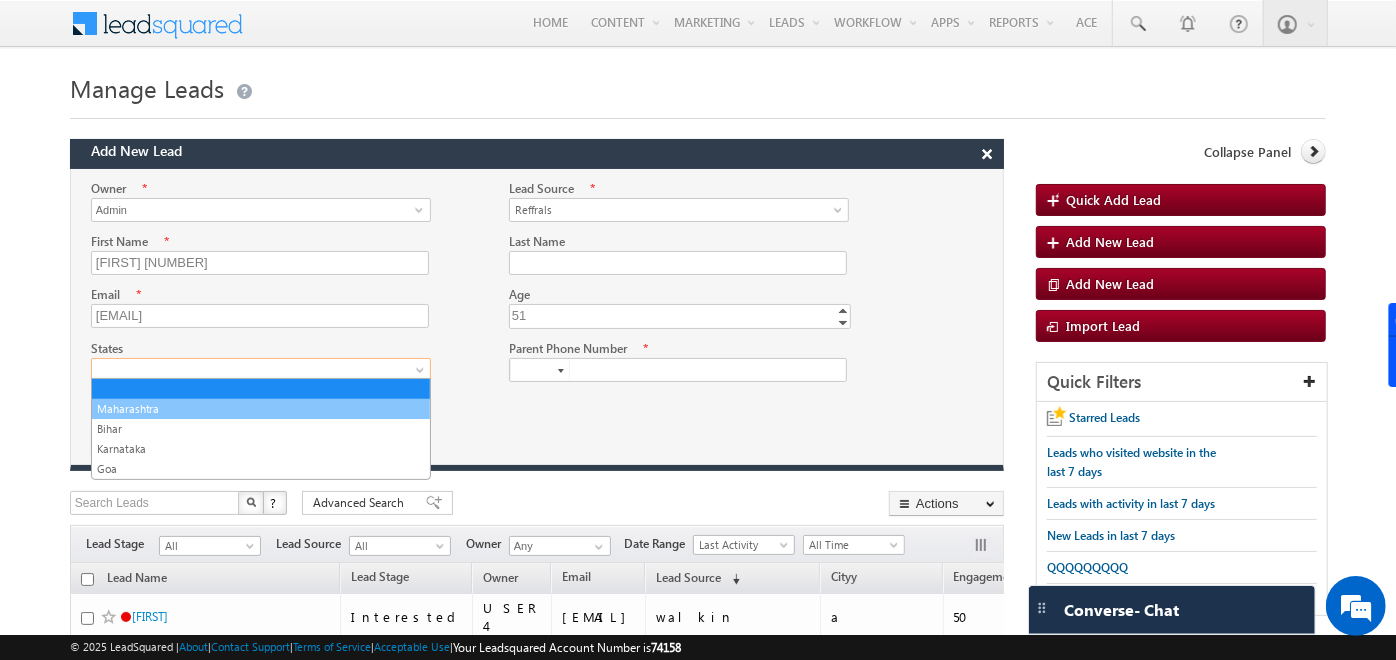 click on "Maharashtra" at bounding box center (261, 409) 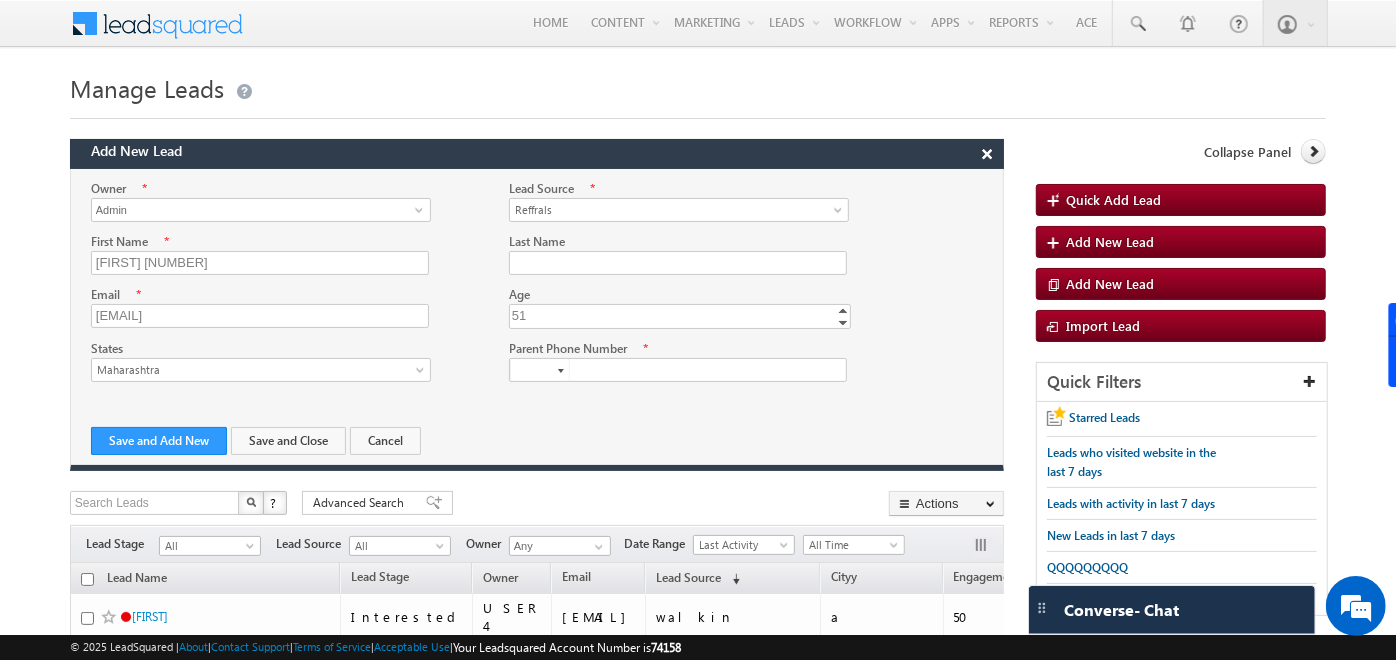 click at bounding box center (561, 371) 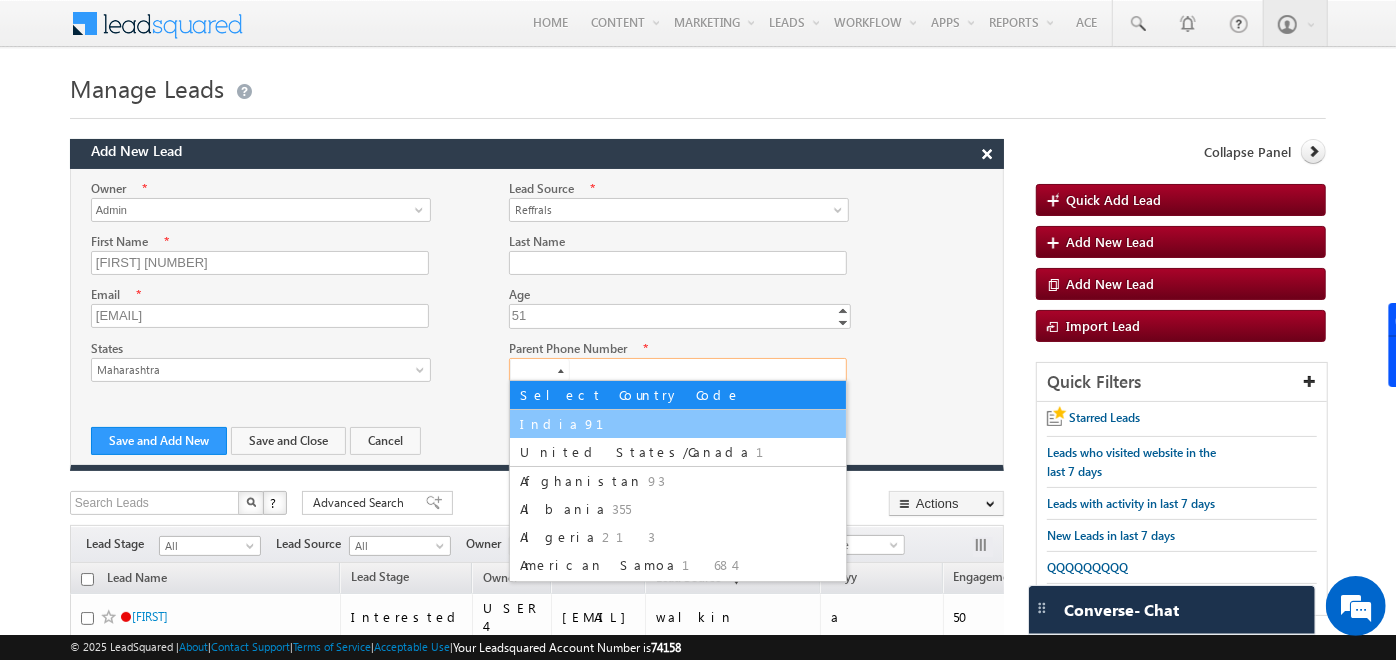 click on "India 91" at bounding box center [678, 424] 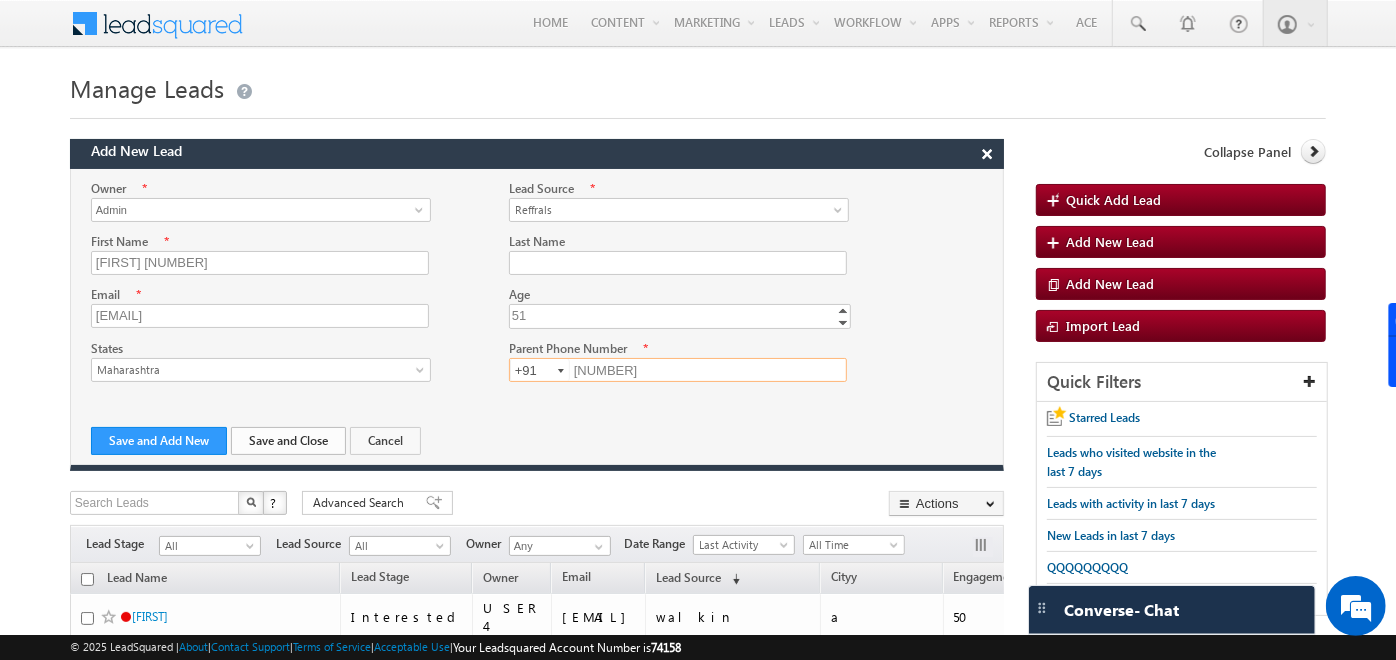 type on "6655776600" 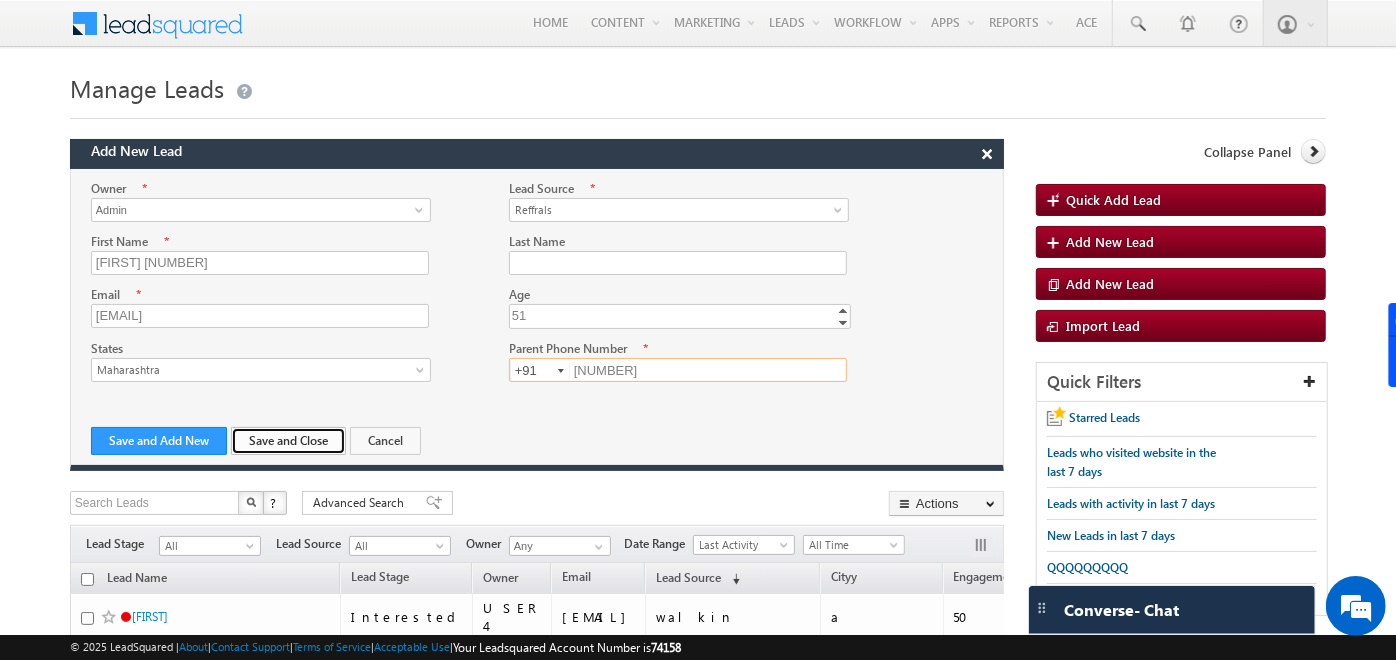 click on "Save and Close" at bounding box center (288, 441) 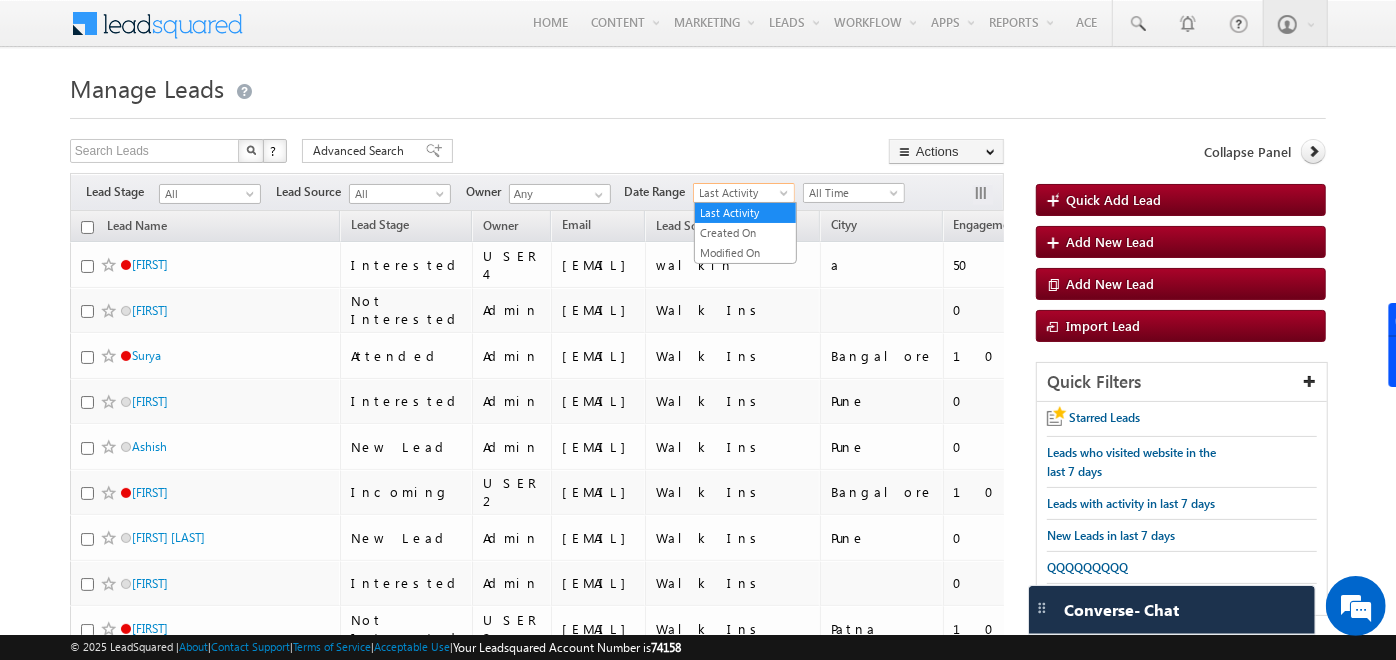 click on "Last Activity" at bounding box center [741, 193] 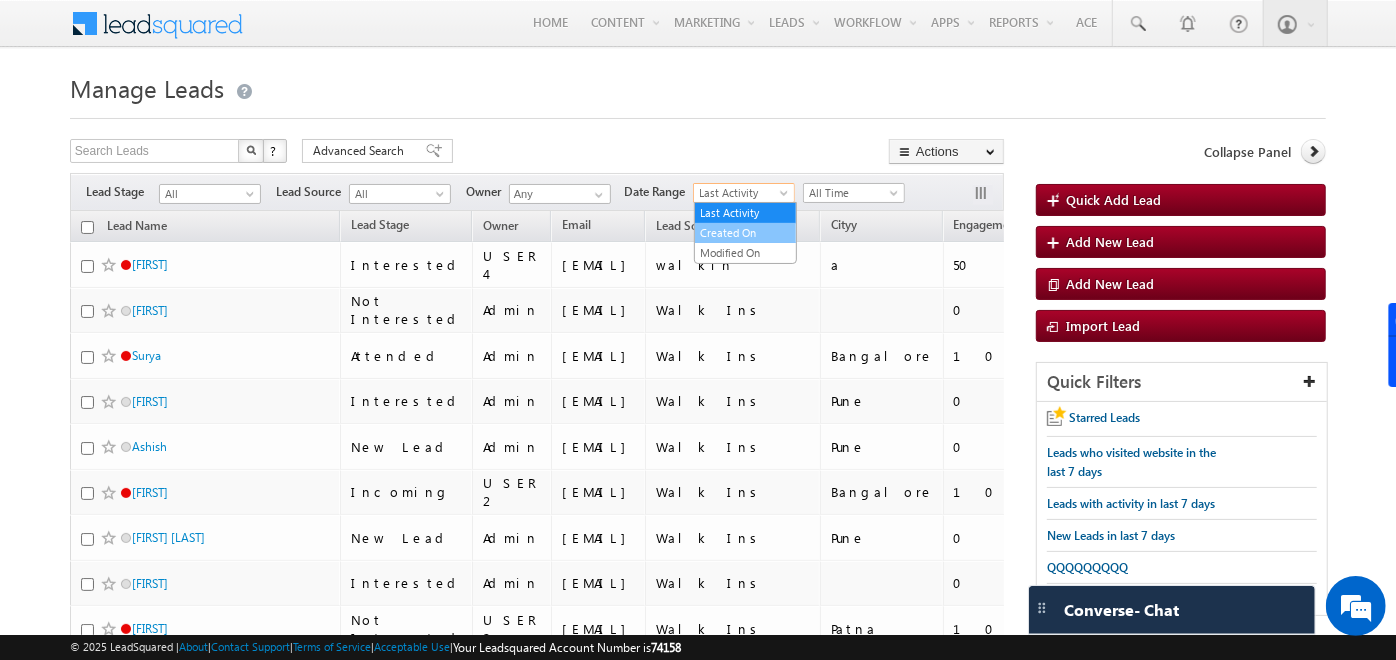 click on "Created On" at bounding box center [745, 233] 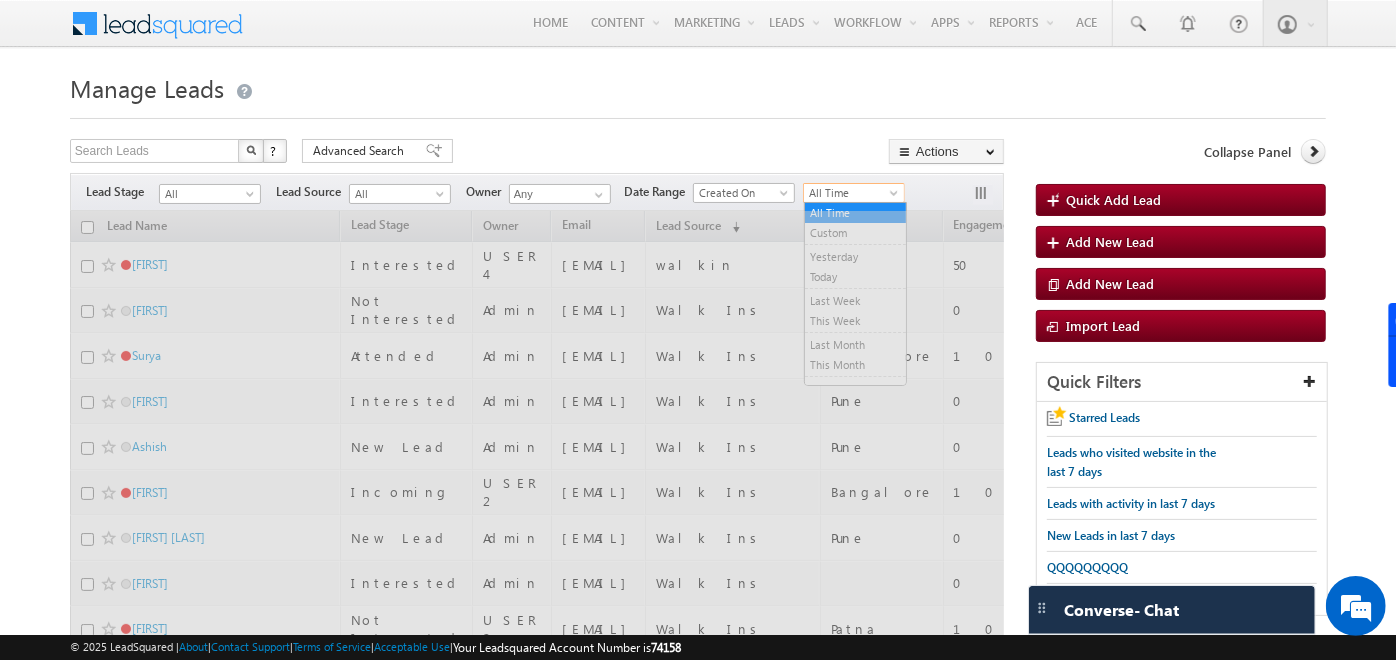 click on "Menu
Admin
soumy ahosk oti7@ gmail .com" at bounding box center [698, 745] 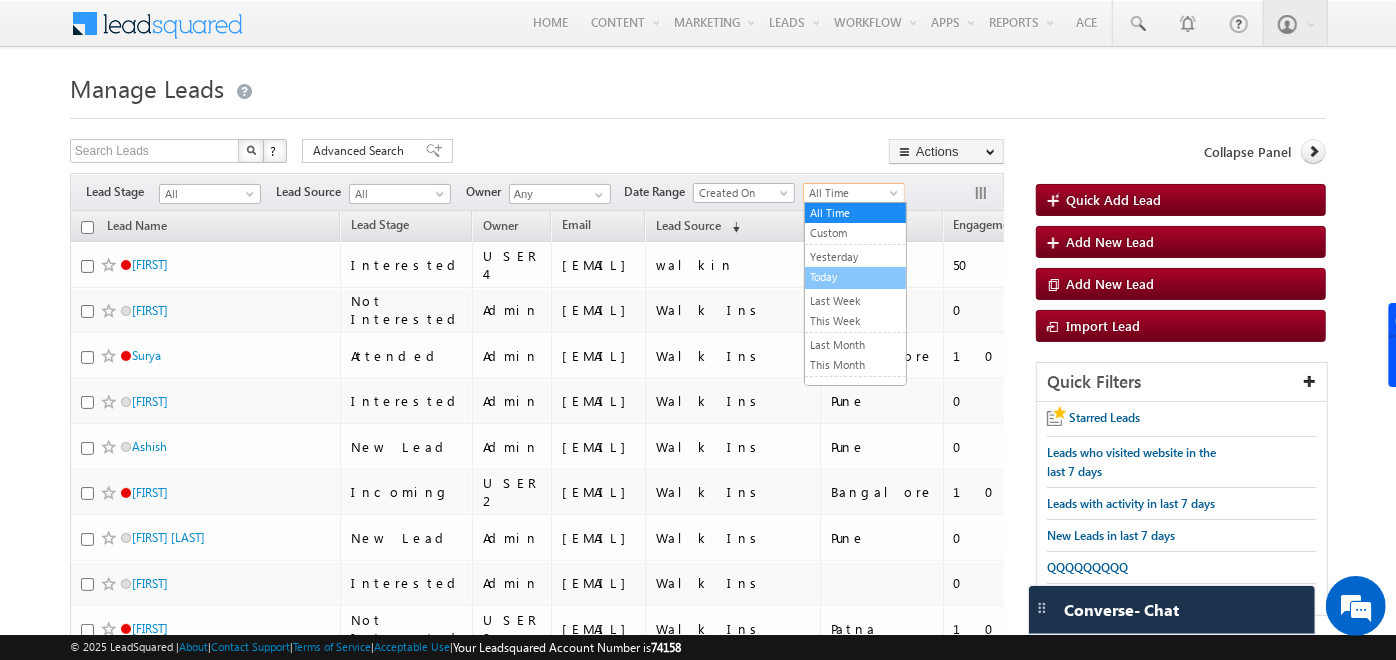 click on "Today" at bounding box center [855, 277] 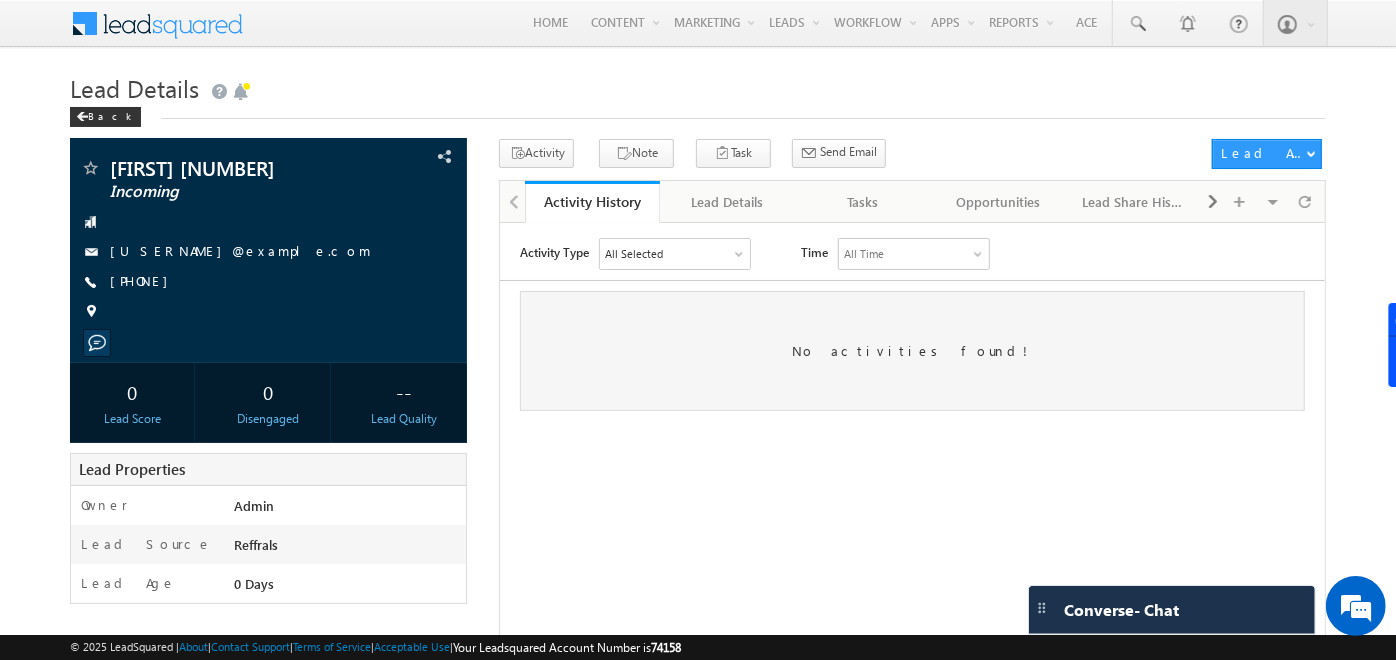 scroll, scrollTop: 0, scrollLeft: 0, axis: both 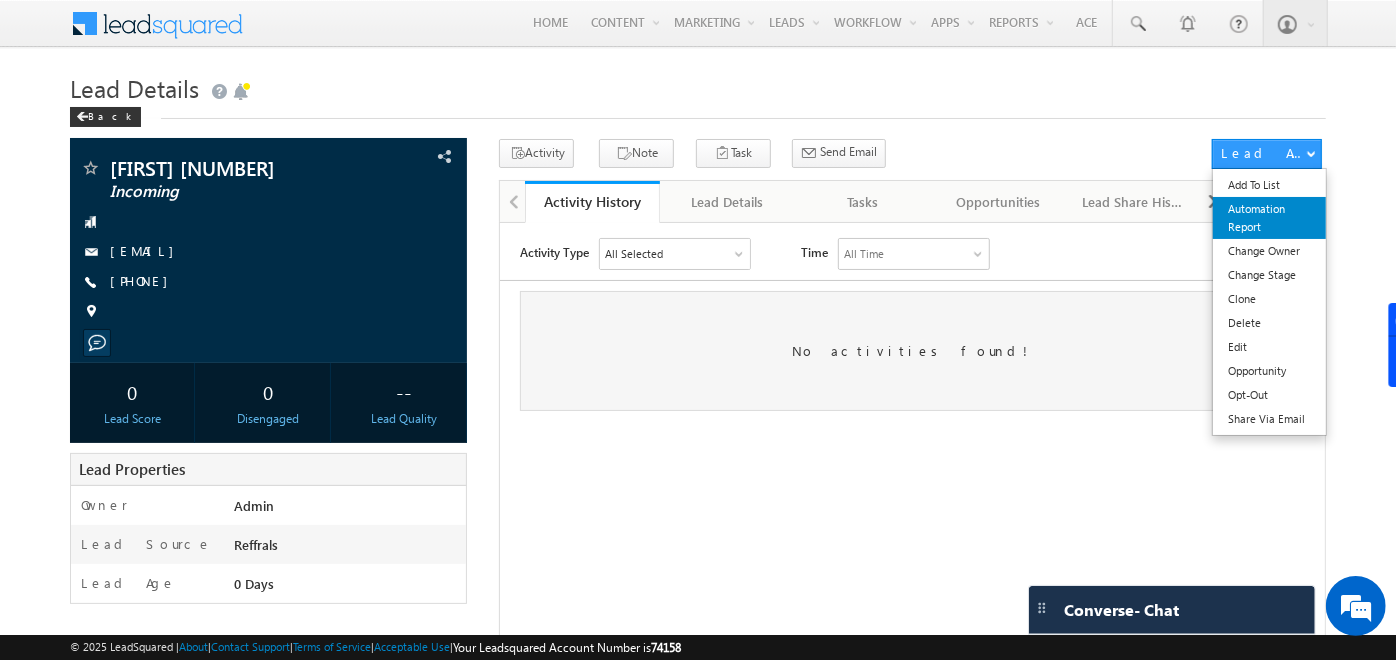 click on "Automation Report" at bounding box center (1269, 218) 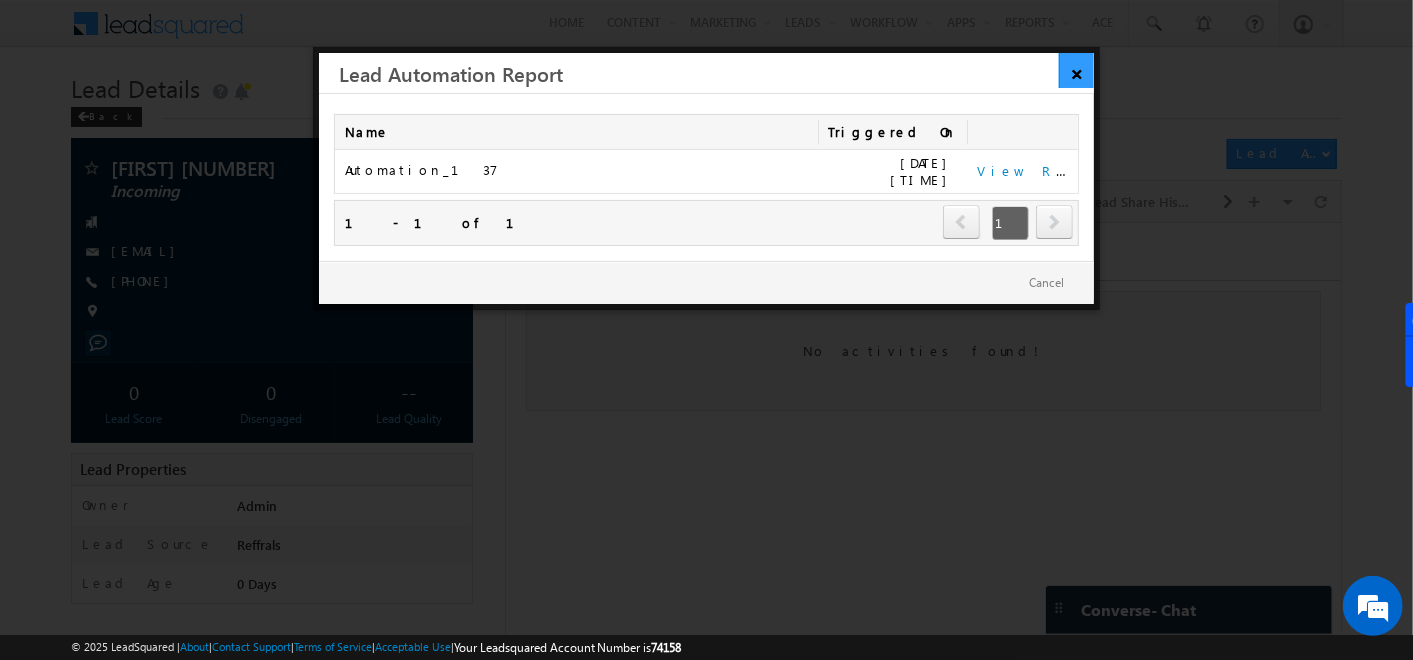 click on "×" at bounding box center [1076, 70] 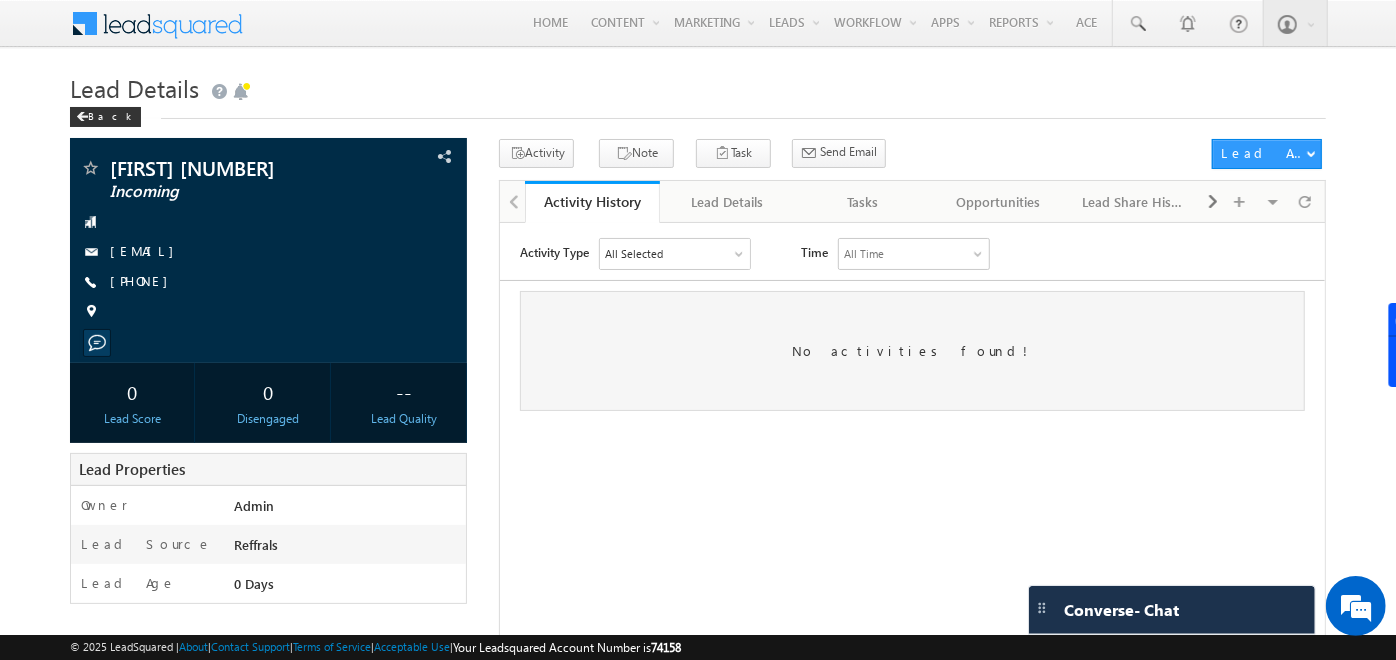 scroll, scrollTop: 0, scrollLeft: 0, axis: both 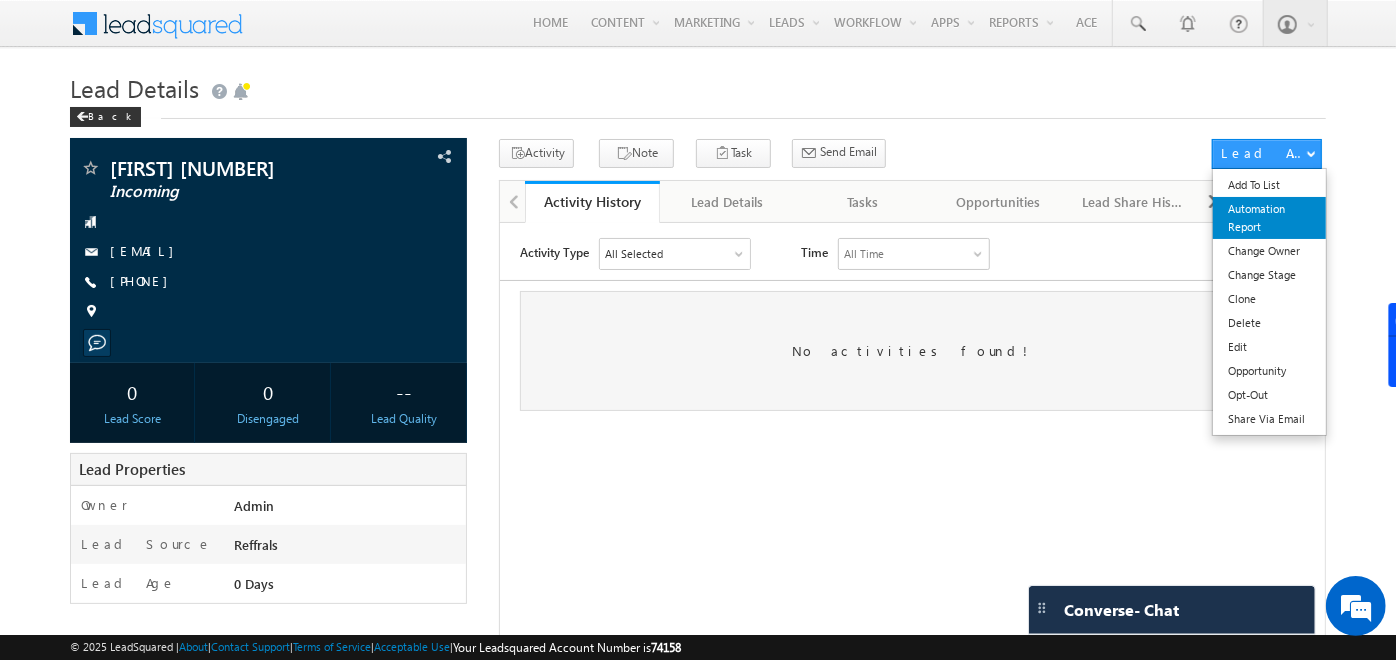 click on "Automation Report" at bounding box center (1269, 218) 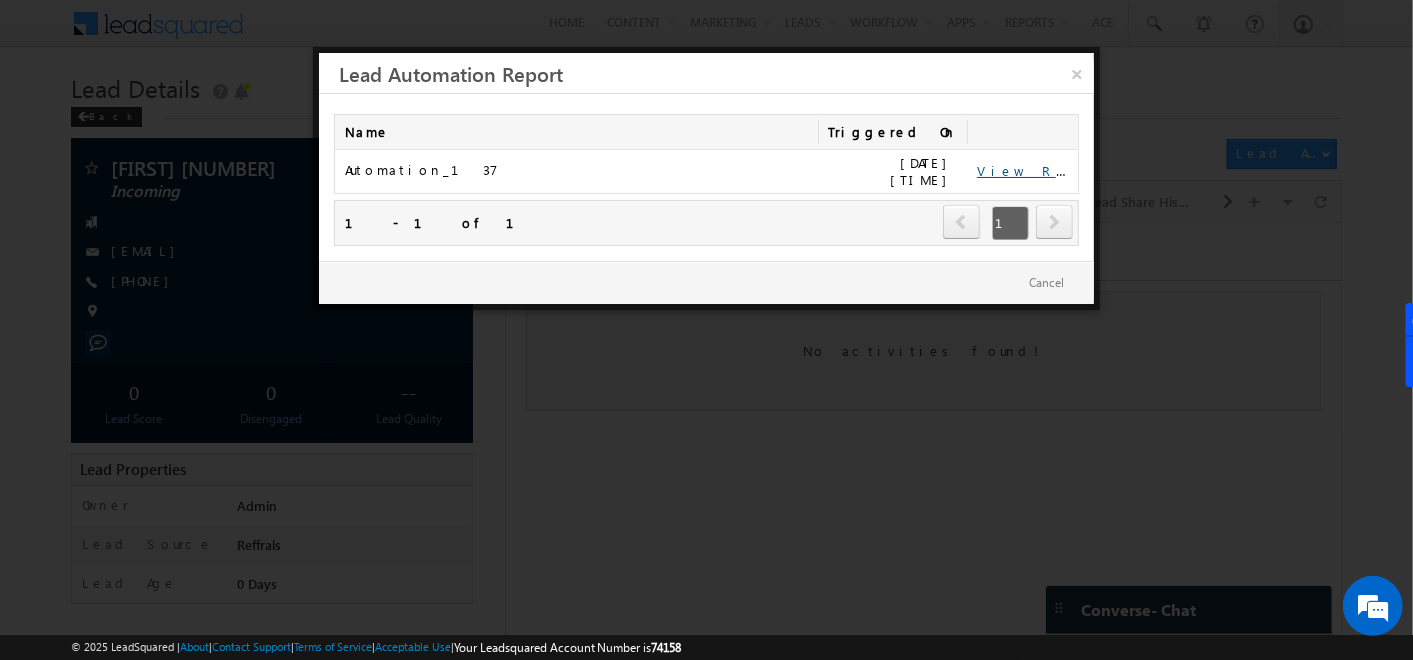 click on "View Report" at bounding box center [1039, 170] 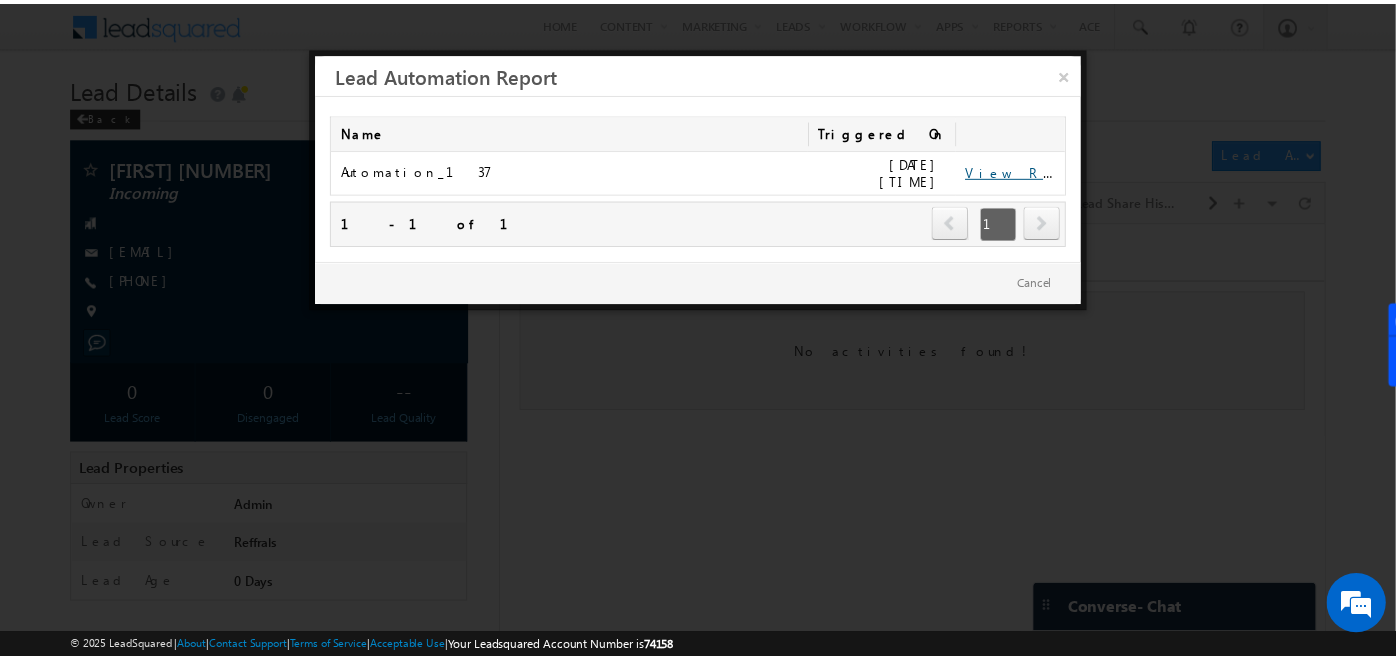 scroll, scrollTop: 0, scrollLeft: 0, axis: both 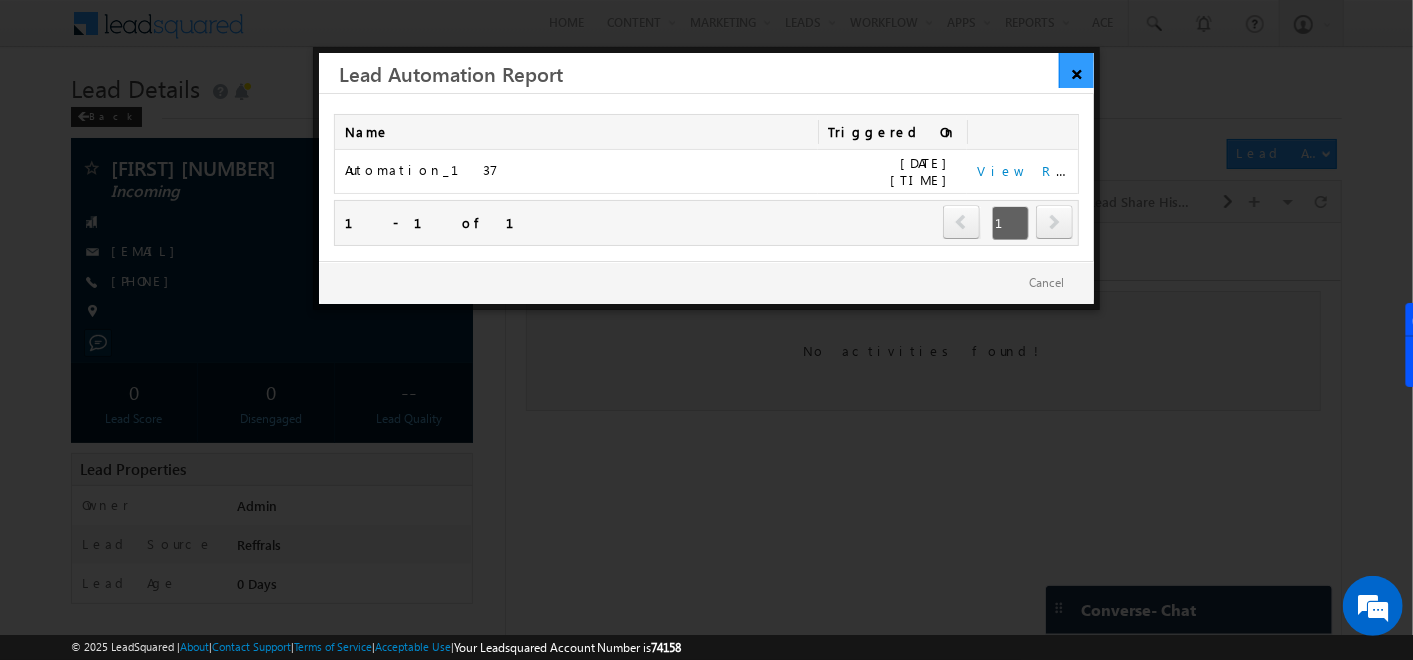 click on "×" at bounding box center [1076, 70] 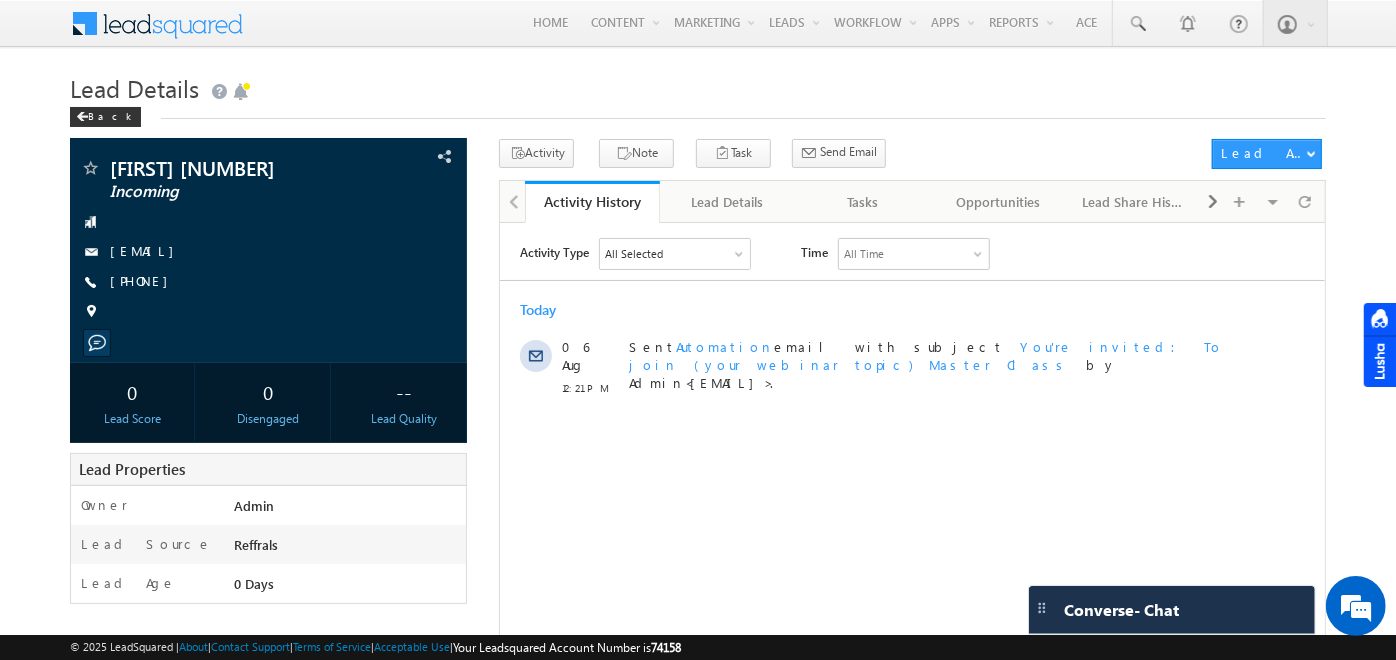 scroll, scrollTop: 0, scrollLeft: 0, axis: both 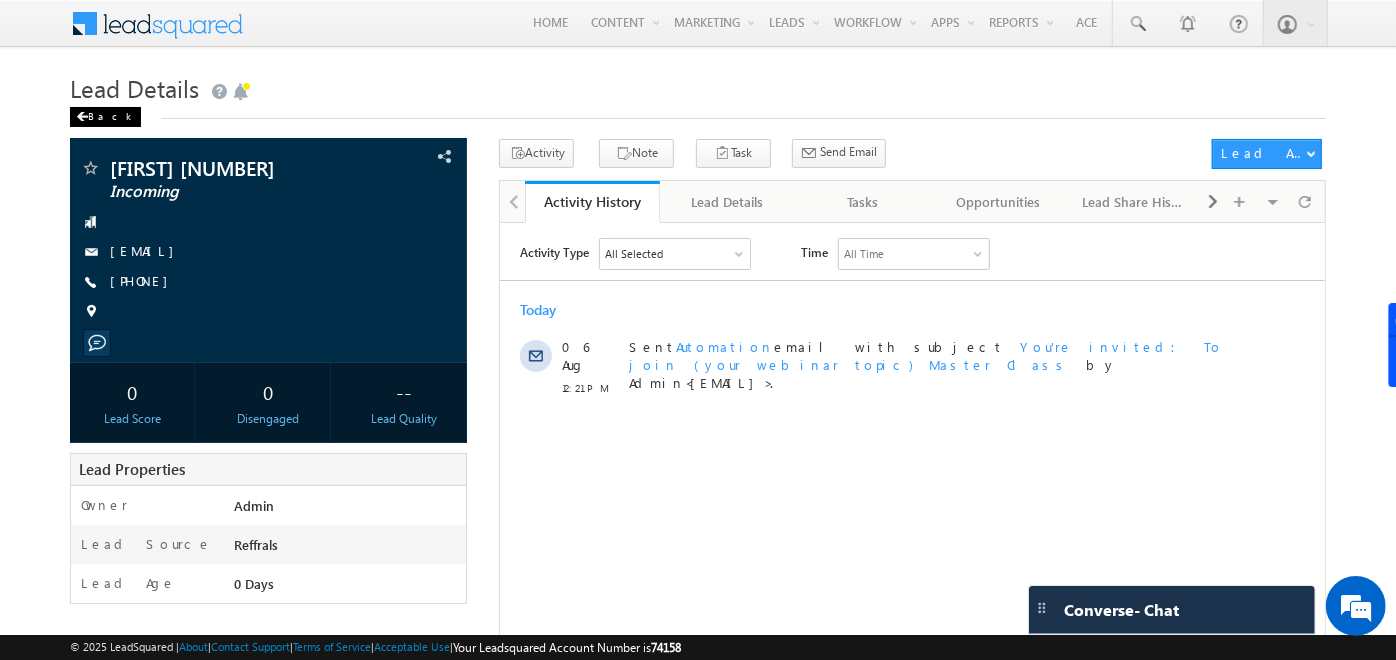 click at bounding box center [82, 117] 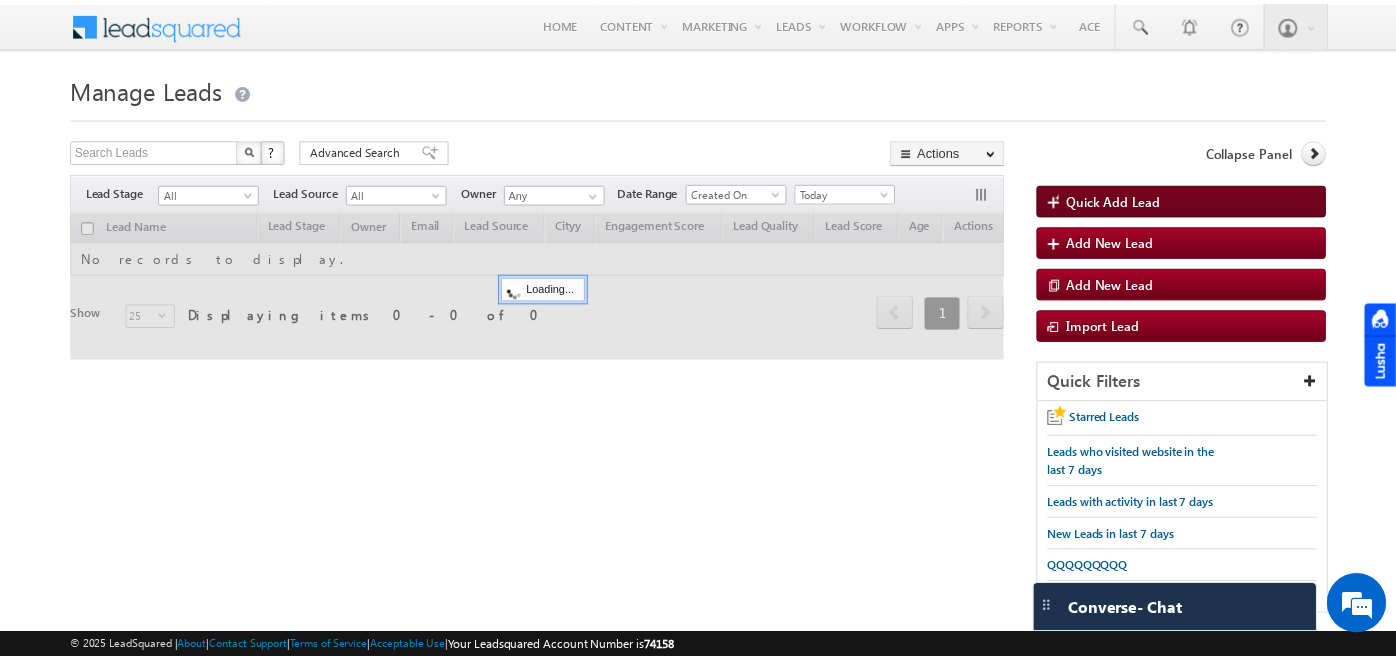 scroll, scrollTop: 0, scrollLeft: 0, axis: both 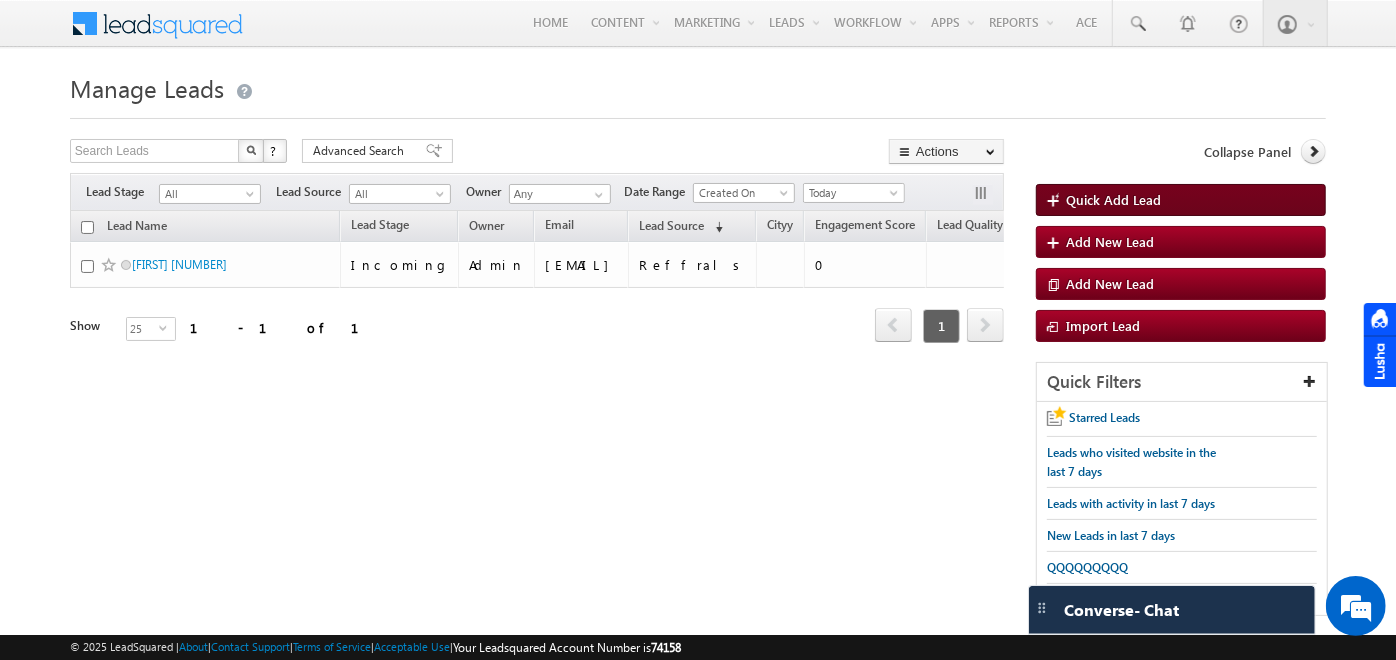 click on "Quick Add Lead" at bounding box center (1113, 199) 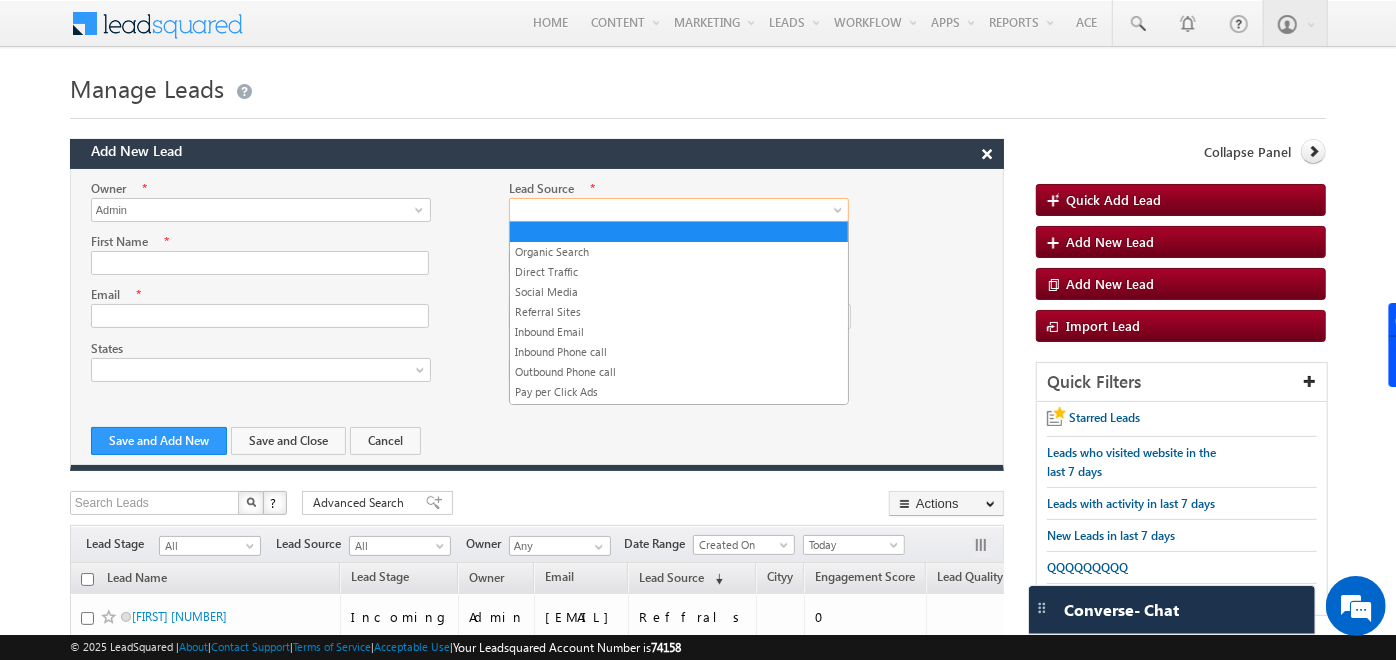 click at bounding box center [674, 210] 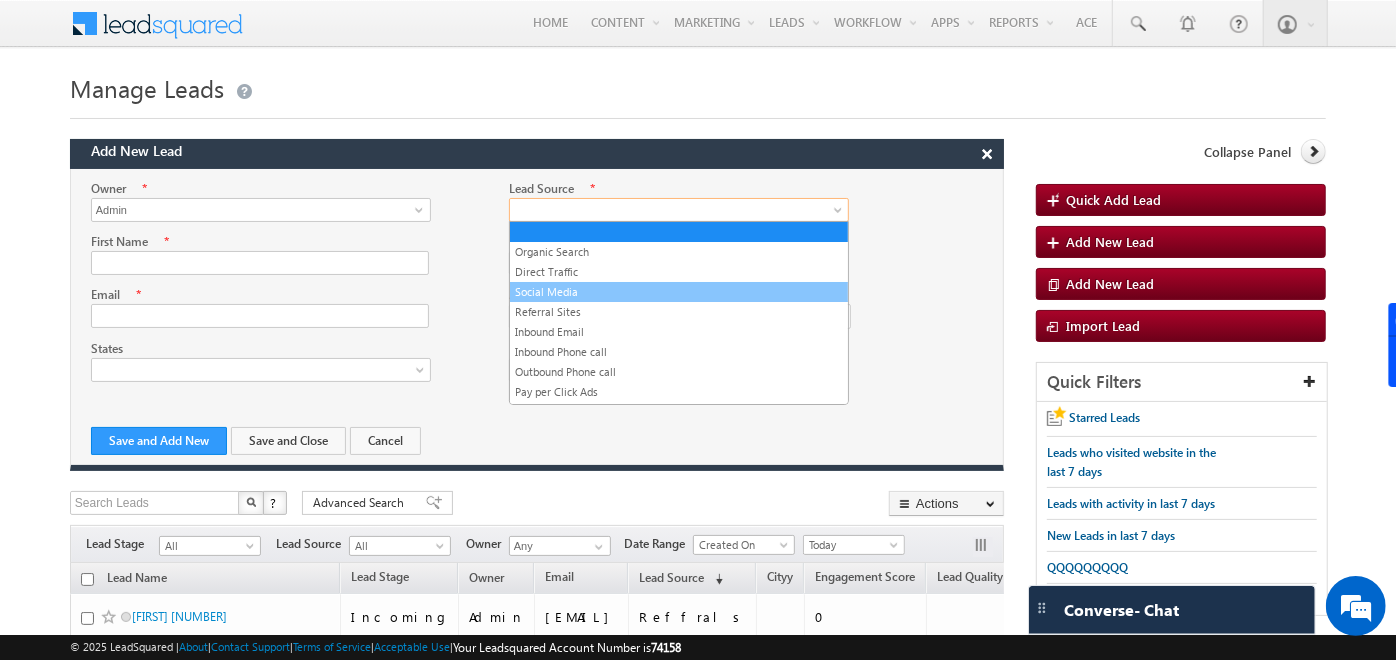 scroll, scrollTop: 90, scrollLeft: 0, axis: vertical 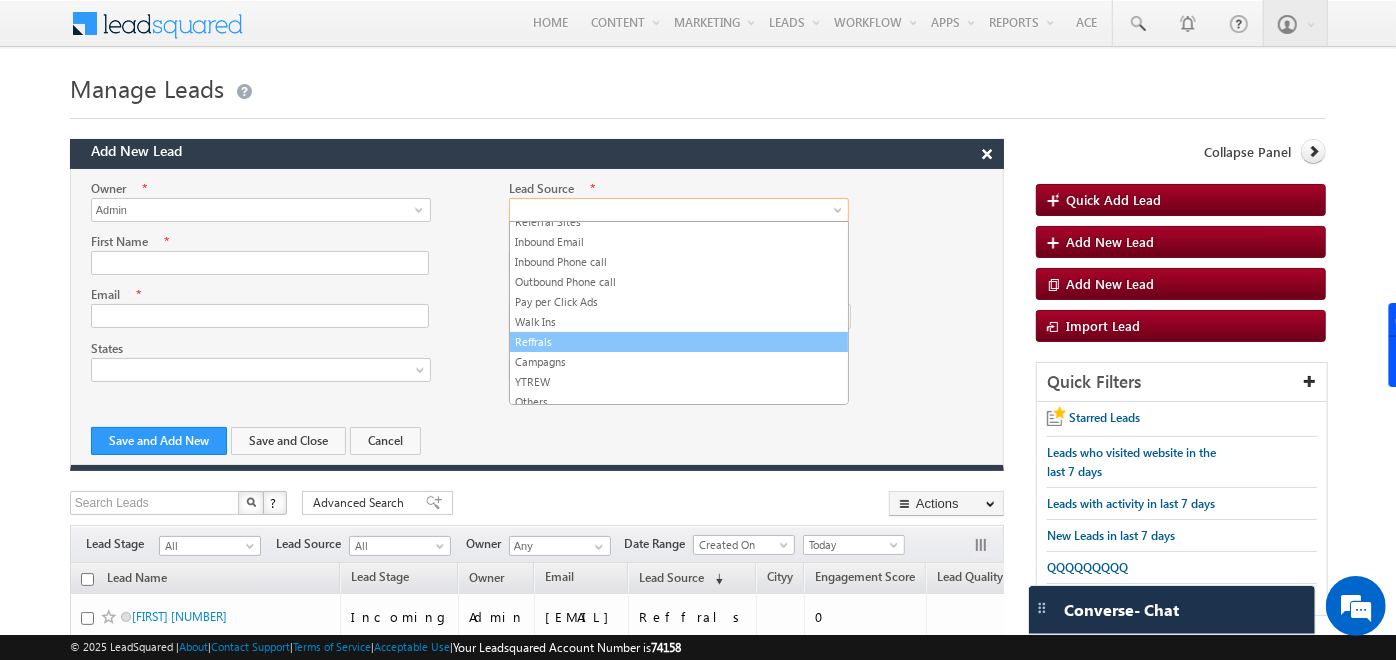click on "Reffrals" at bounding box center (679, 342) 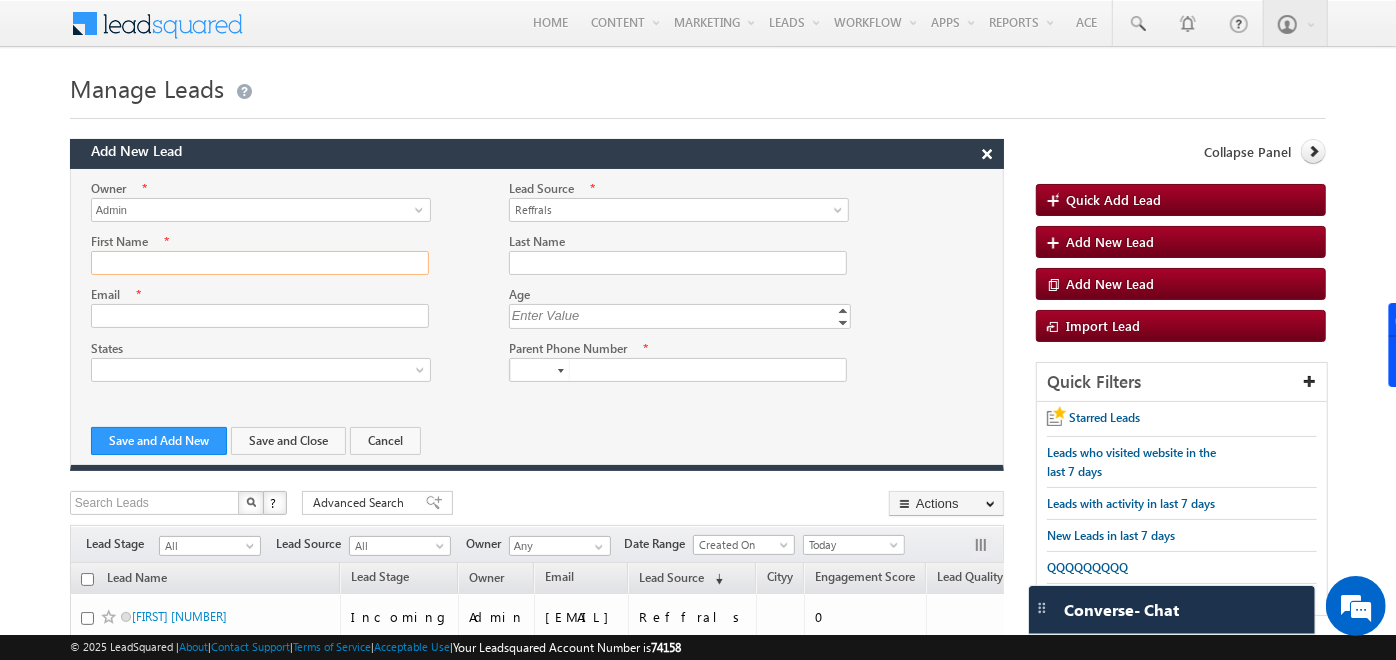 click on "First Name" at bounding box center (260, 263) 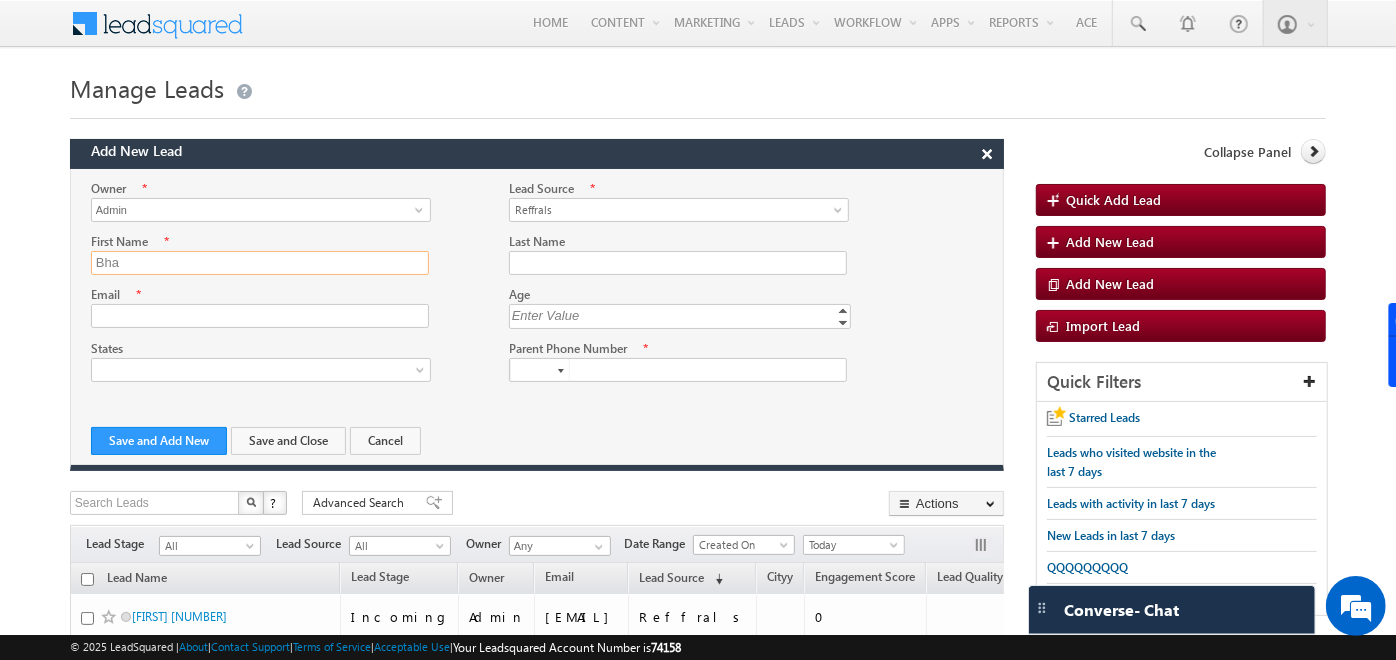 scroll, scrollTop: 0, scrollLeft: 0, axis: both 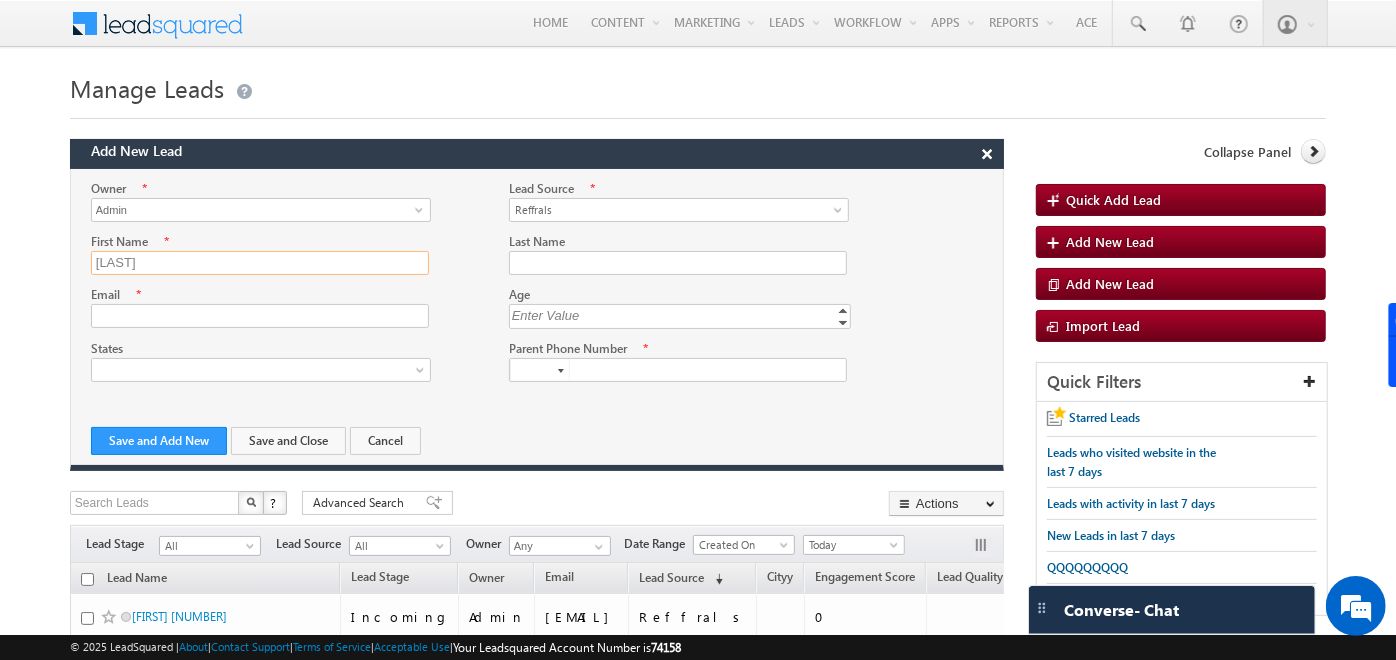 type on "[LAST]" 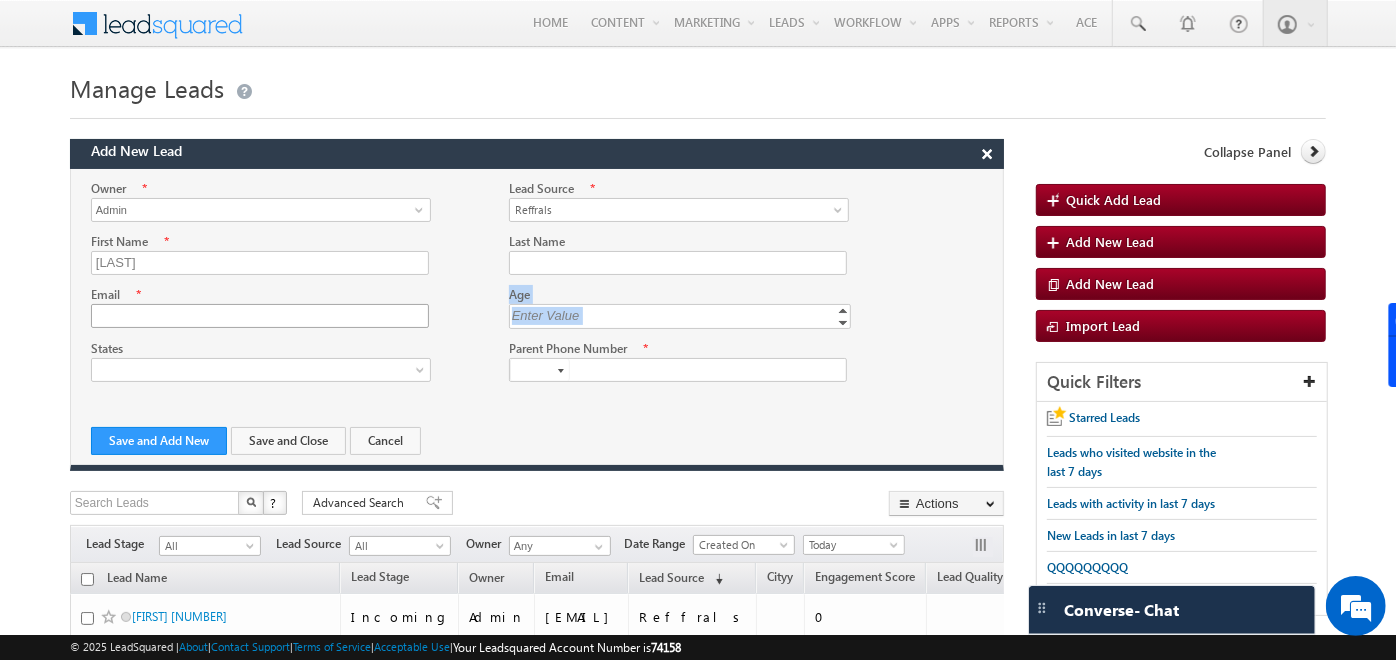 click on "Owner
*
Admin
Admin Admin
Lead Source
*
Organic Search Direct Traffic Social Media Referral Sites Inbound Email Inbound Phone call Outbound Phone call Pay per Click Ads Walk Ins Reffrals Campagns YTREW Others Reffrals Reffrals
*  Bharti" at bounding box center (537, 285) 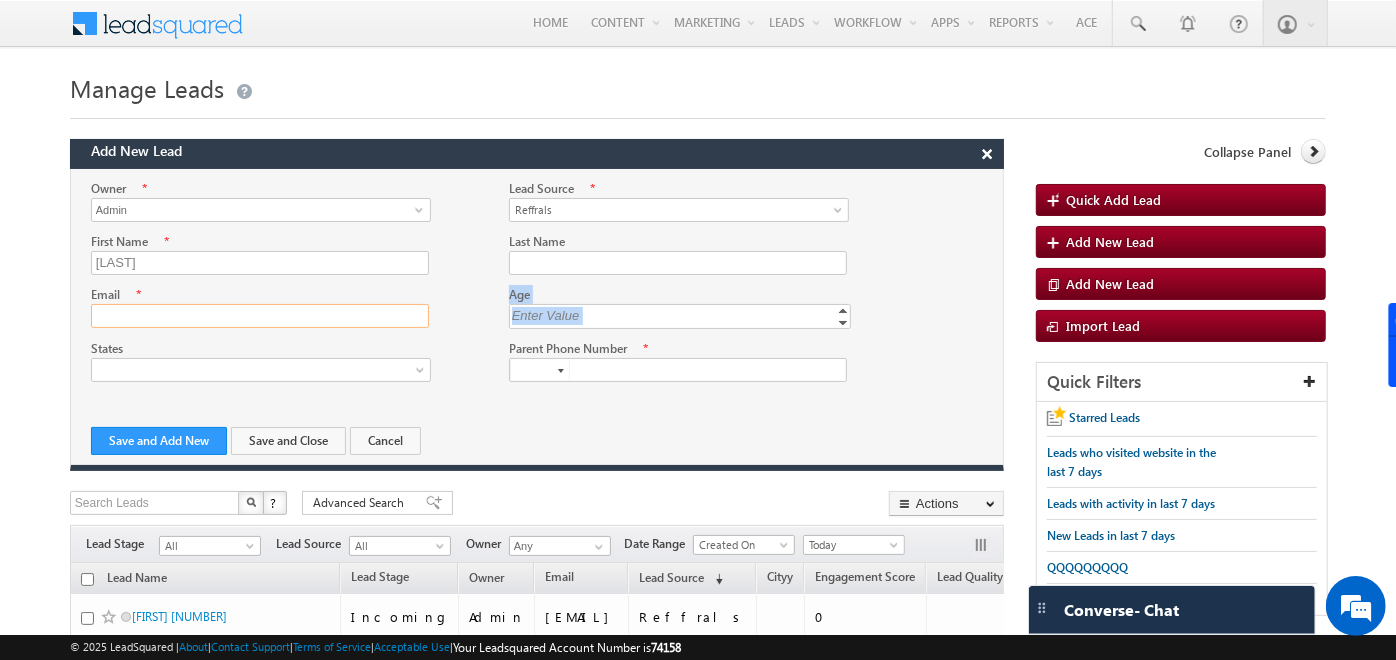 click on "Email" 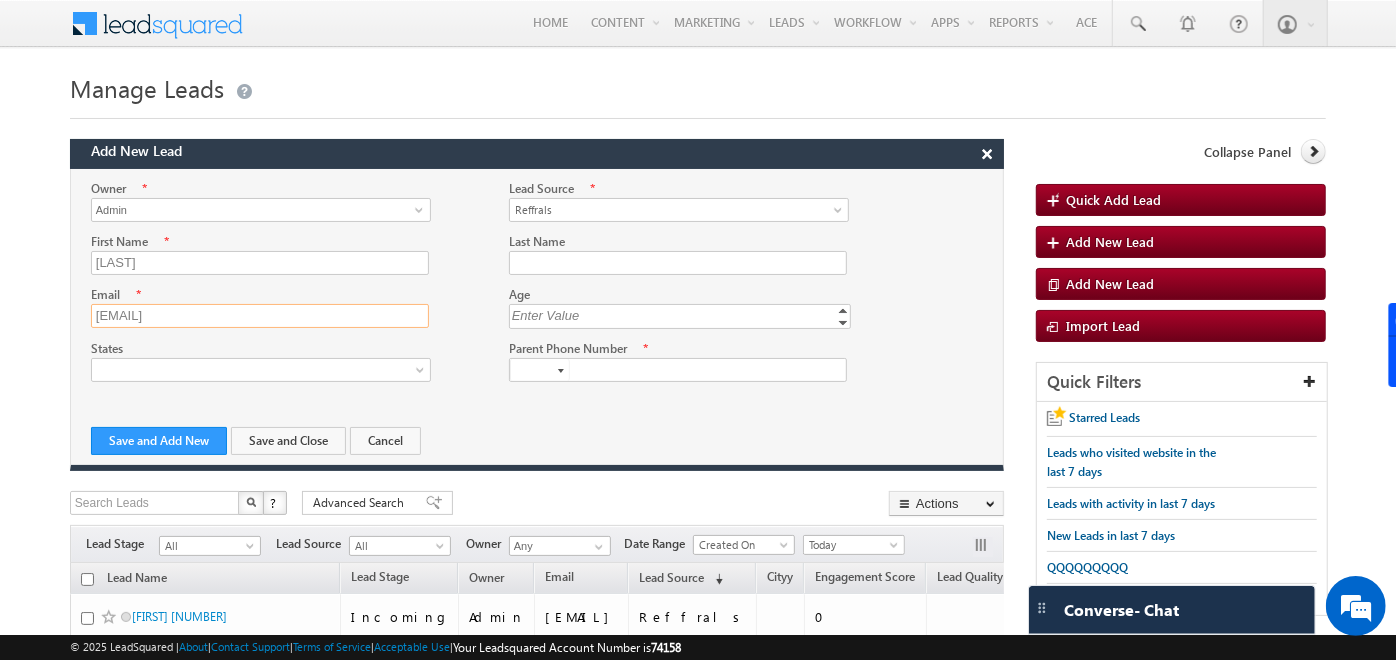 type on "bharti@gmail.com" 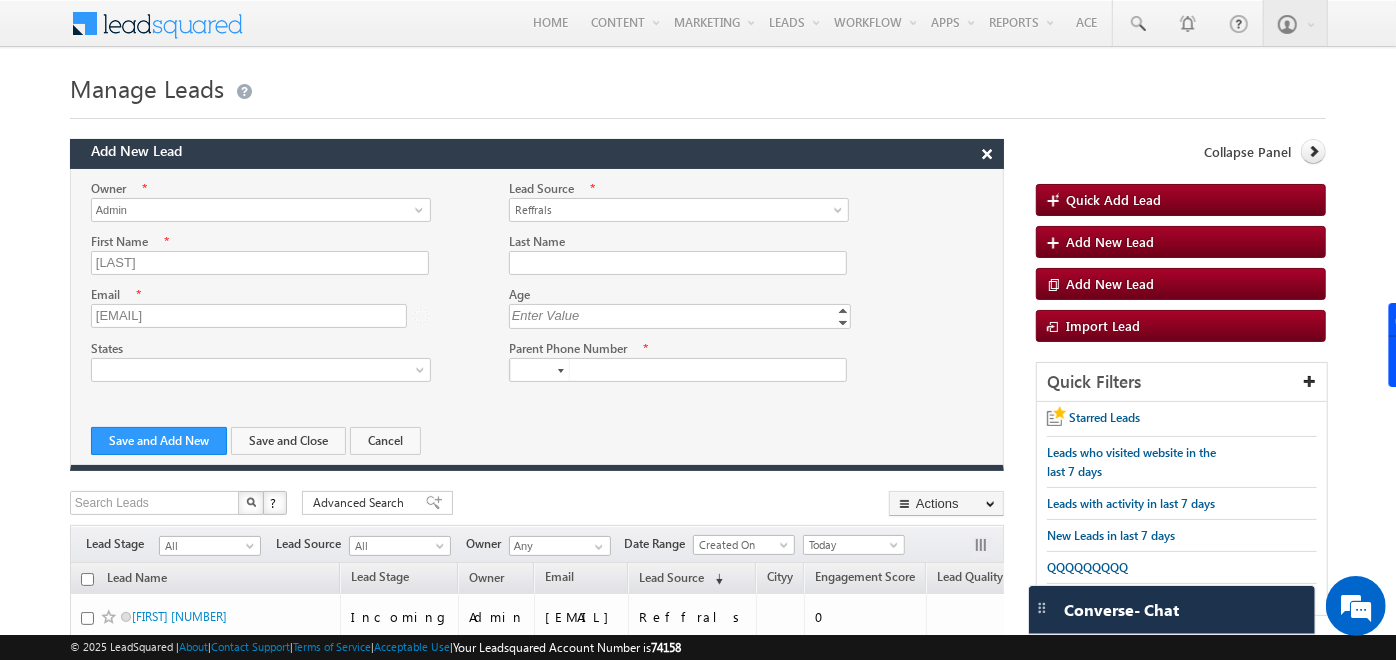 click on "Enter Value" at bounding box center (682, 315) 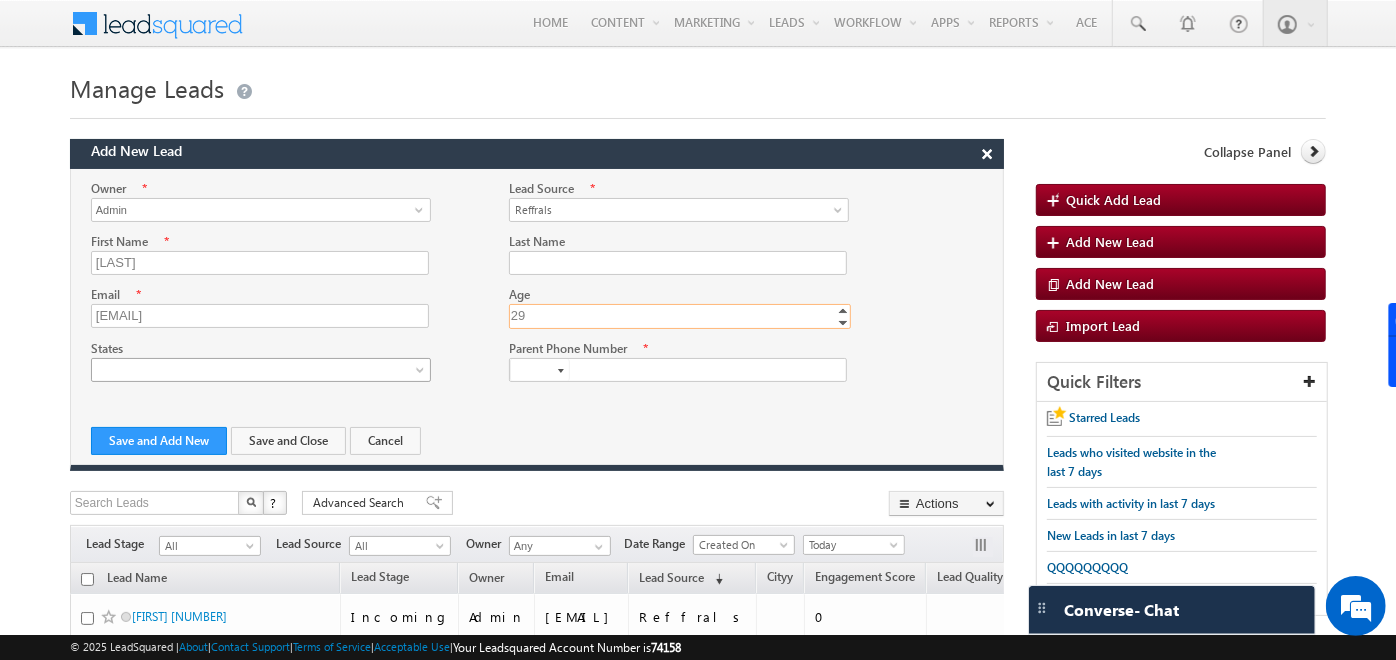type on "29" 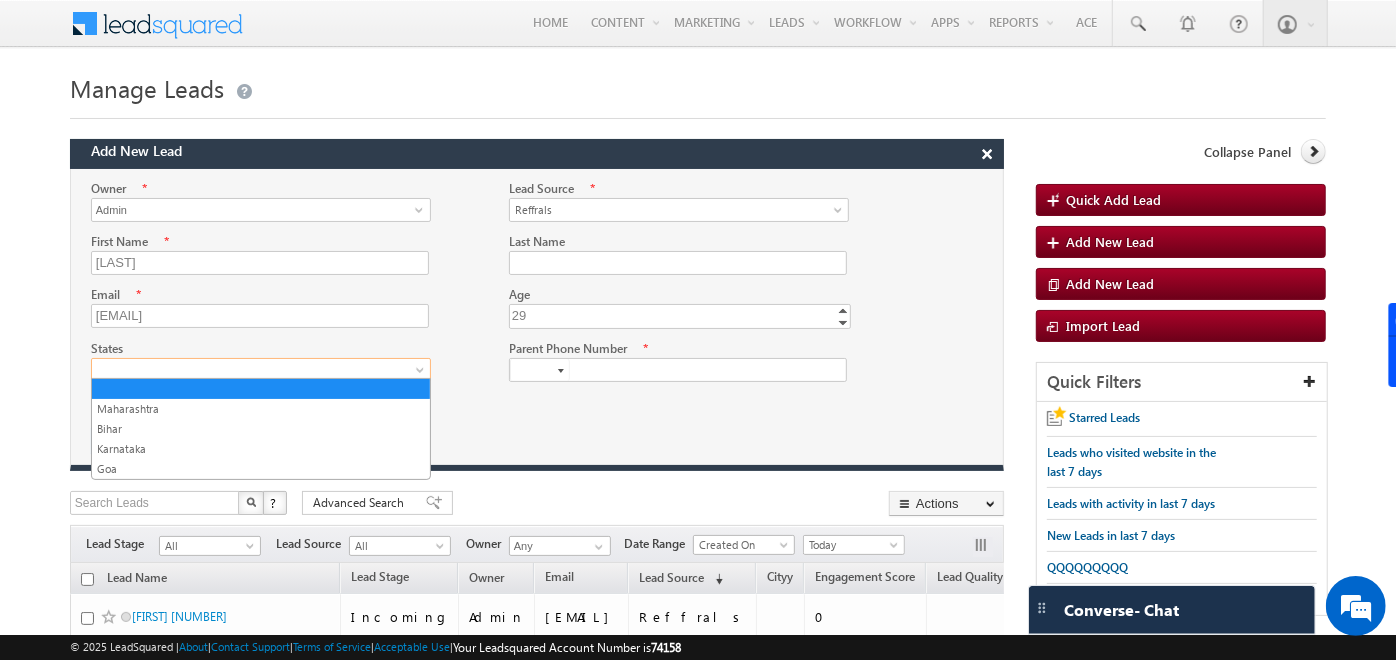 click at bounding box center [256, 370] 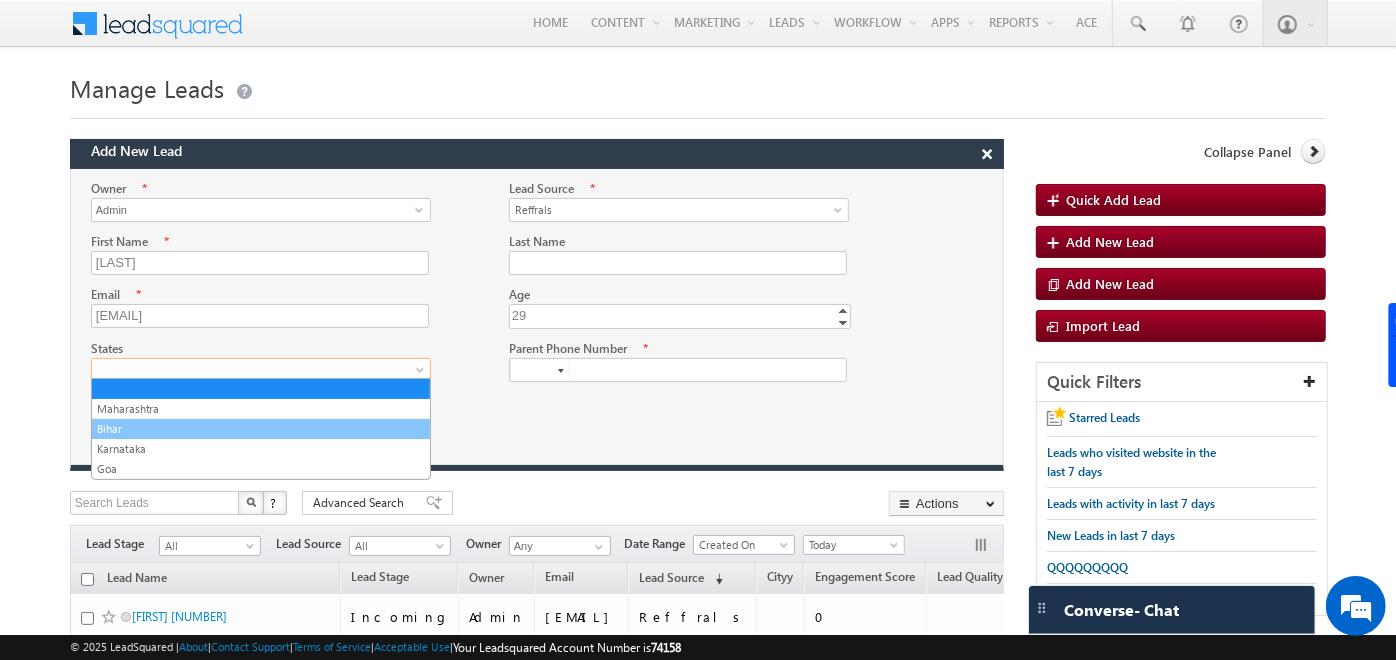 click on "Bihar" at bounding box center (261, 429) 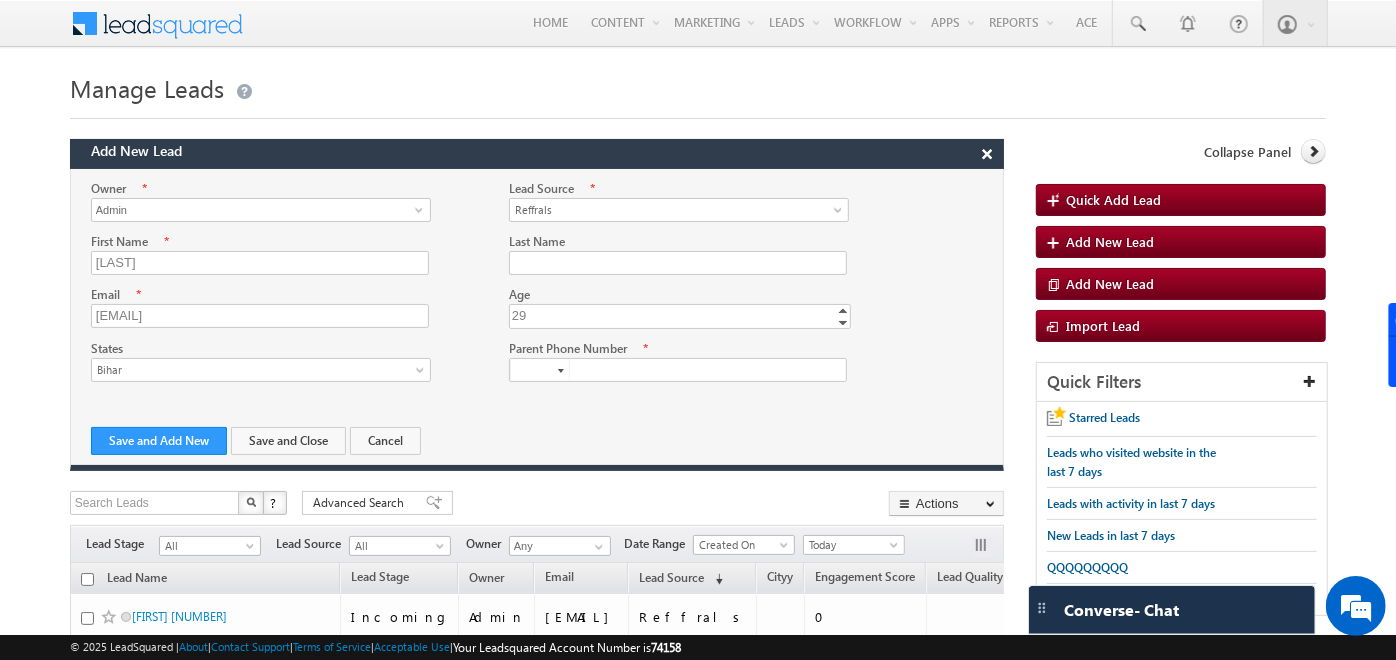 click at bounding box center (561, 371) 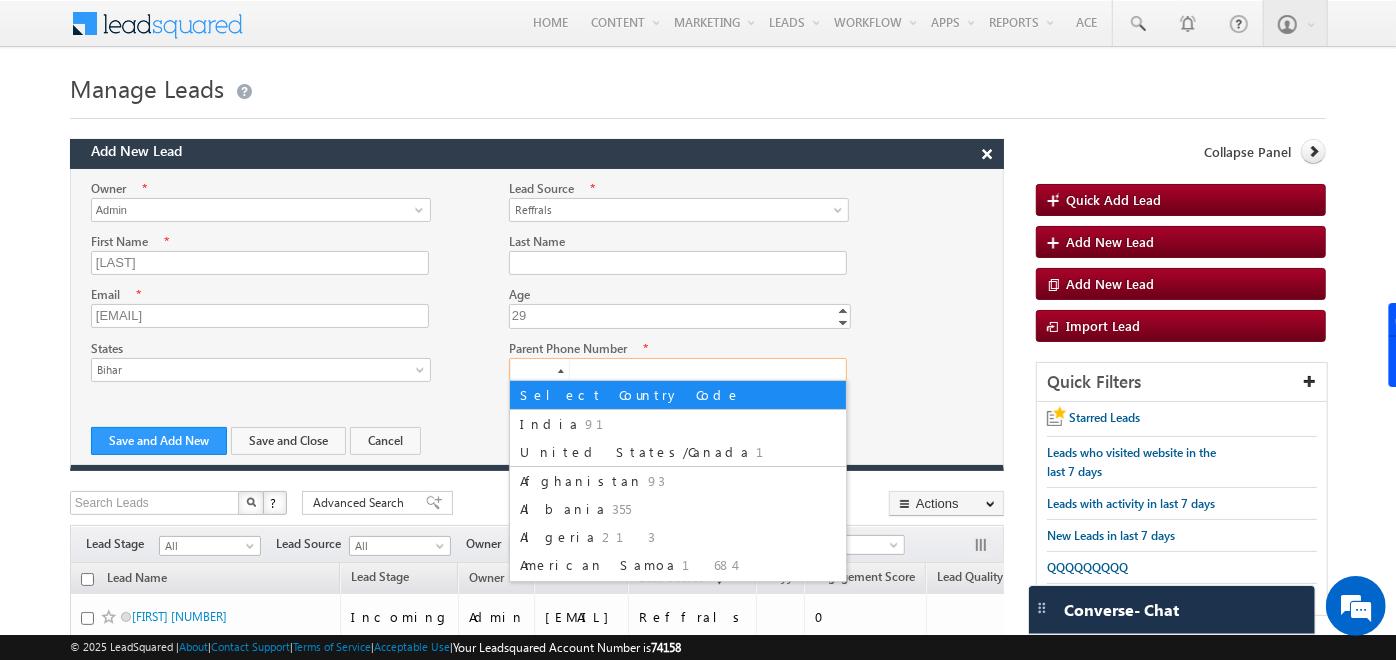 click at bounding box center [678, 409] 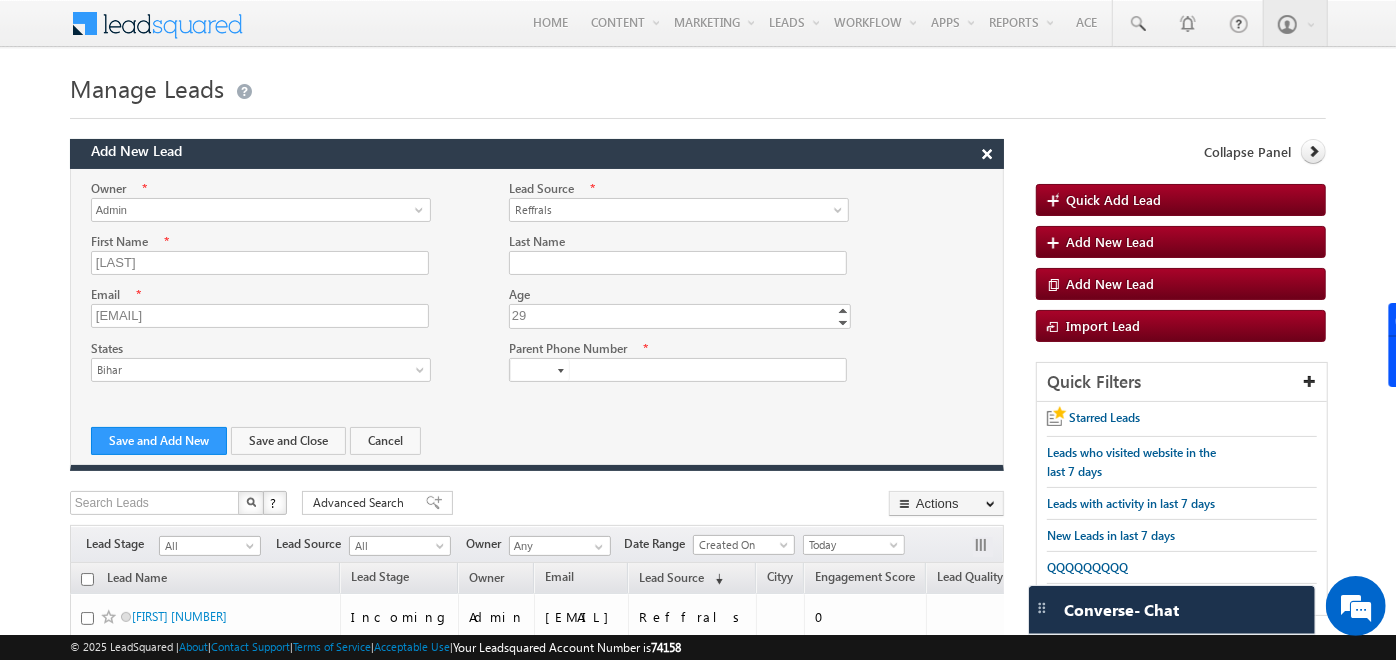 click at bounding box center (561, 371) 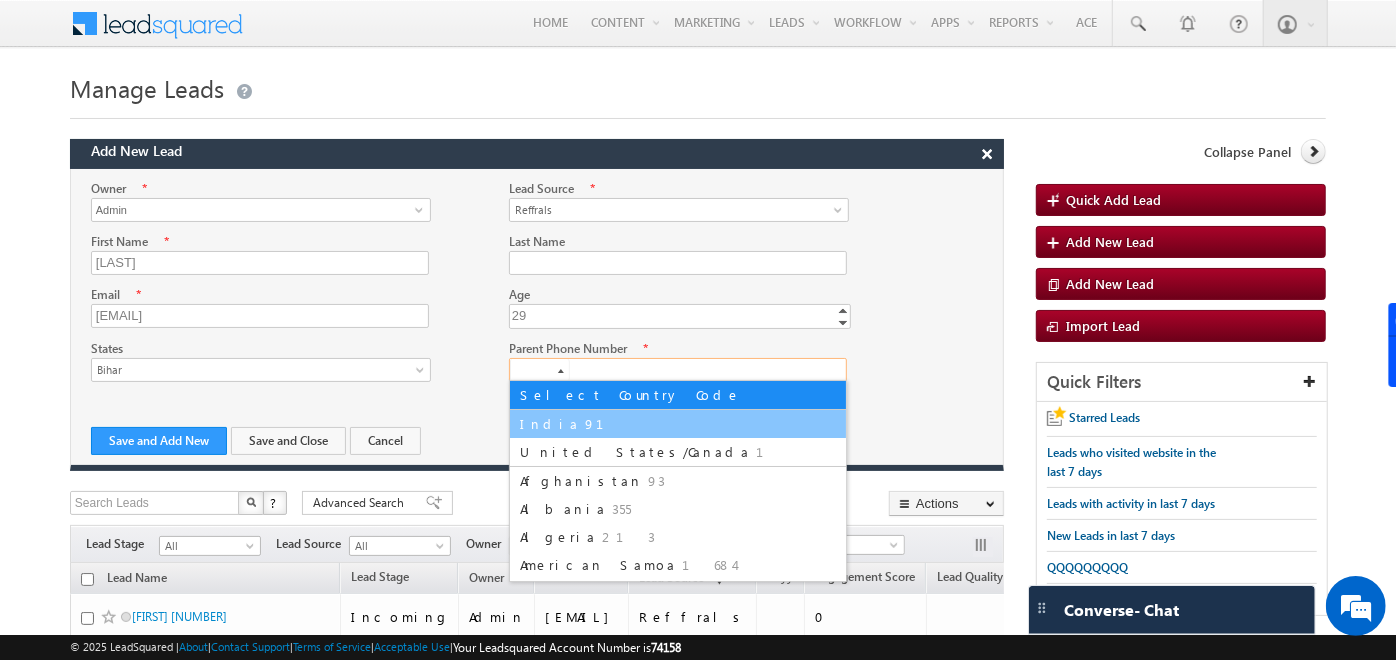 click on "India" at bounding box center (550, 423) 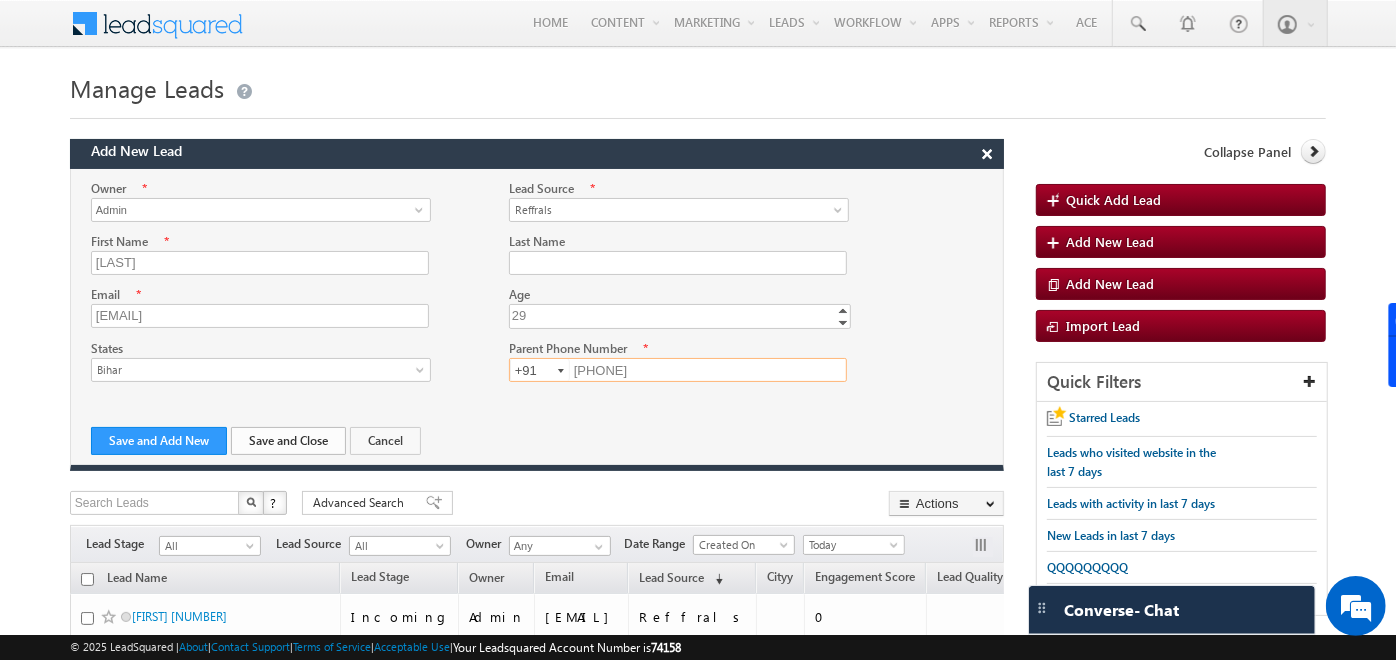 type on "7766112233" 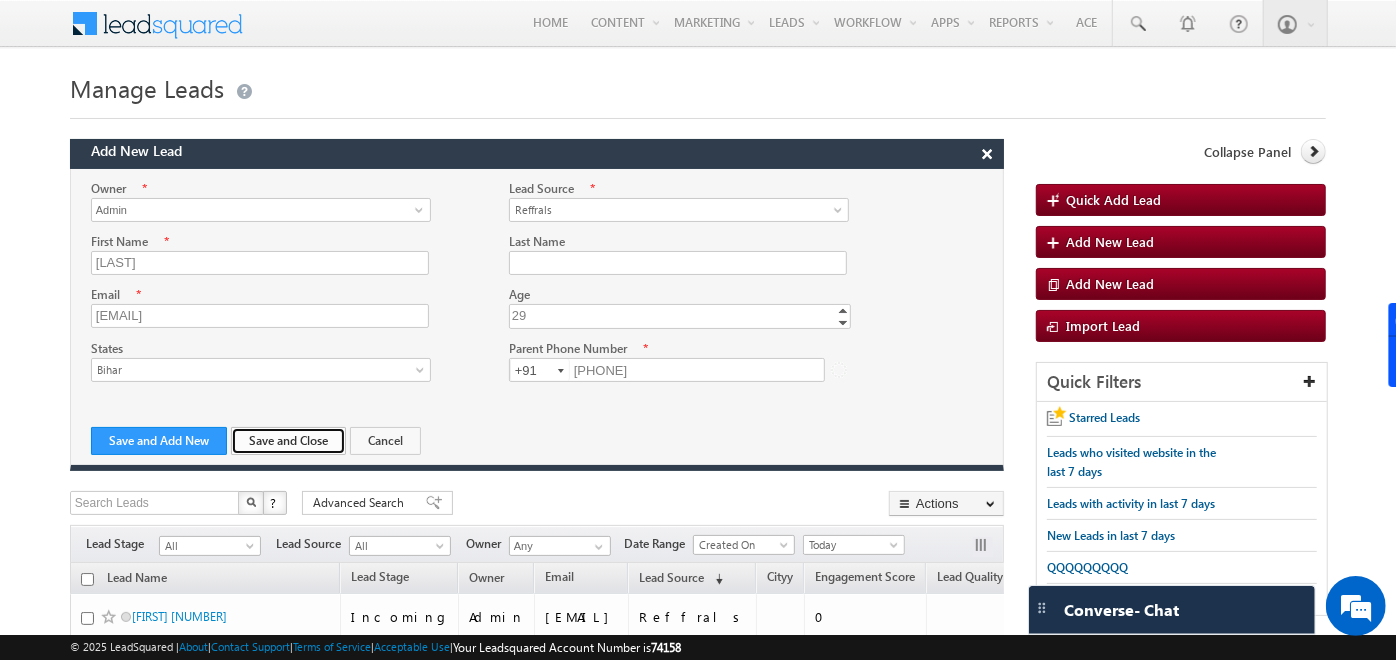 click on "Save and Close" at bounding box center (288, 441) 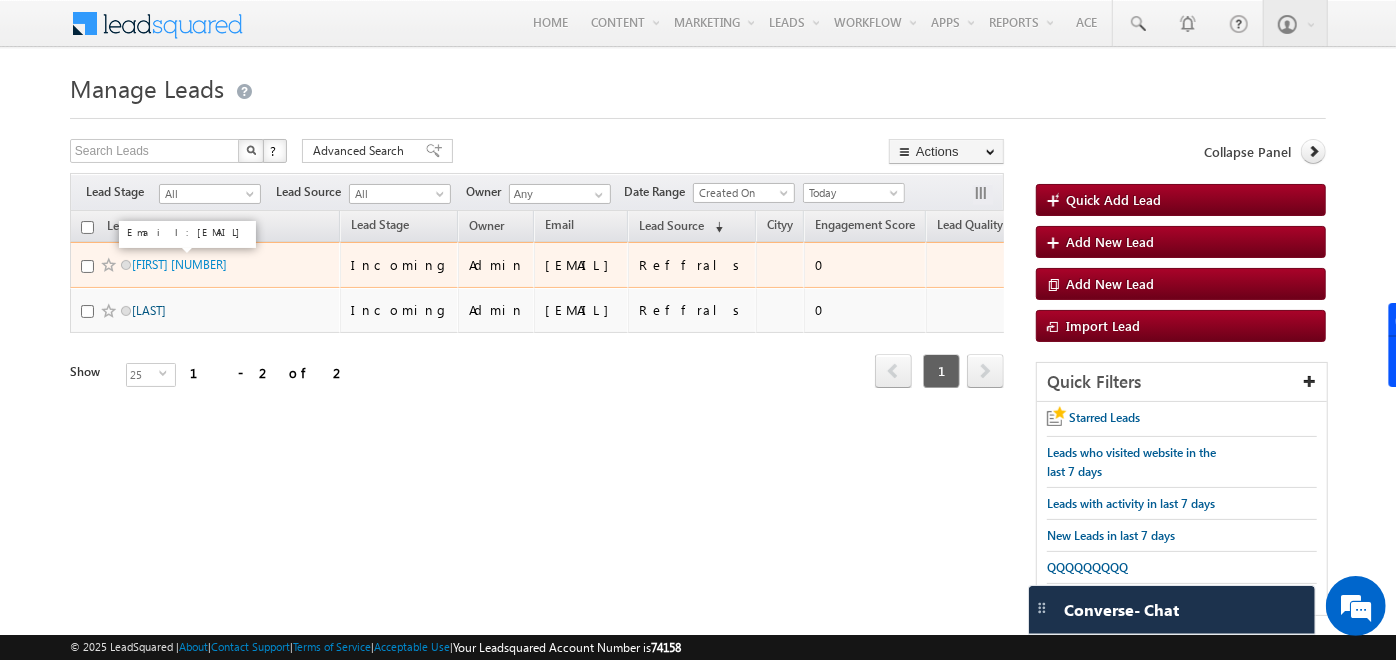 drag, startPoint x: 180, startPoint y: 257, endPoint x: 136, endPoint y: 311, distance: 69.656296 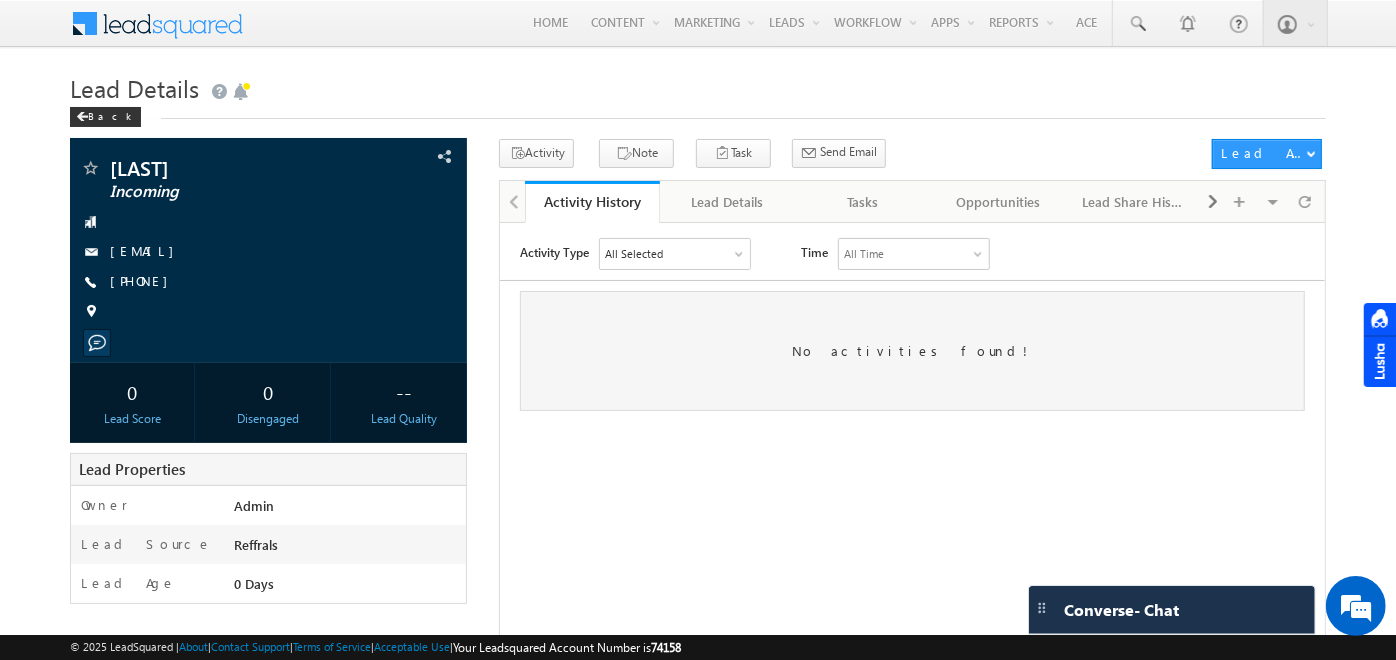 scroll, scrollTop: 0, scrollLeft: 0, axis: both 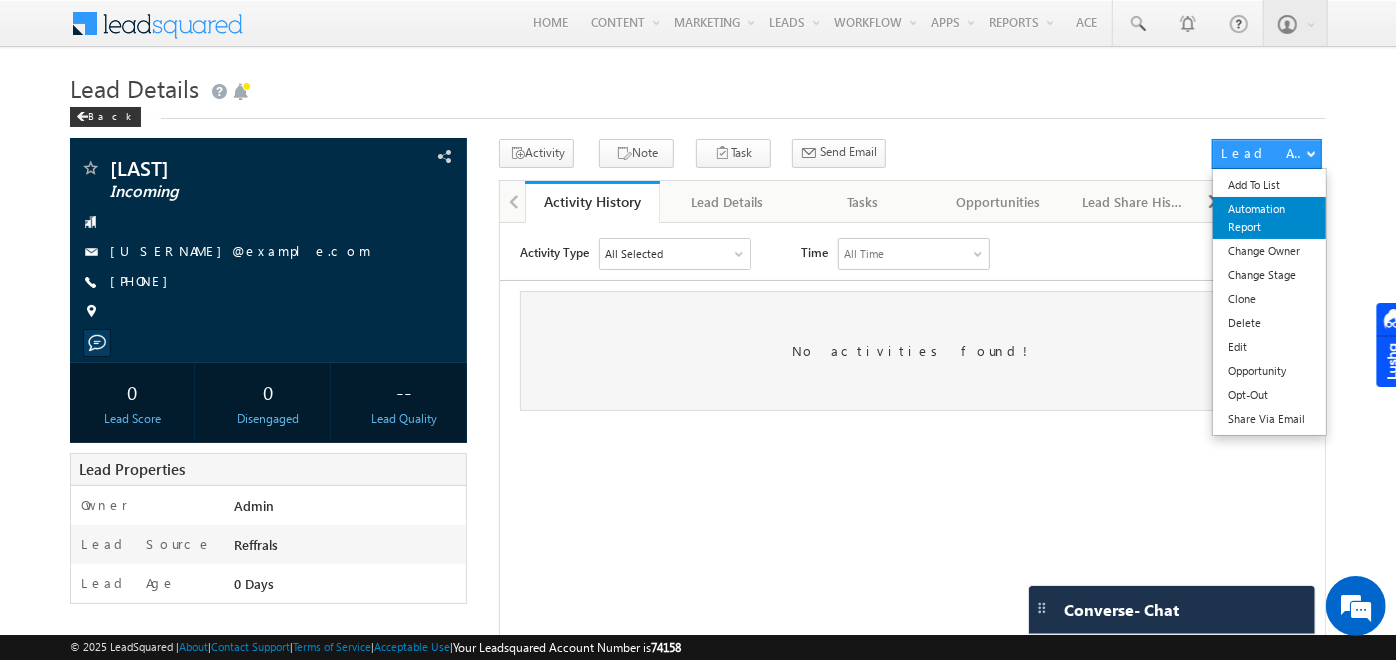 click on "Automation Report" at bounding box center (1269, 218) 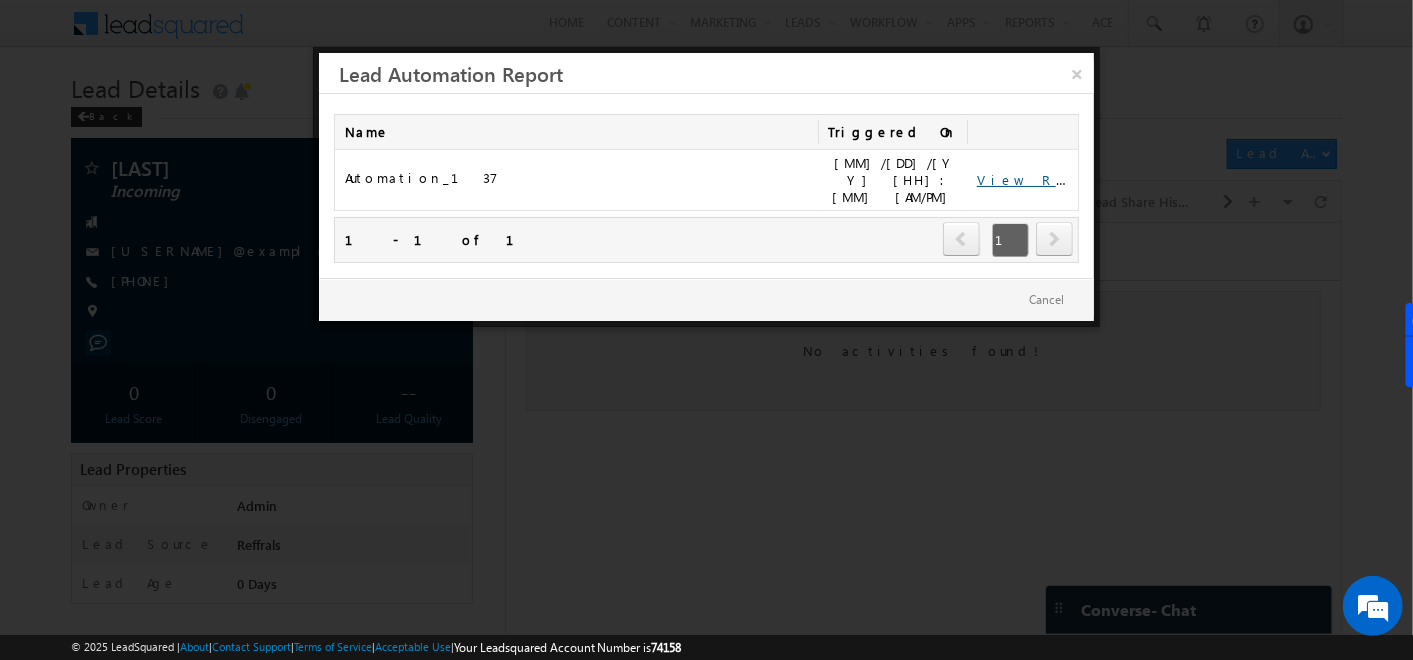 click on "View Report" at bounding box center [1039, 179] 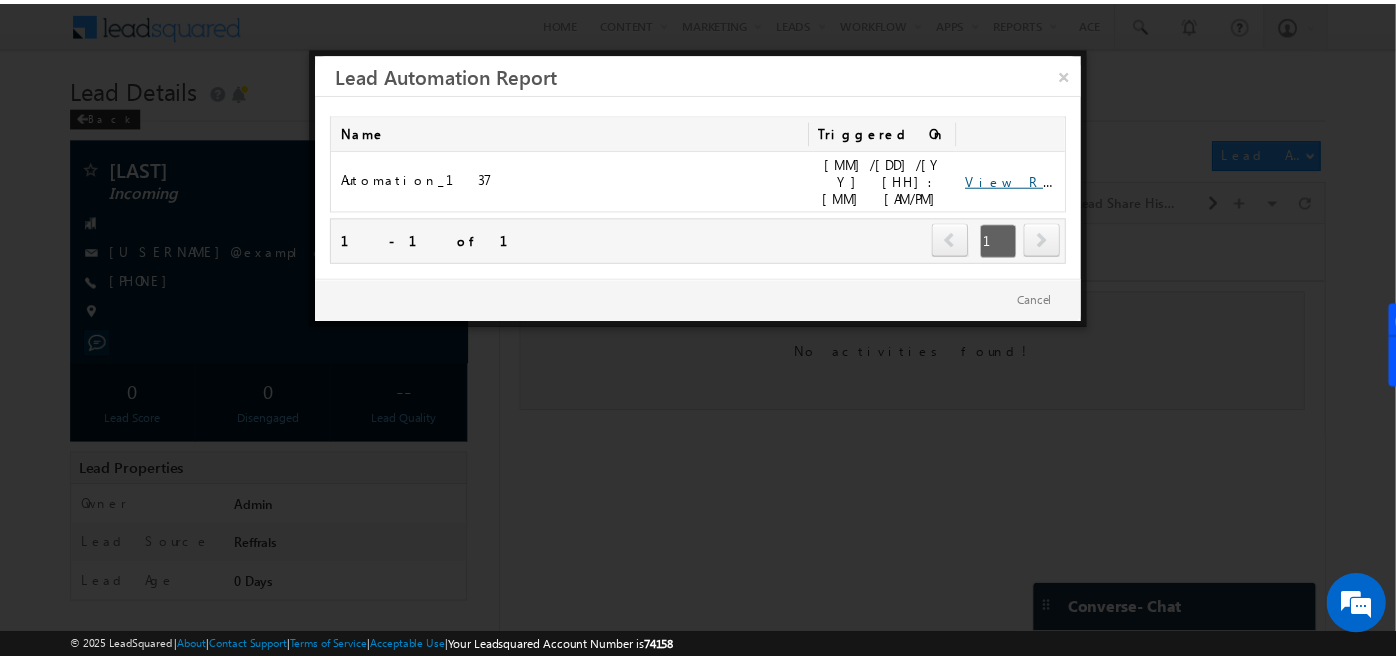 scroll, scrollTop: 0, scrollLeft: 0, axis: both 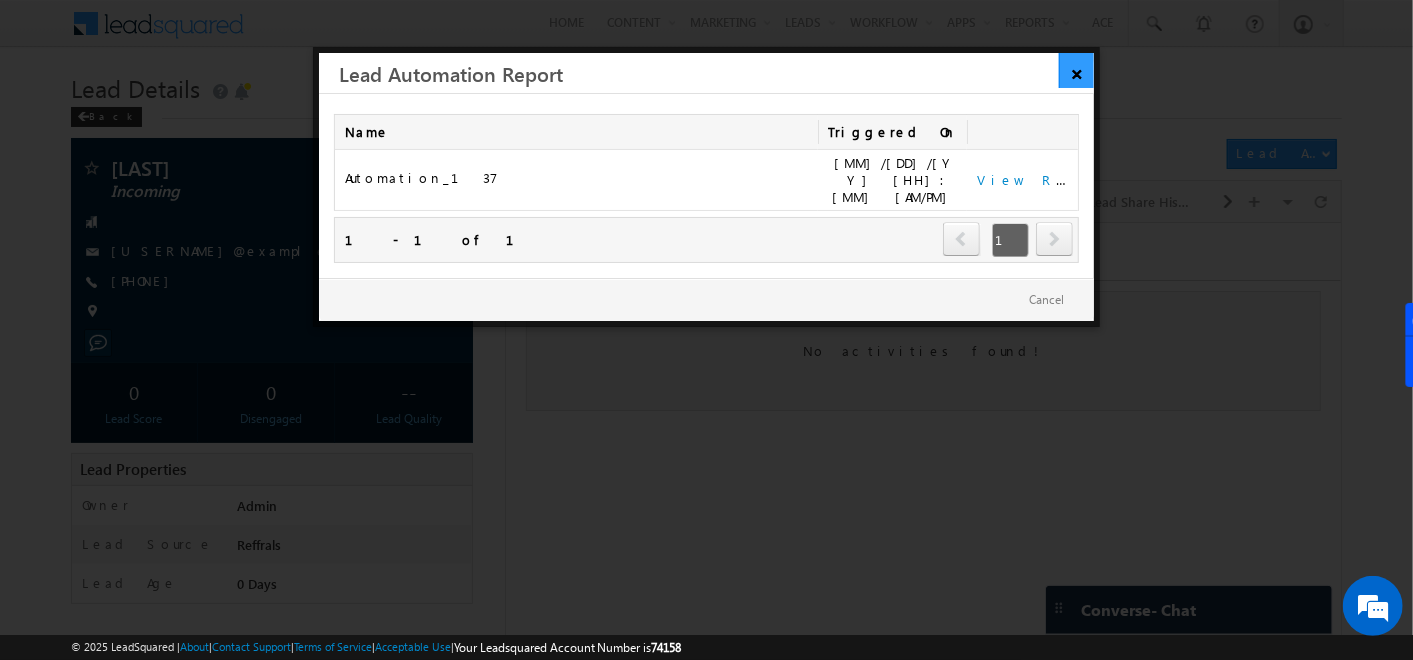 click on "×" at bounding box center (1076, 70) 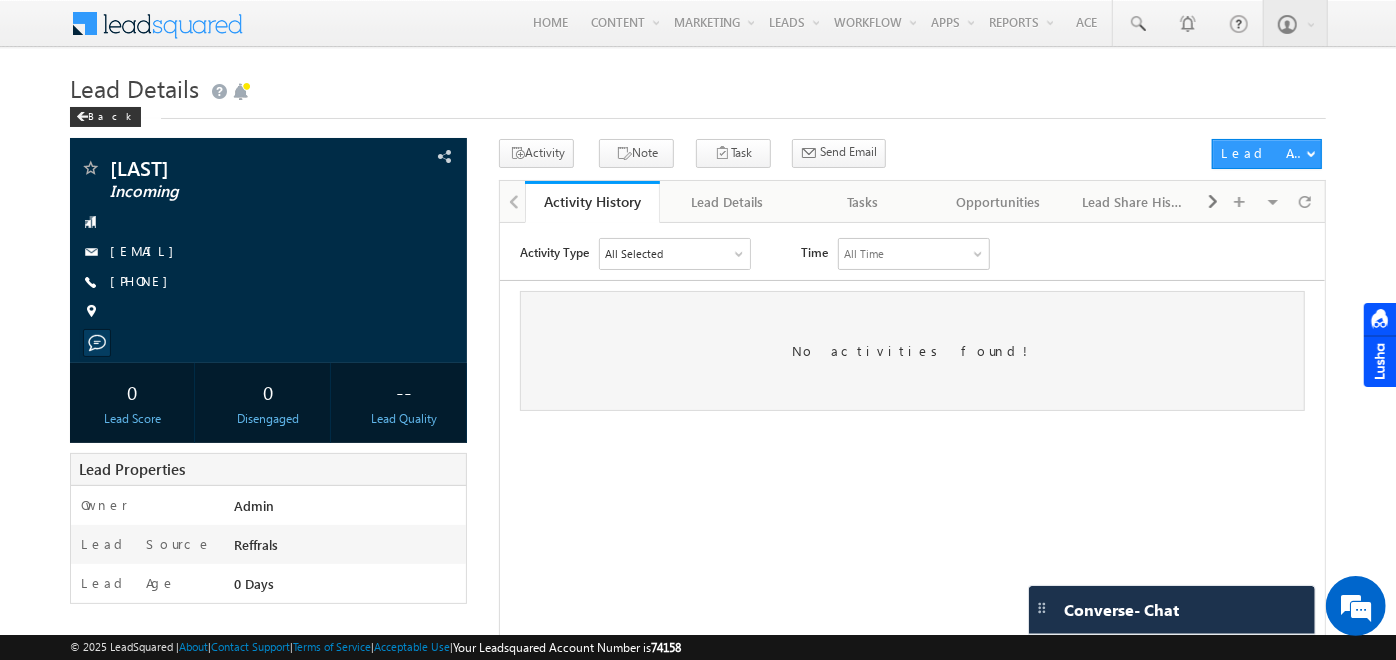 scroll, scrollTop: 0, scrollLeft: 0, axis: both 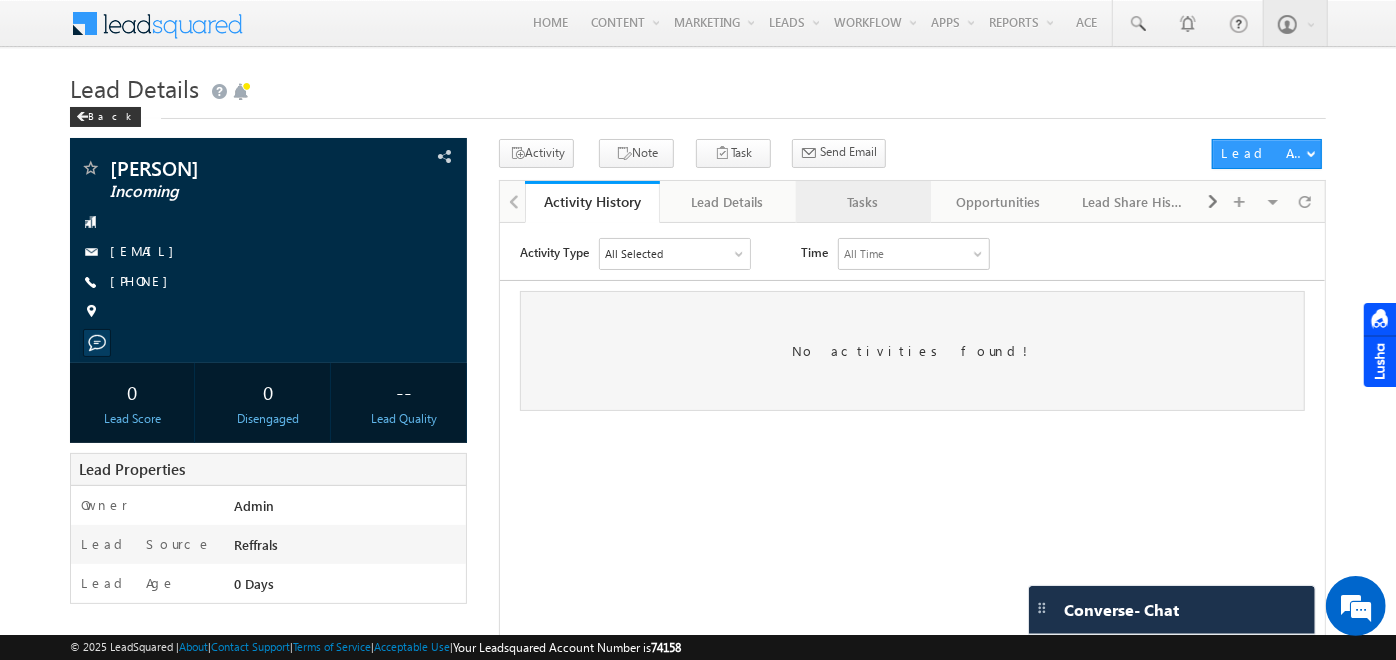 click on "Tasks" at bounding box center (862, 202) 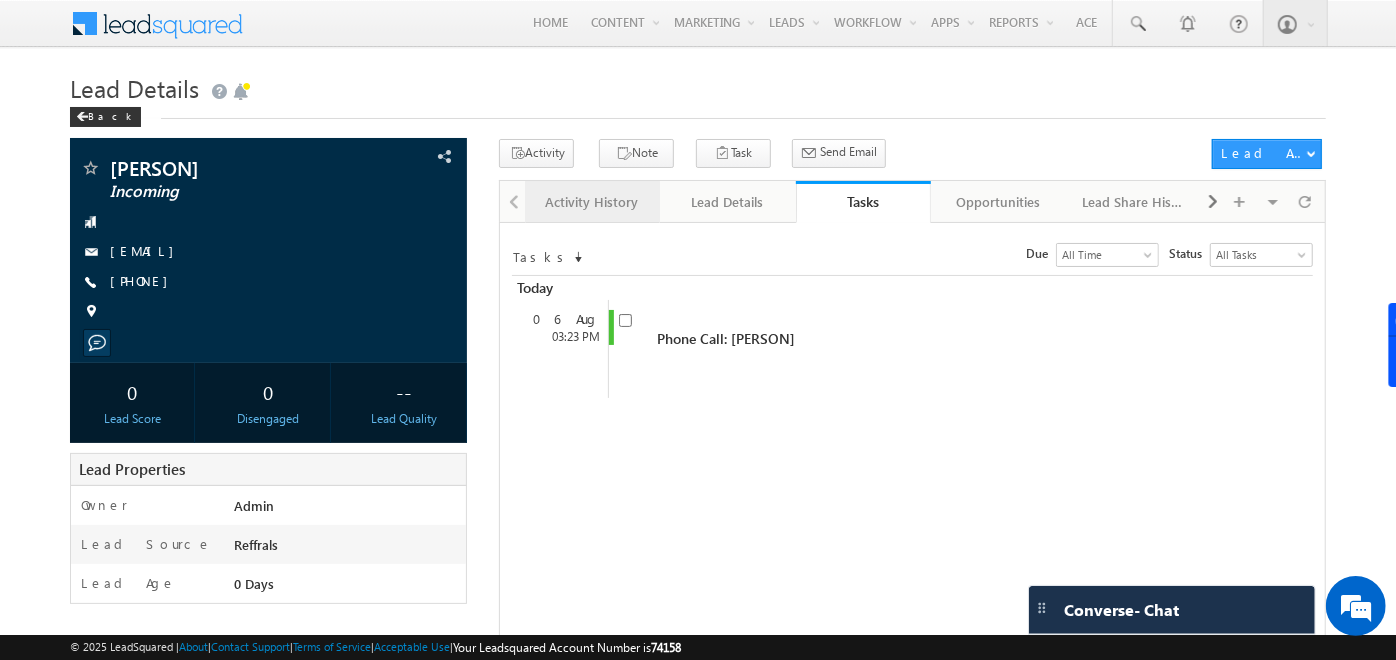 click on "Activity History" at bounding box center (592, 202) 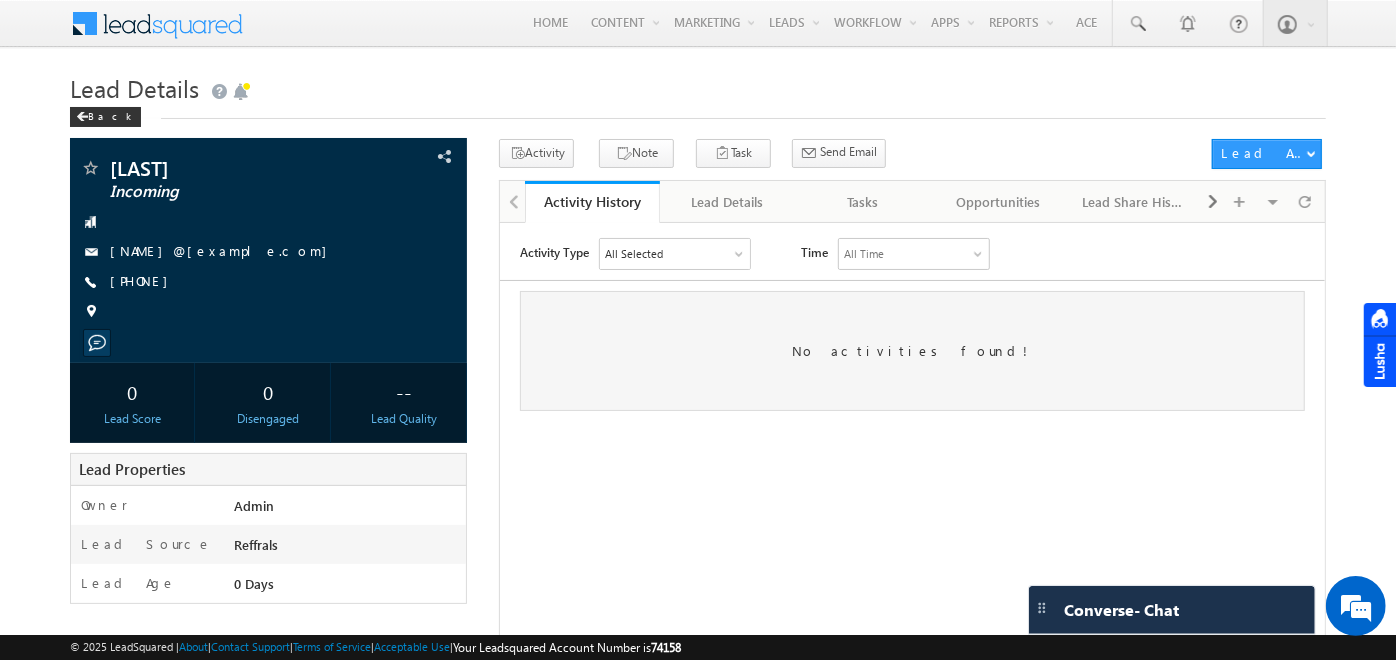 scroll, scrollTop: 0, scrollLeft: 0, axis: both 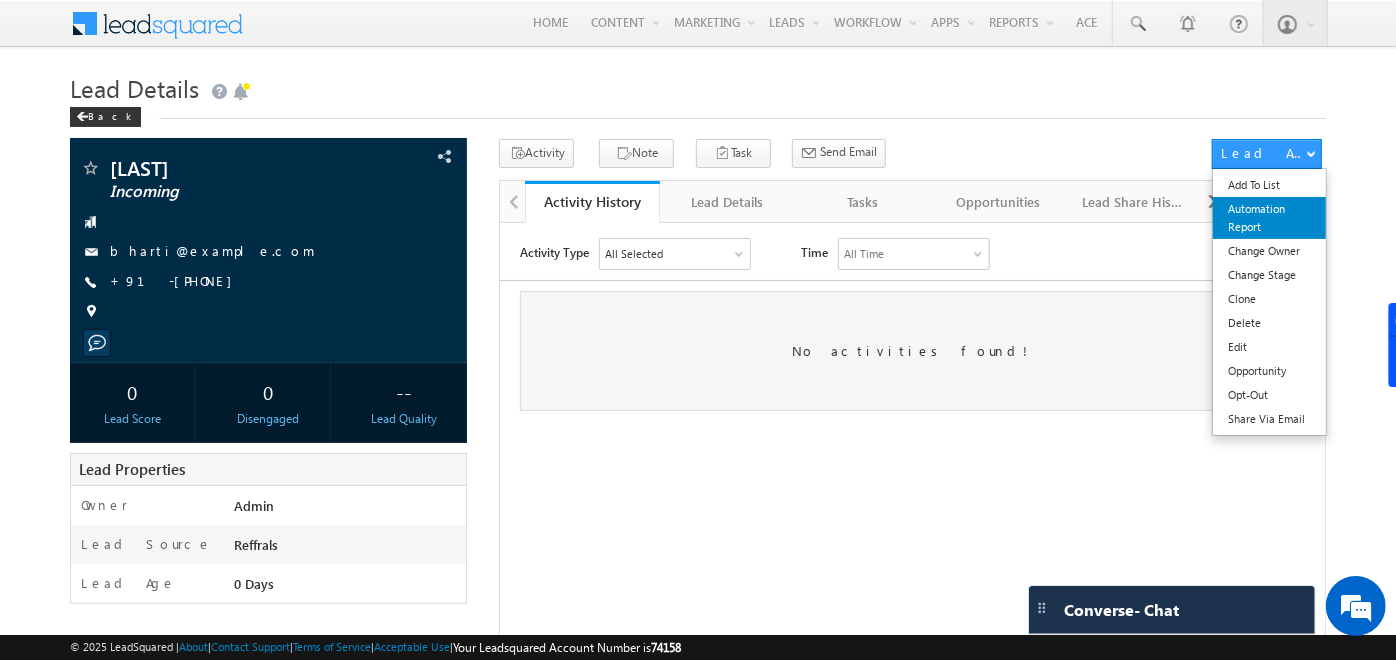 click on "Automation Report" at bounding box center [1269, 218] 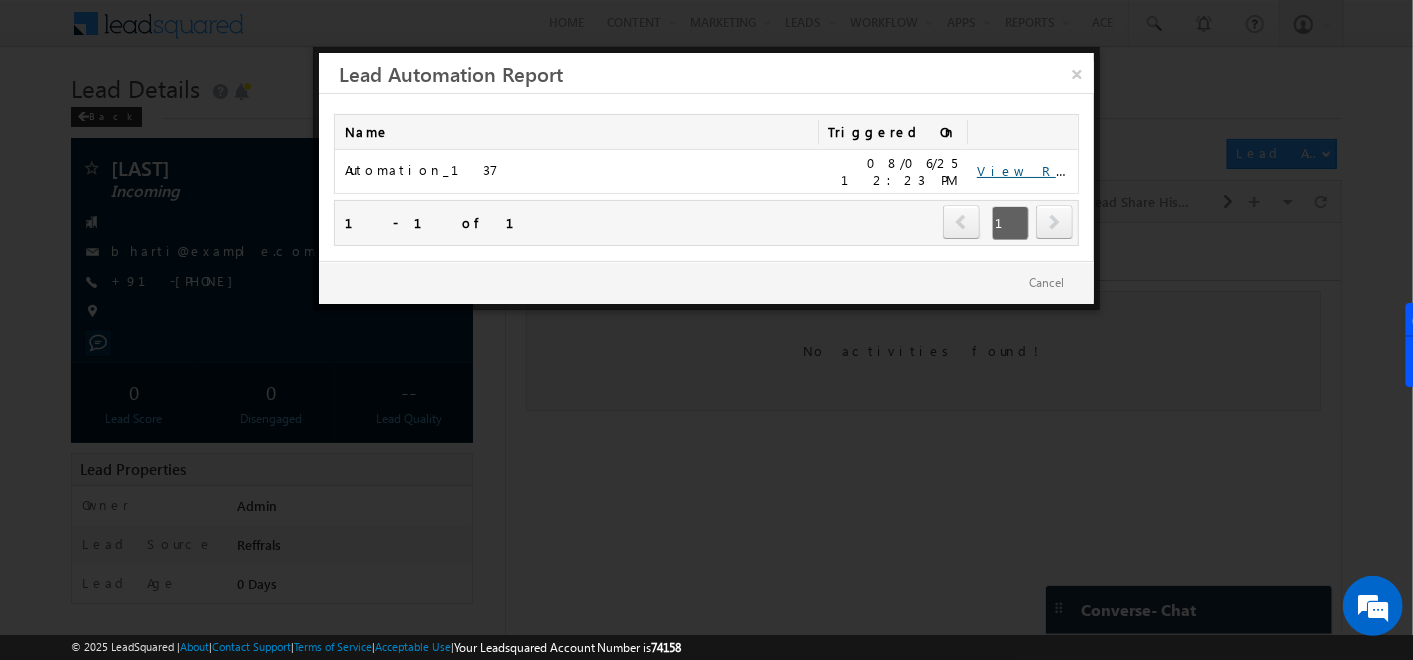 click on "View Report" at bounding box center [1039, 170] 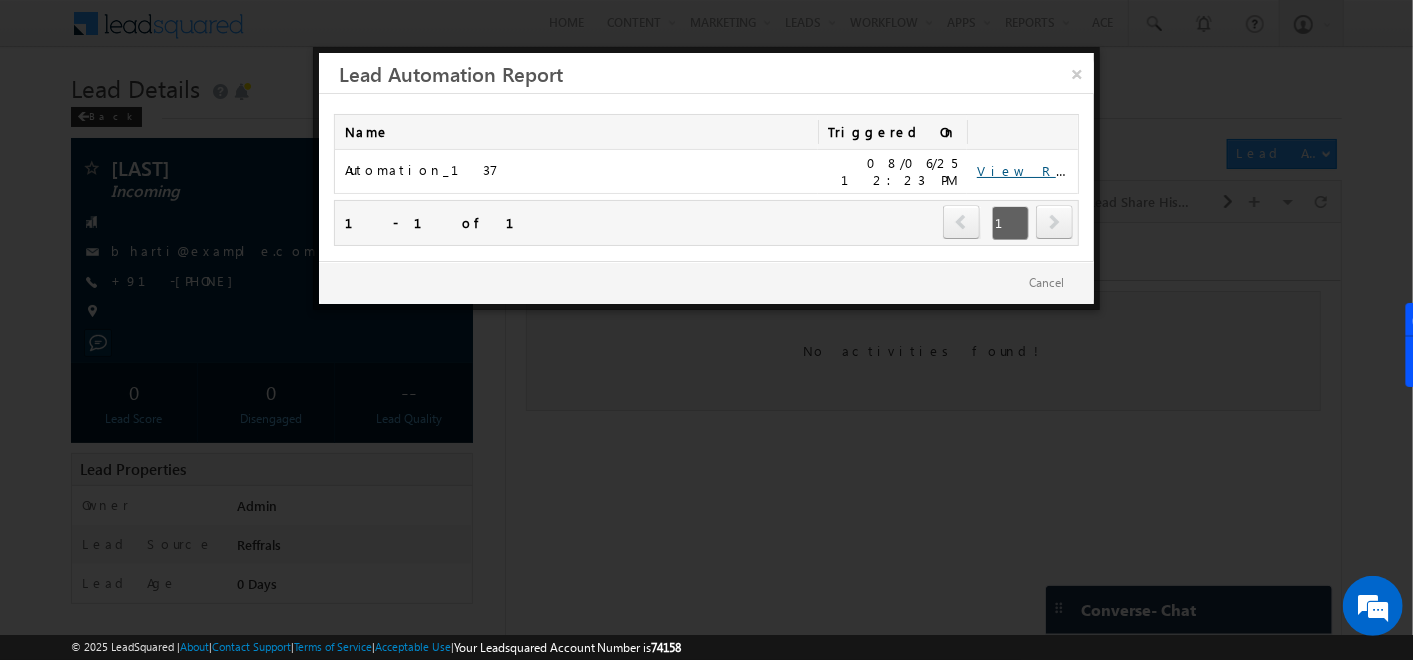 scroll, scrollTop: 0, scrollLeft: 0, axis: both 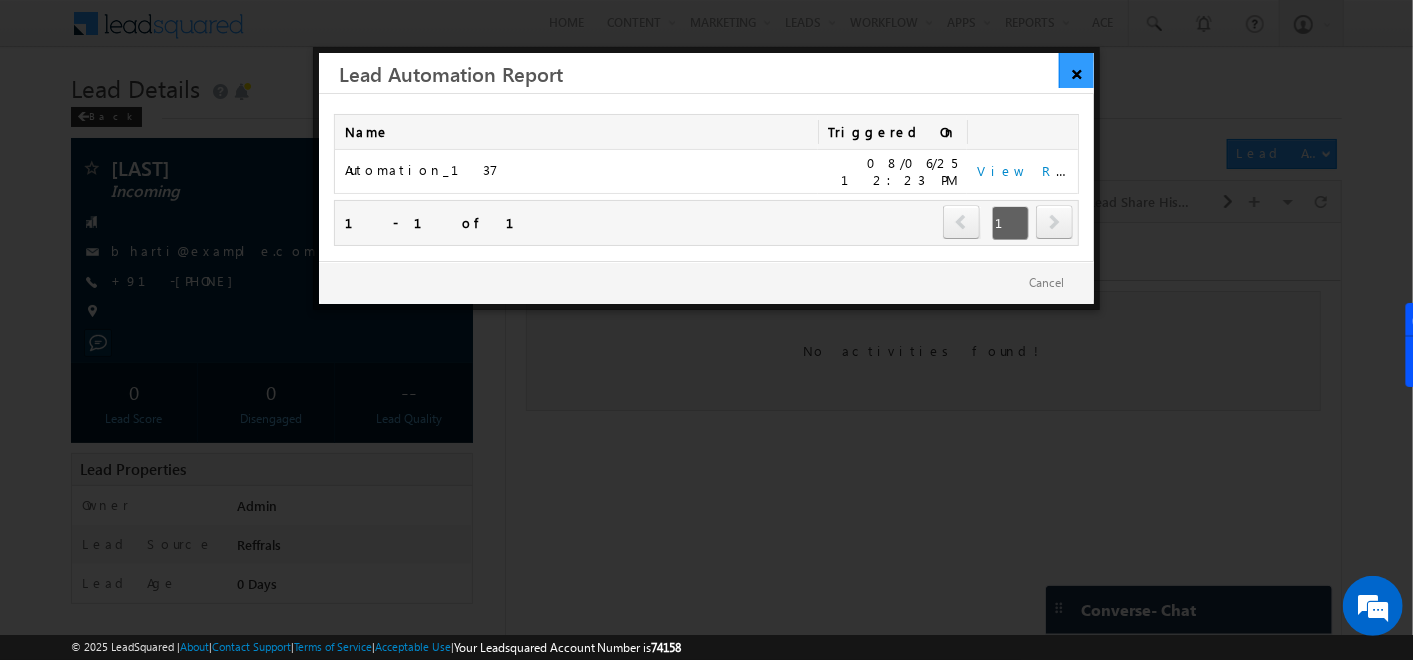 click on "×" at bounding box center [1076, 70] 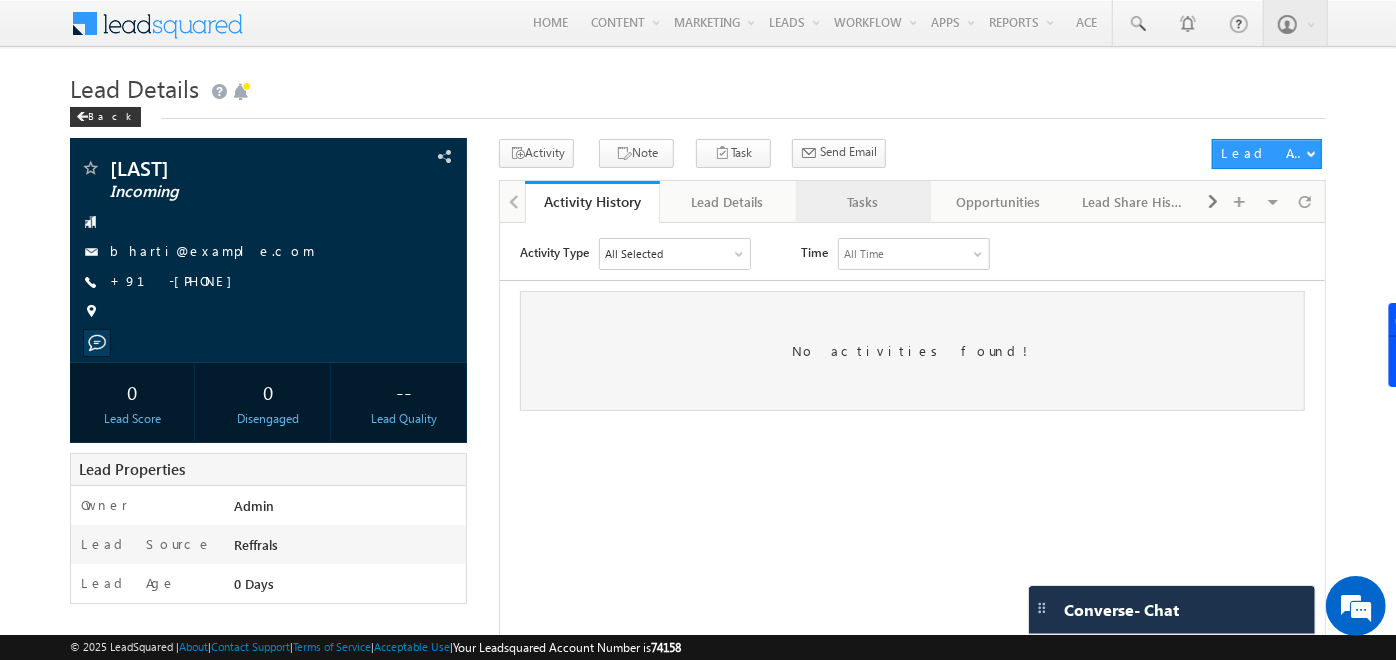 click on "Tasks" at bounding box center (862, 202) 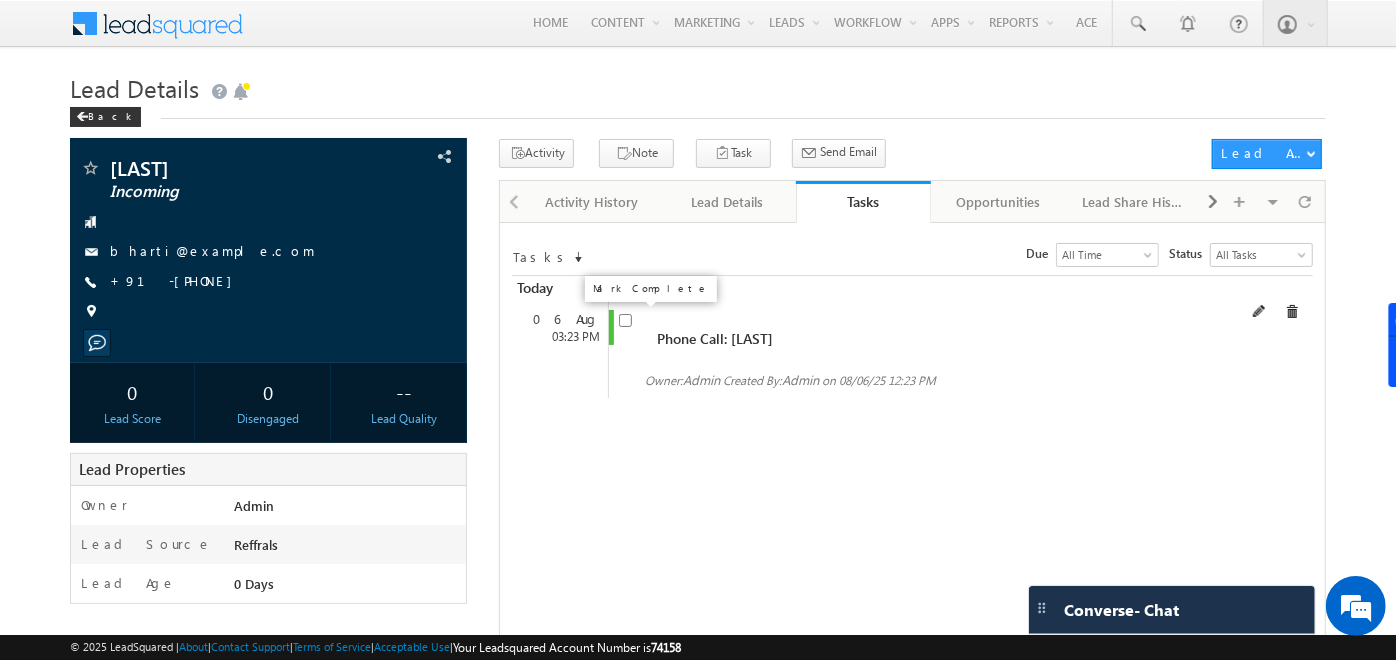 click at bounding box center (625, 320) 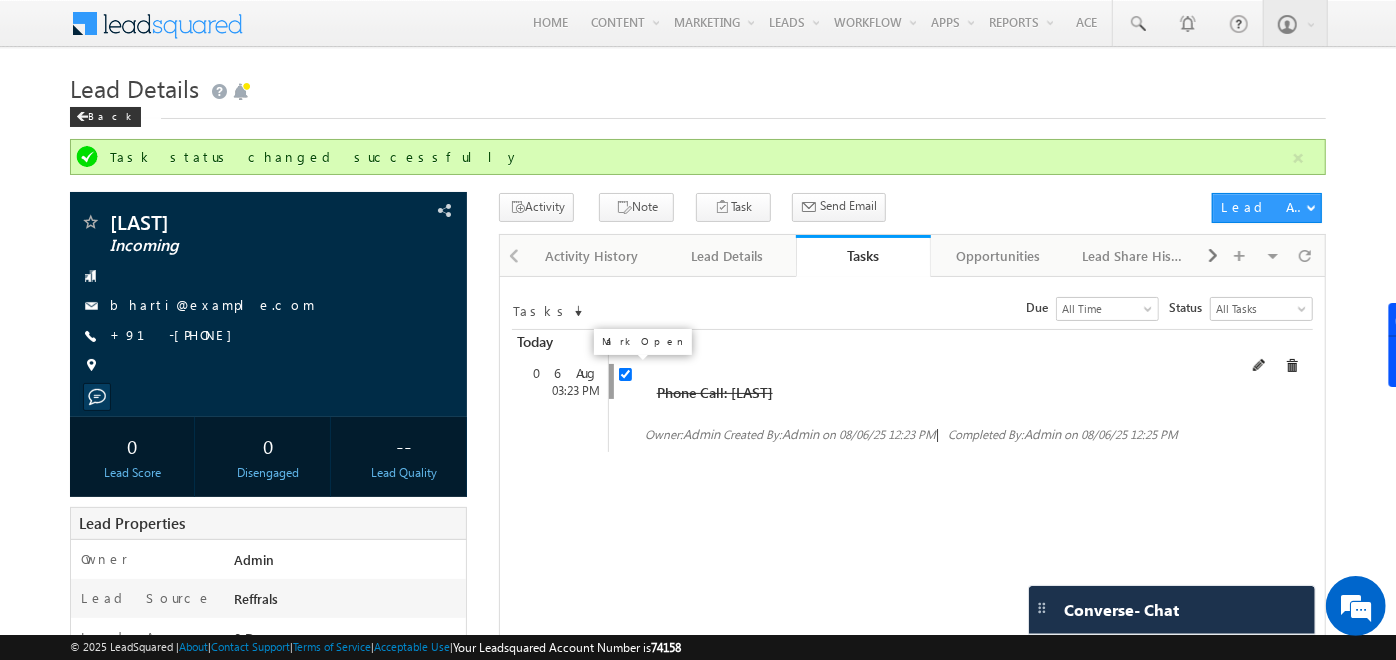 click at bounding box center [625, 374] 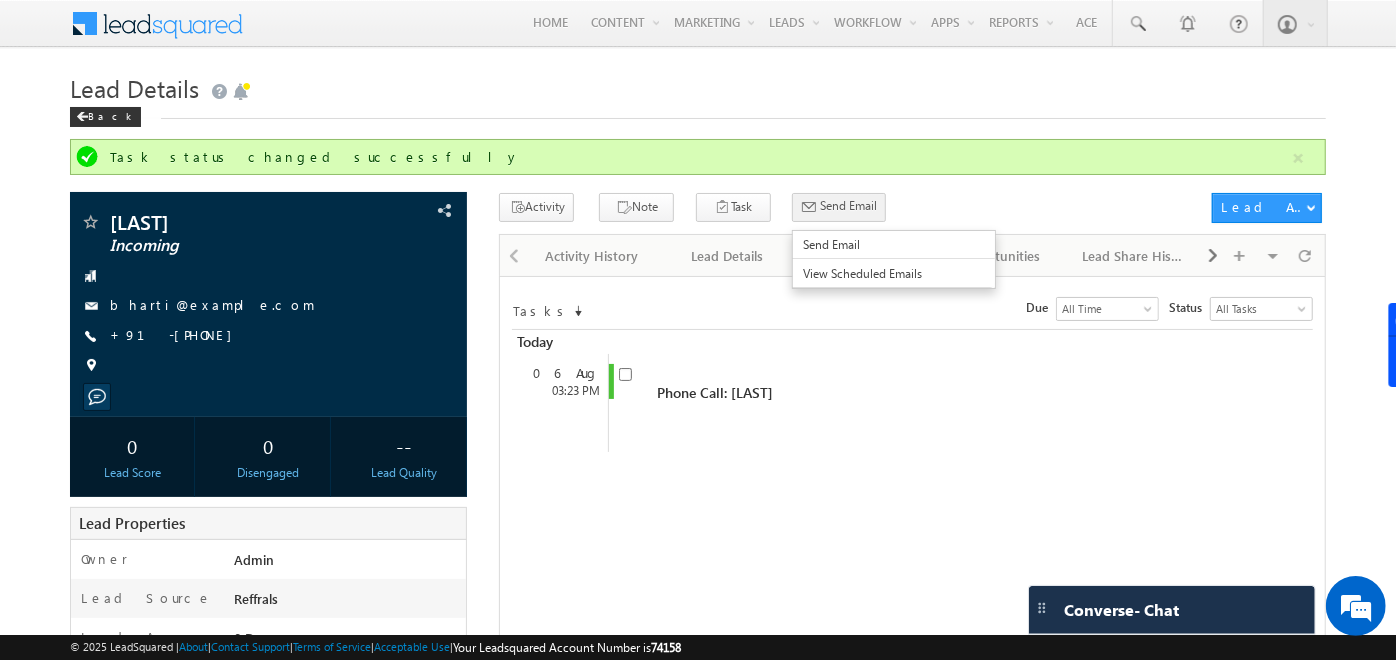 click on "Send Email" at bounding box center [848, 206] 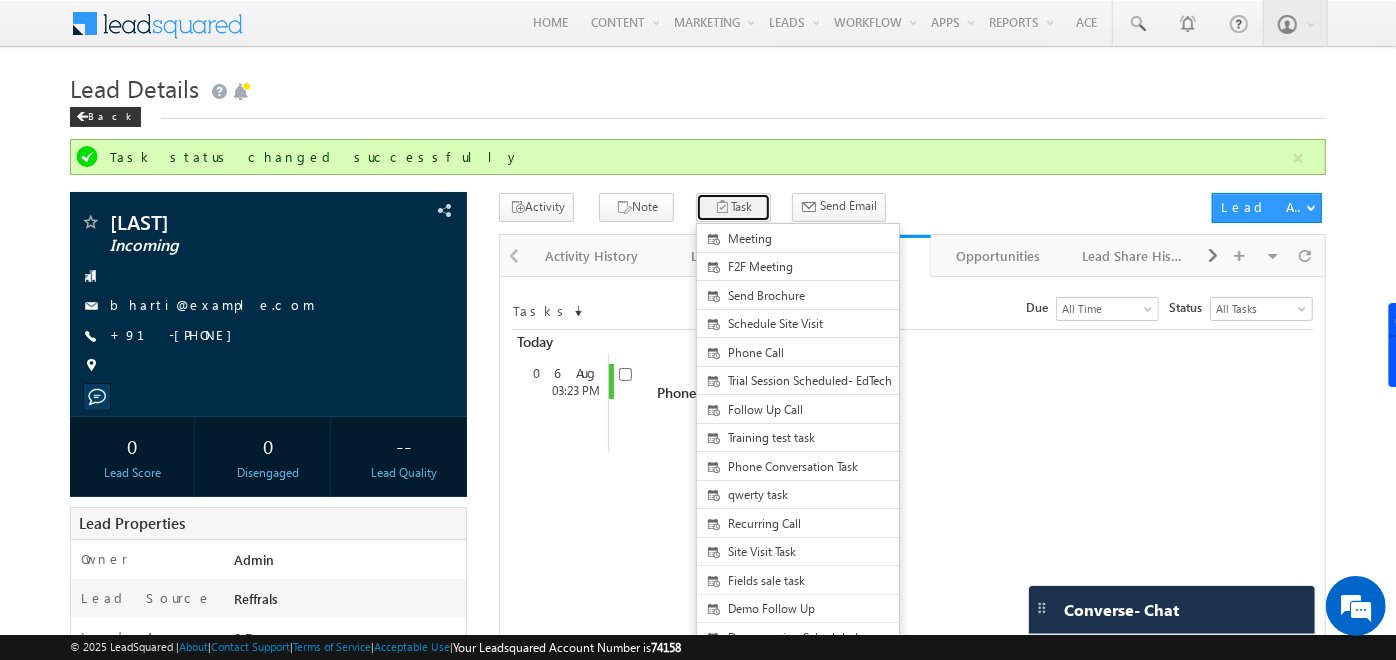 click on "Task" at bounding box center [733, 207] 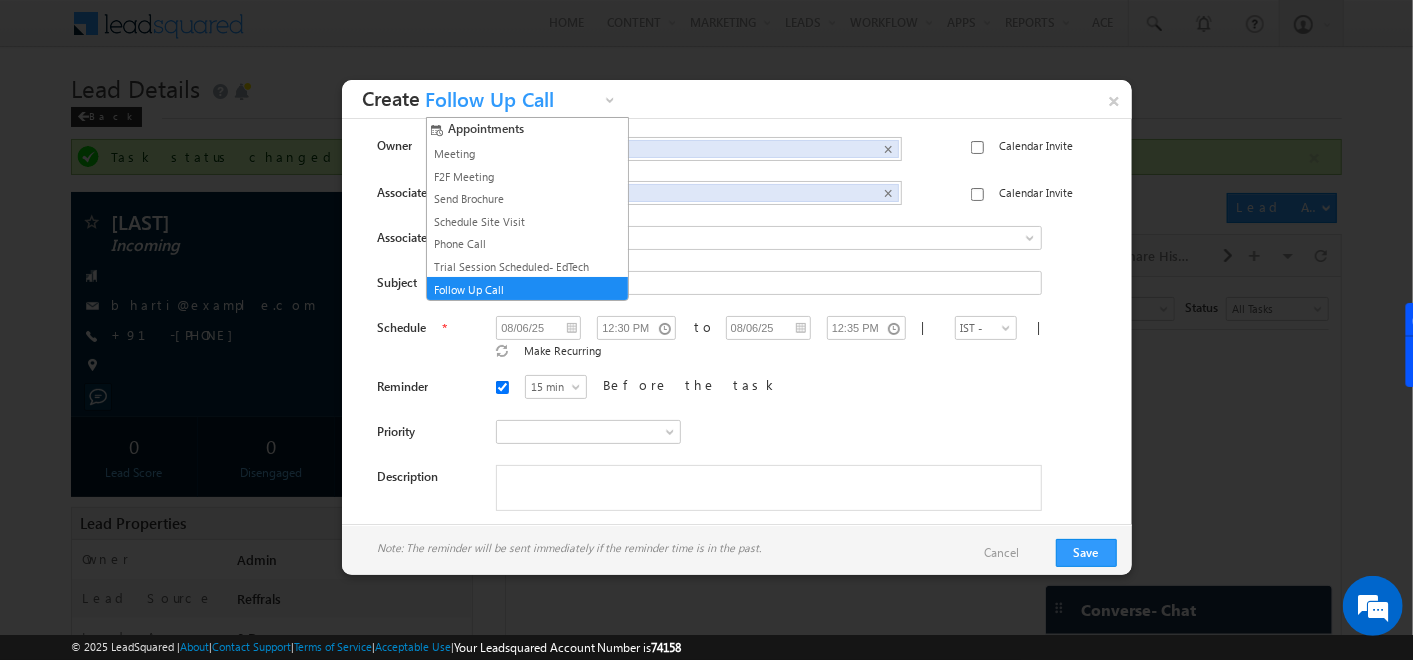 click at bounding box center [612, 104] 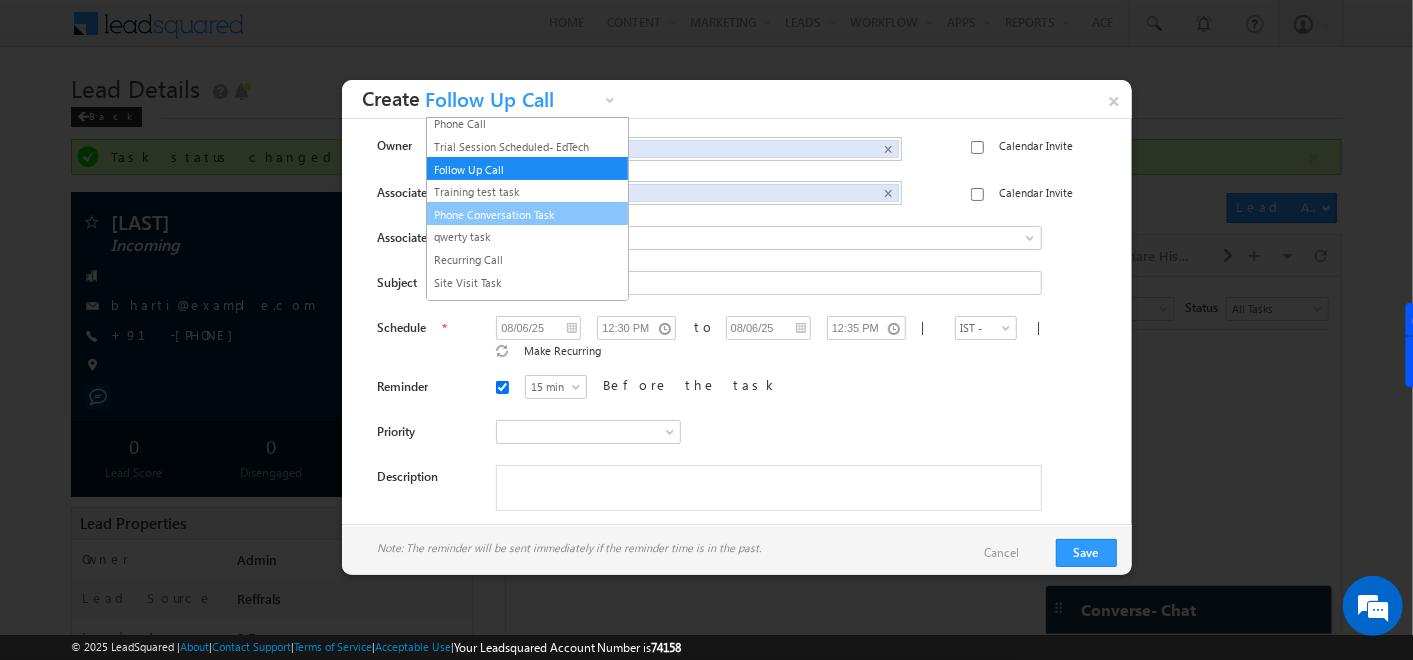 click on "Phone Conversation Task" at bounding box center [519, 215] 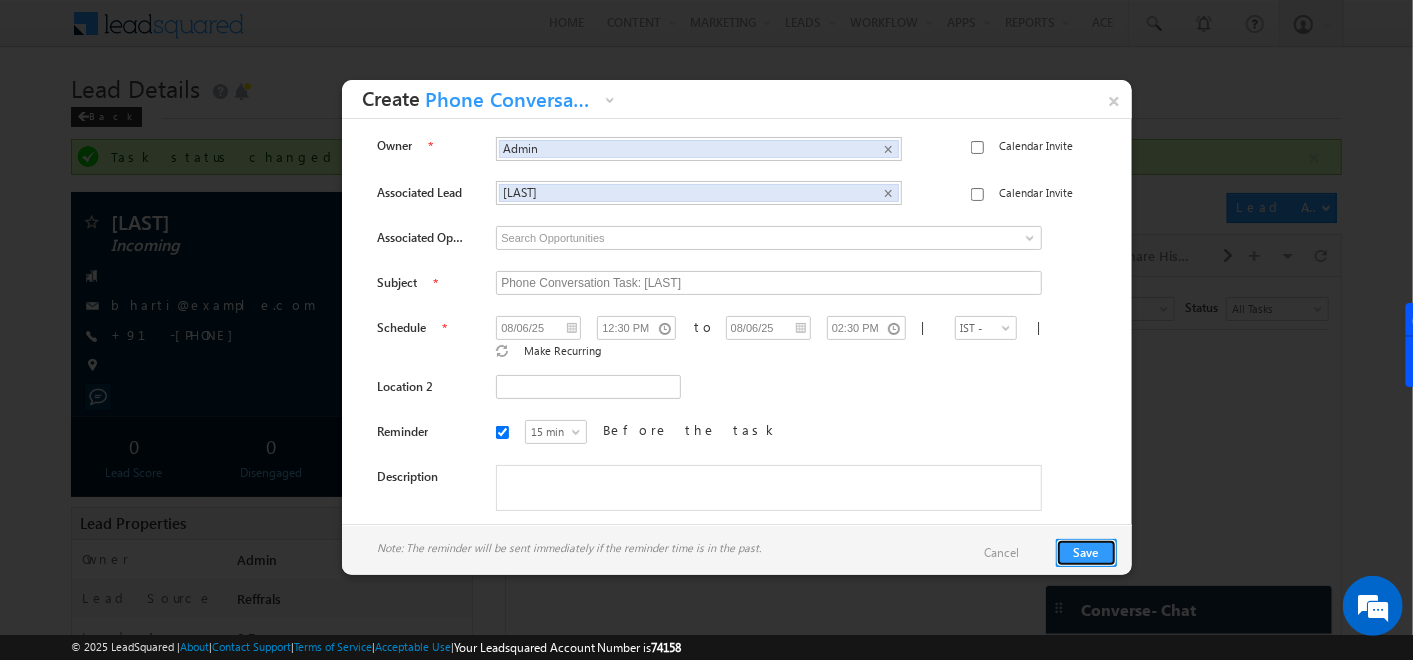 click on "Save" at bounding box center (1086, 553) 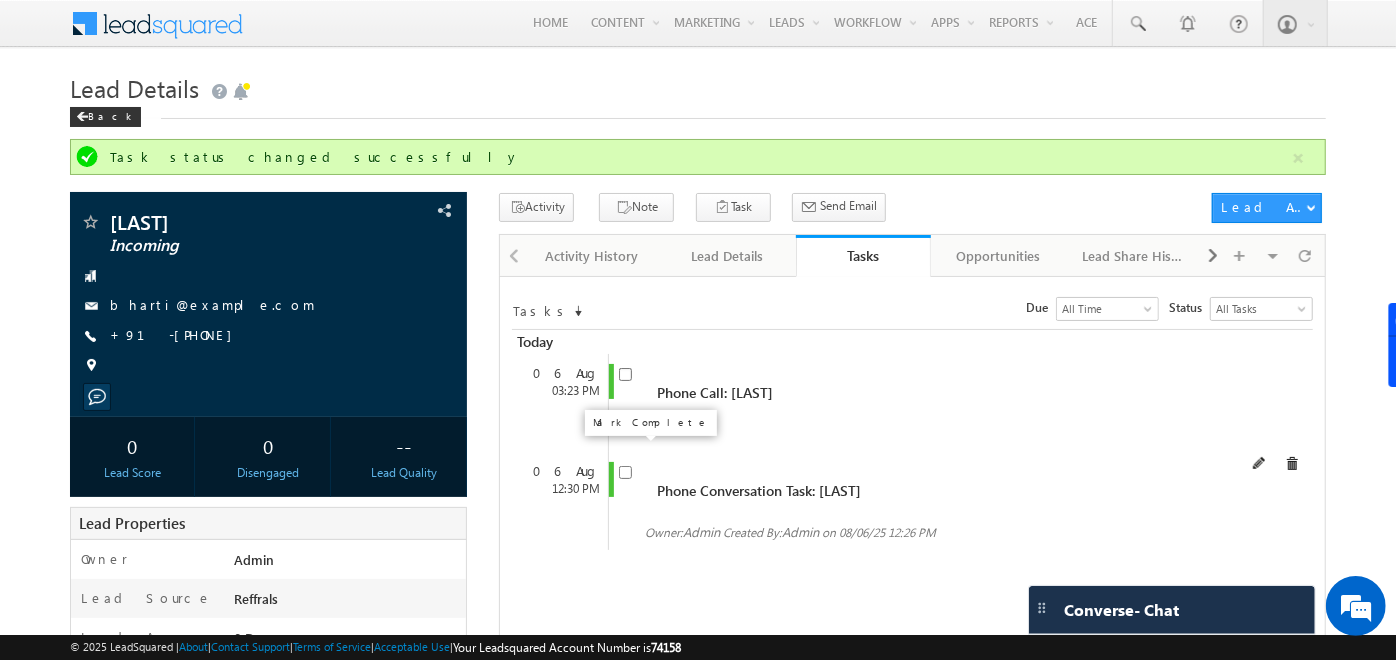 click at bounding box center (625, 472) 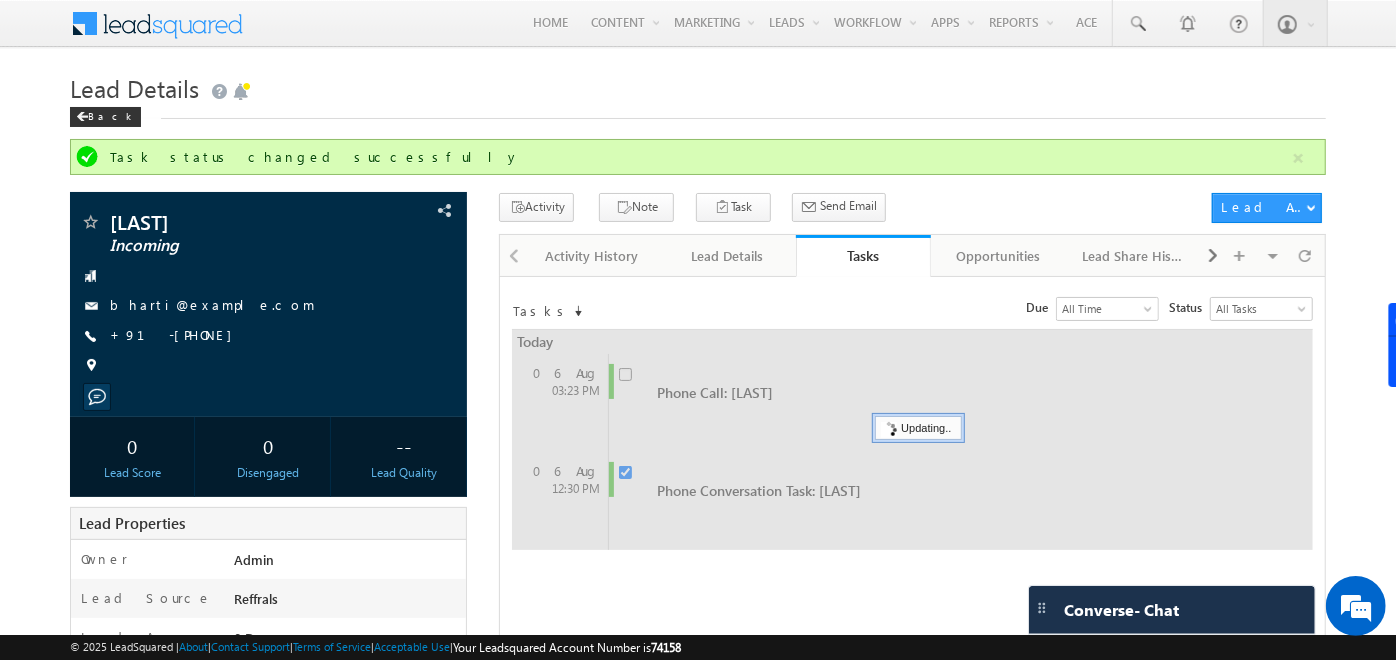 checkbox on "false" 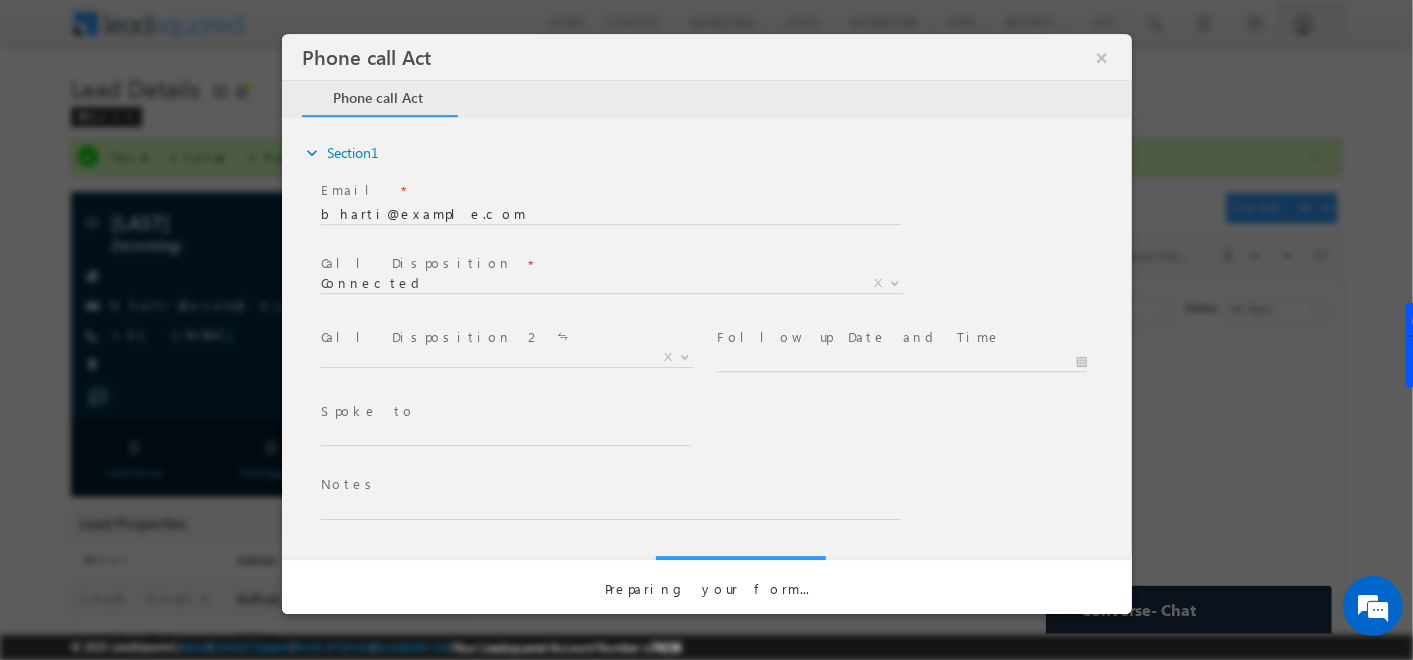 scroll, scrollTop: 0, scrollLeft: 0, axis: both 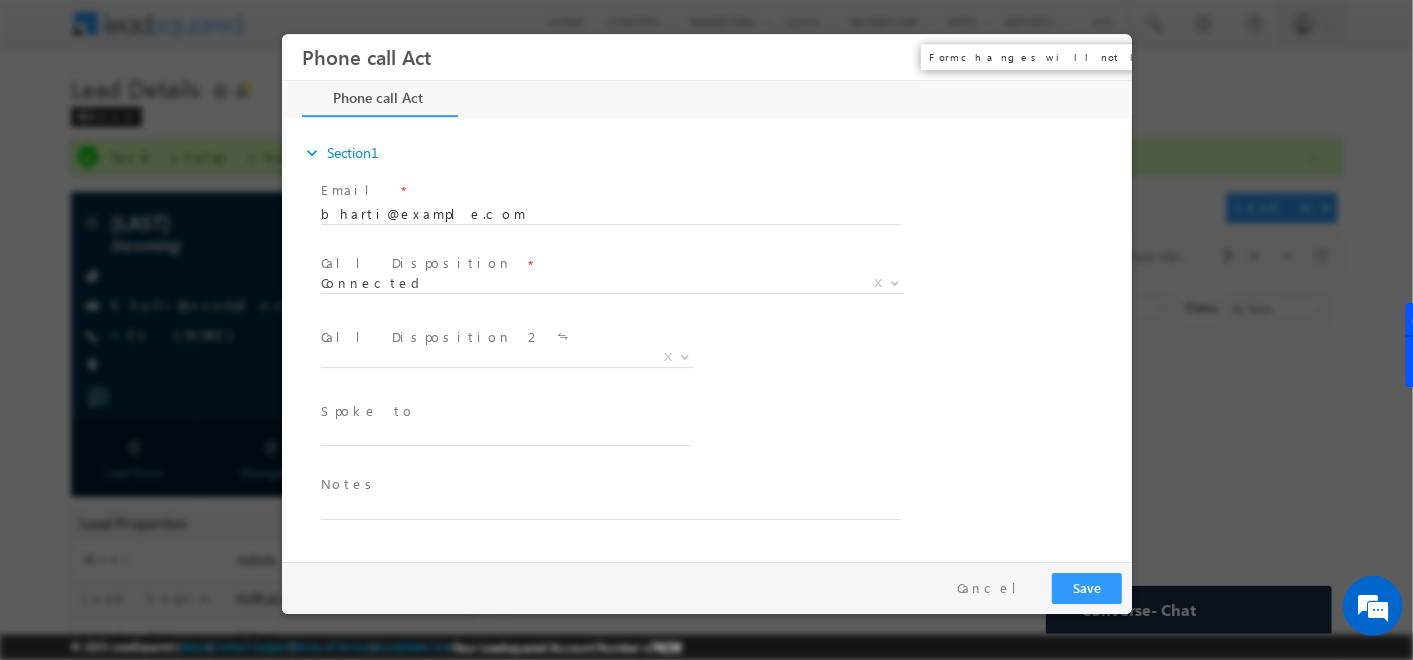 click on "×" at bounding box center [1101, 57] 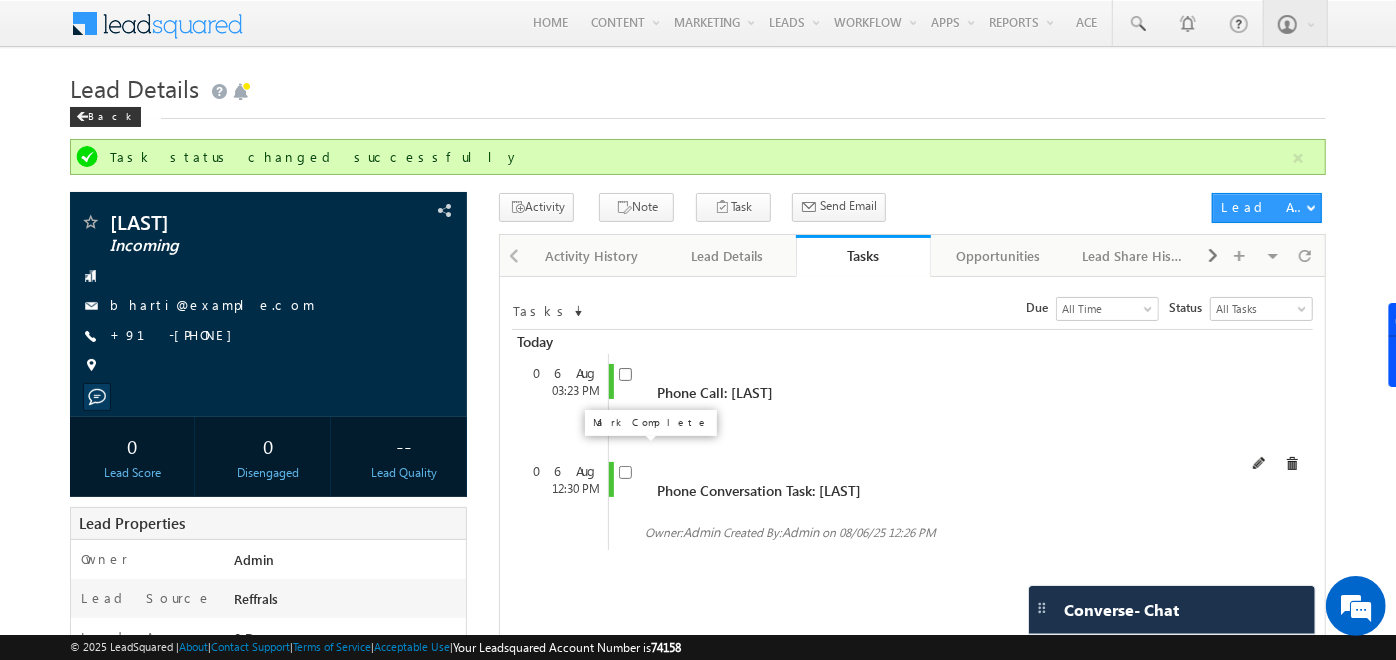 click at bounding box center [625, 472] 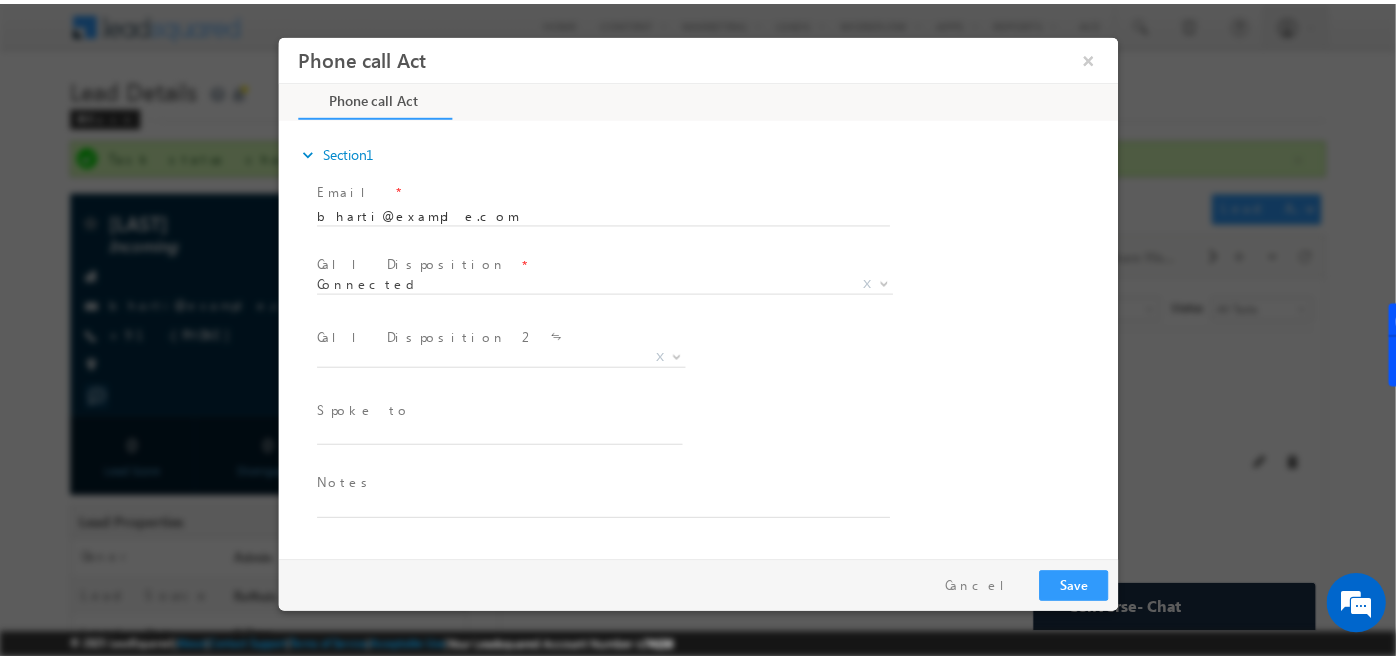 scroll, scrollTop: 0, scrollLeft: 0, axis: both 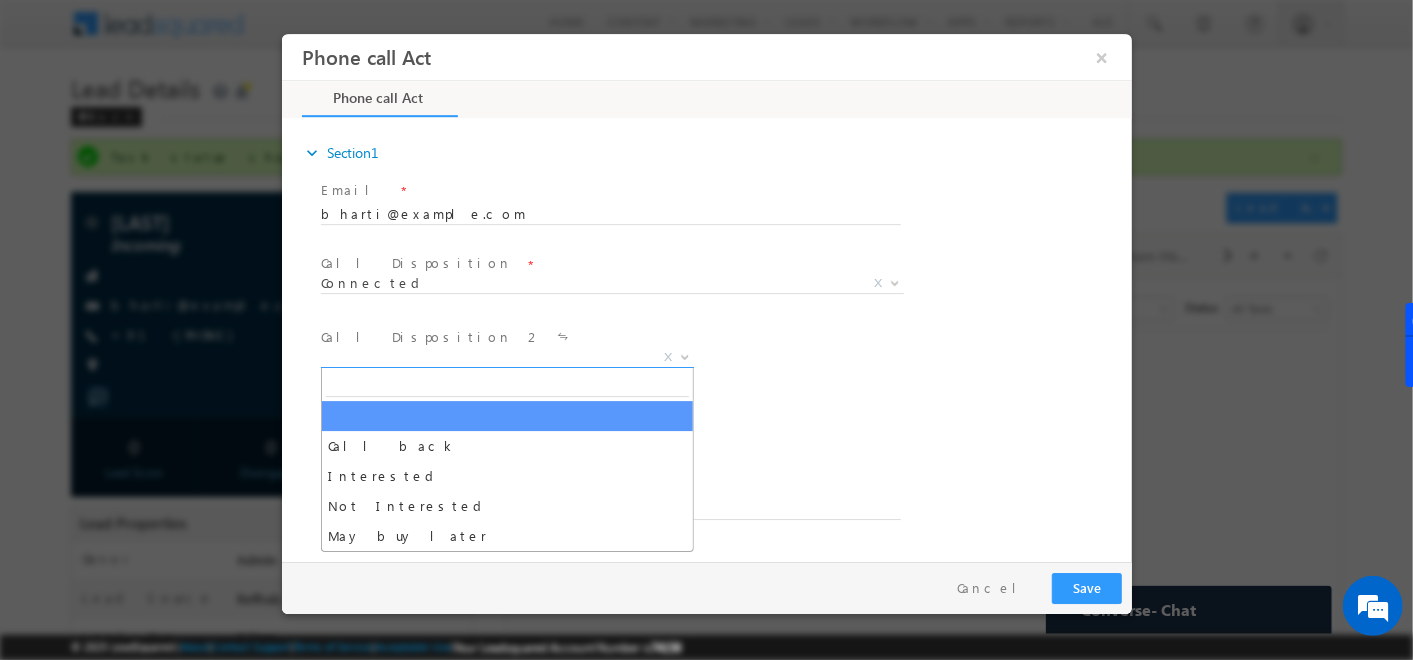 click on "X" at bounding box center [506, 358] 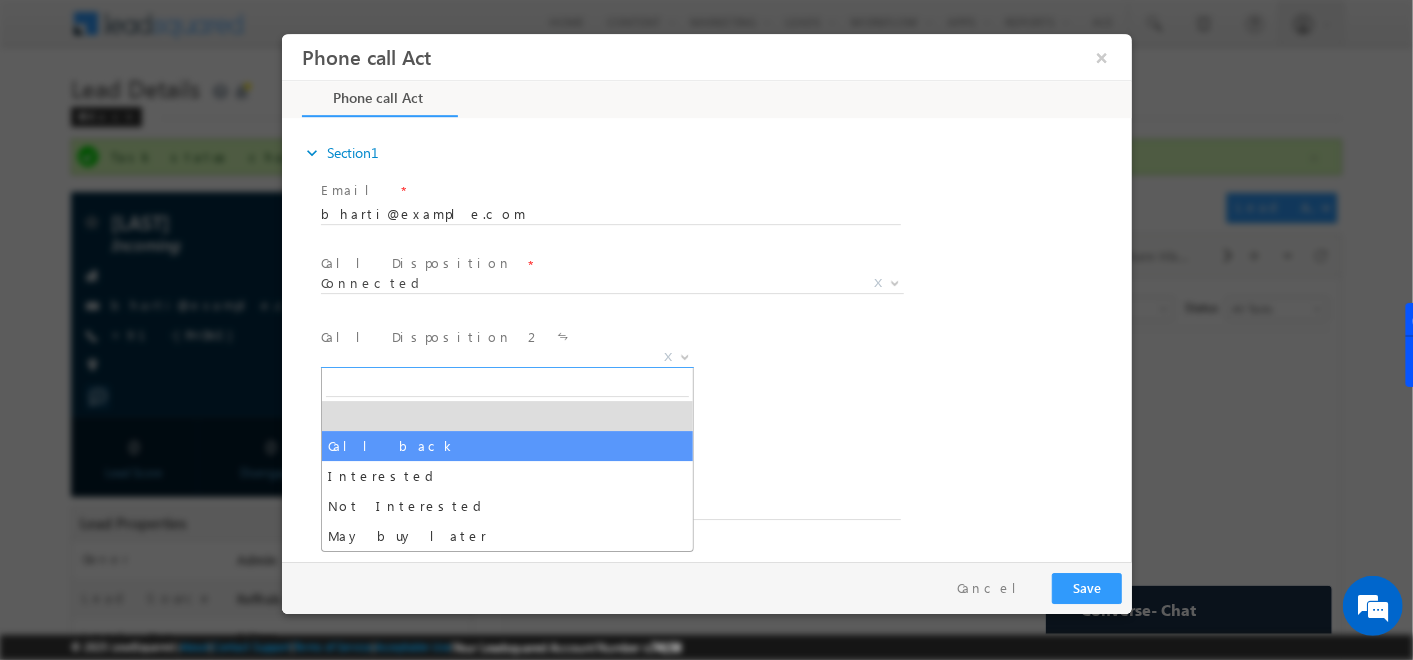 select on "Call back" 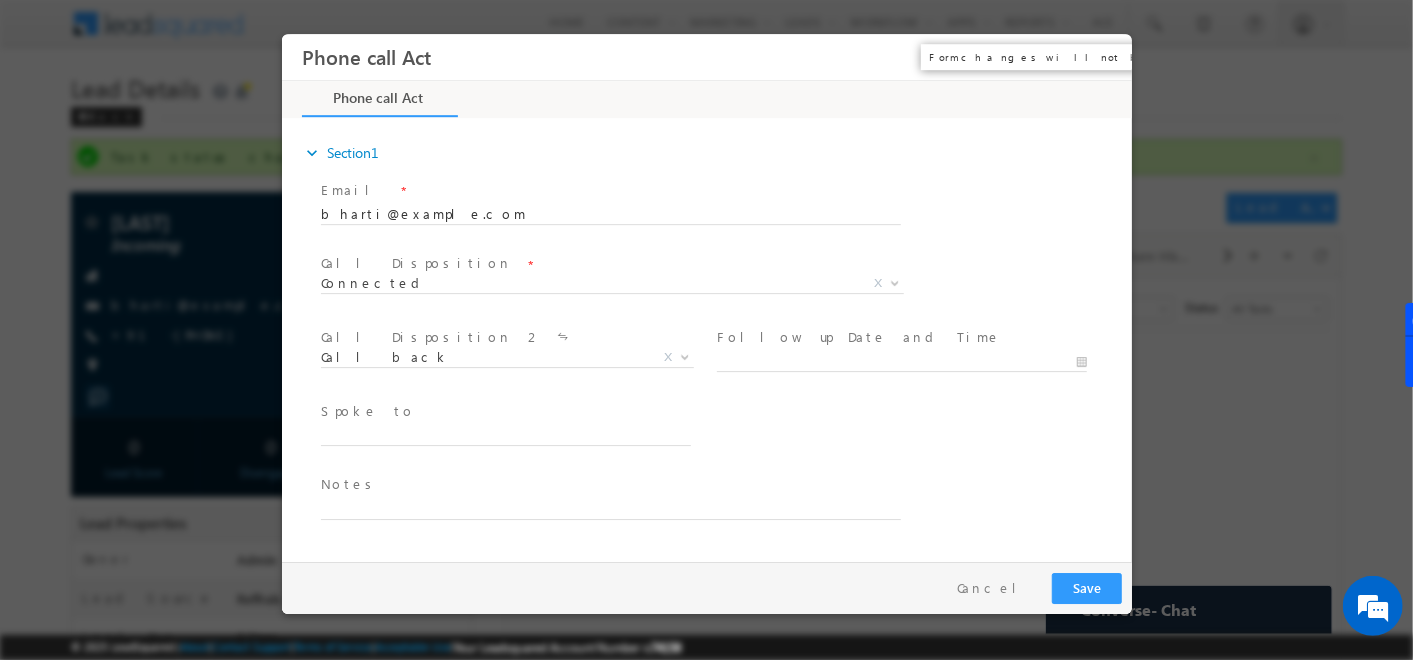 click on "×" at bounding box center [1101, 57] 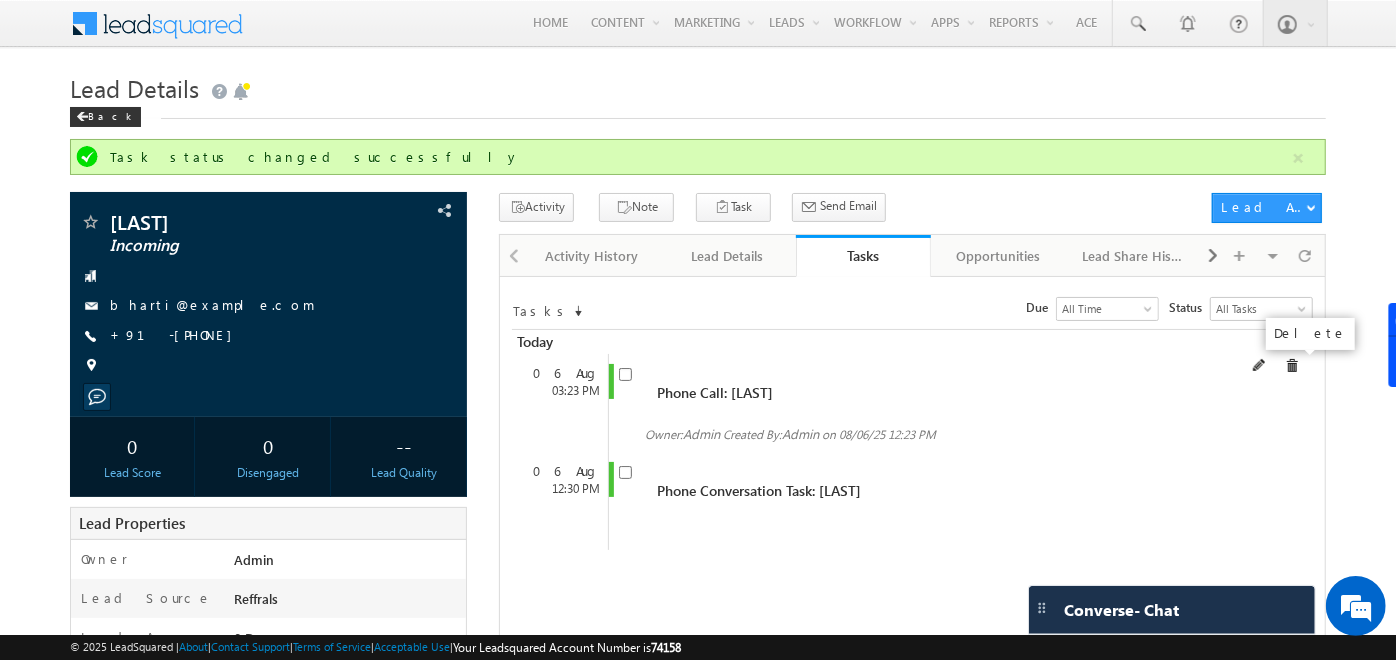 click at bounding box center (1292, 366) 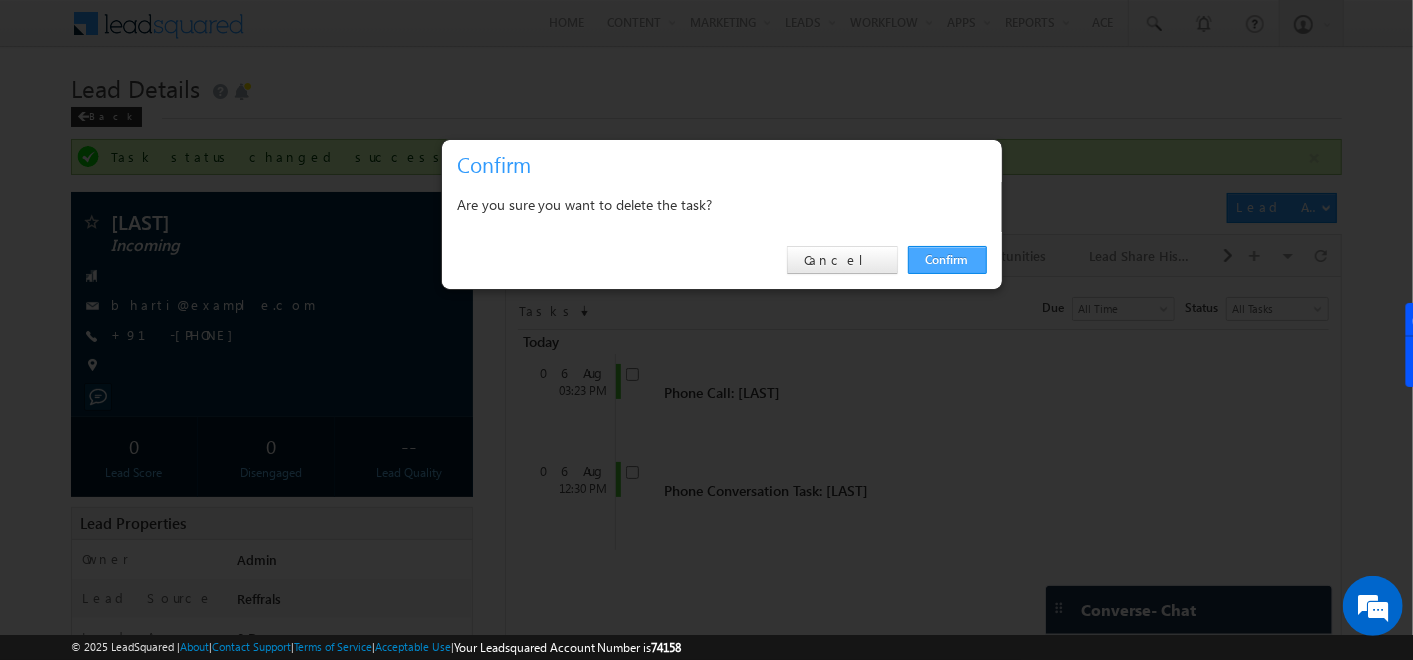 click on "Confirm" at bounding box center [947, 260] 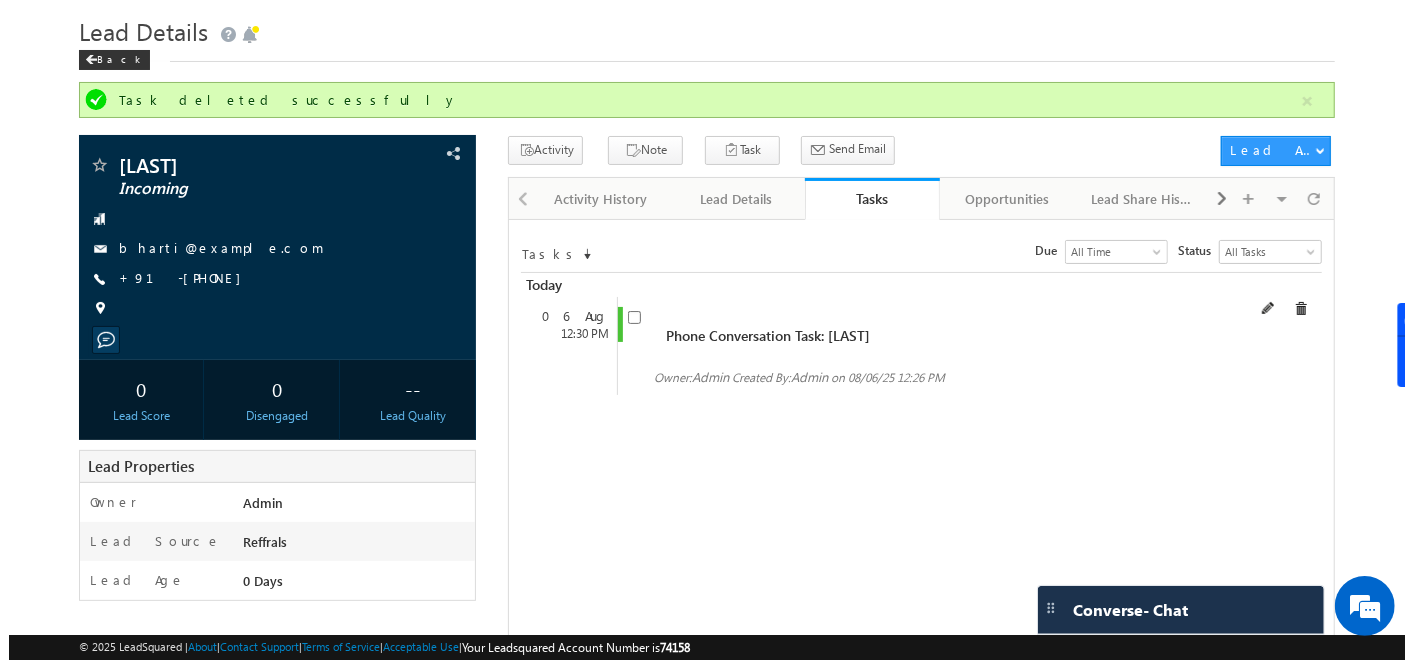scroll, scrollTop: 57, scrollLeft: 0, axis: vertical 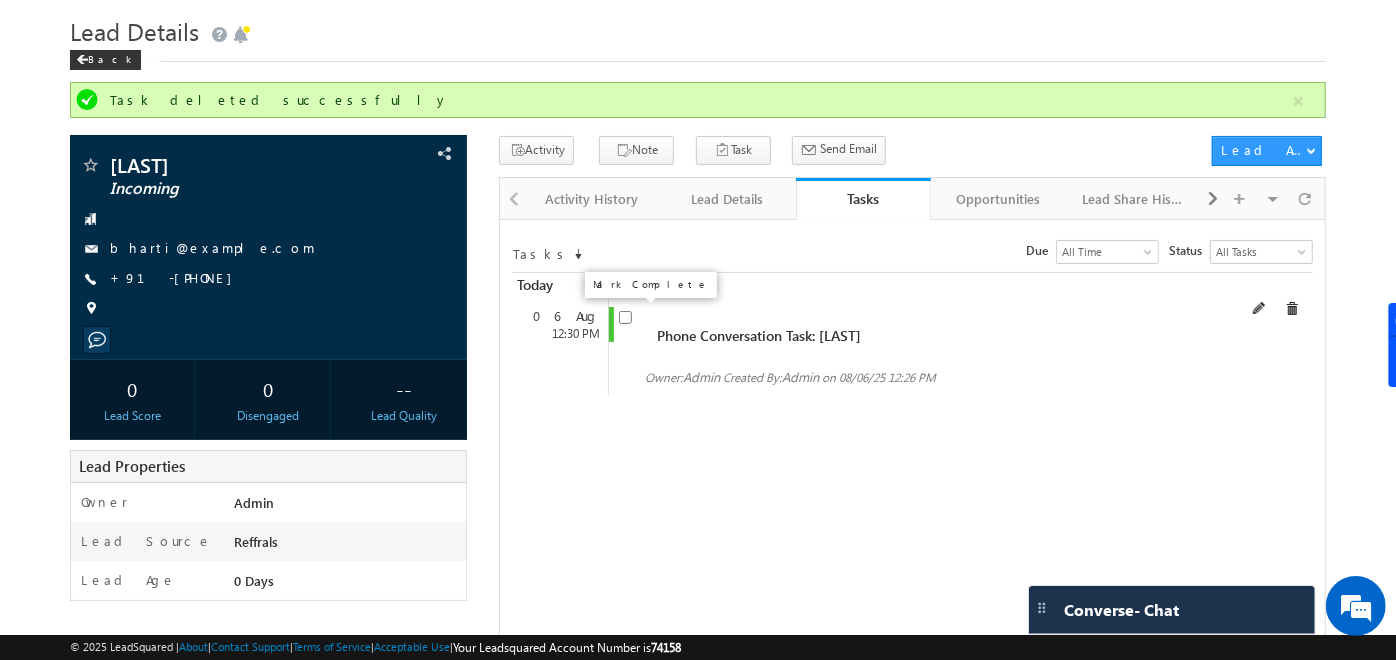click at bounding box center [625, 317] 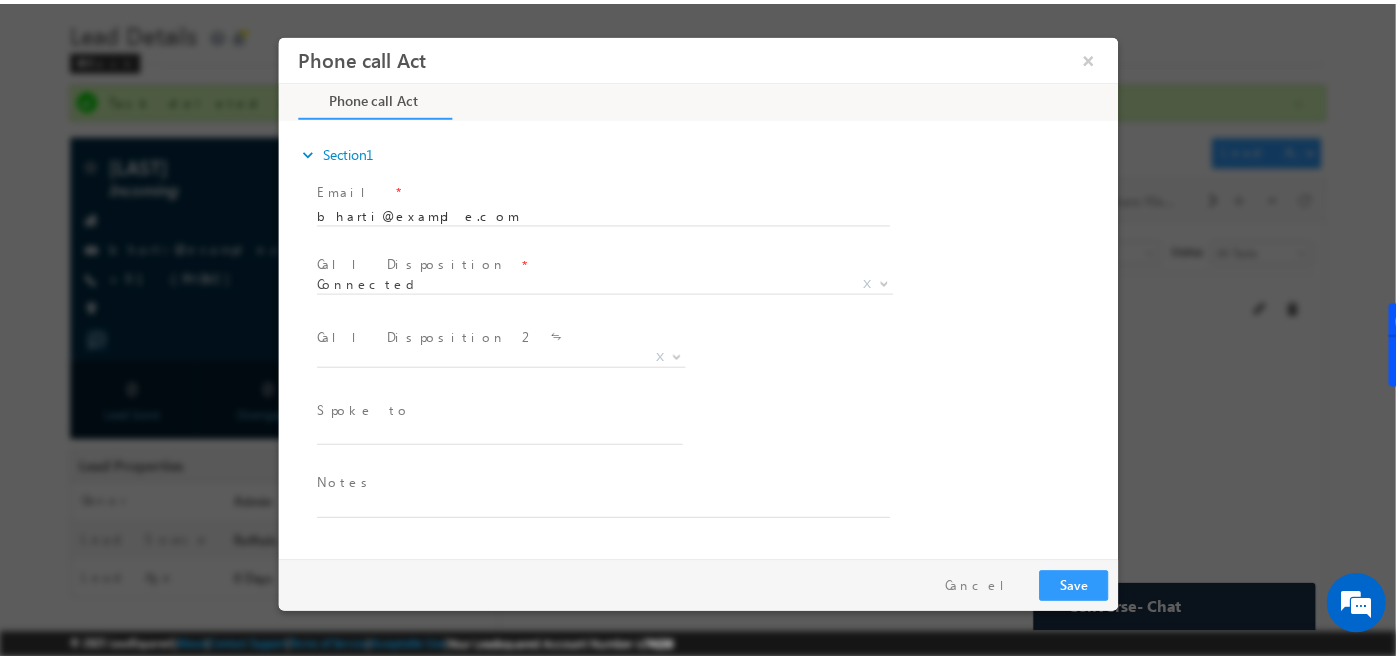 scroll, scrollTop: 0, scrollLeft: 0, axis: both 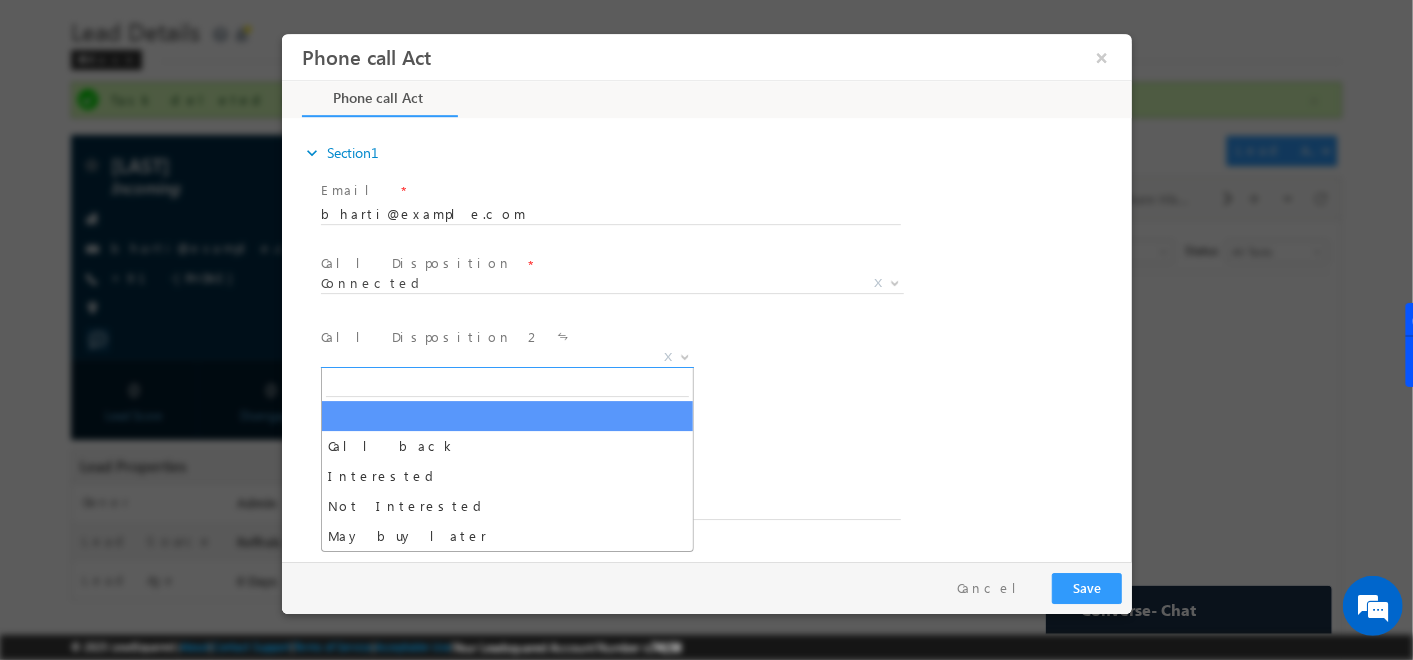 click on "X" at bounding box center [506, 358] 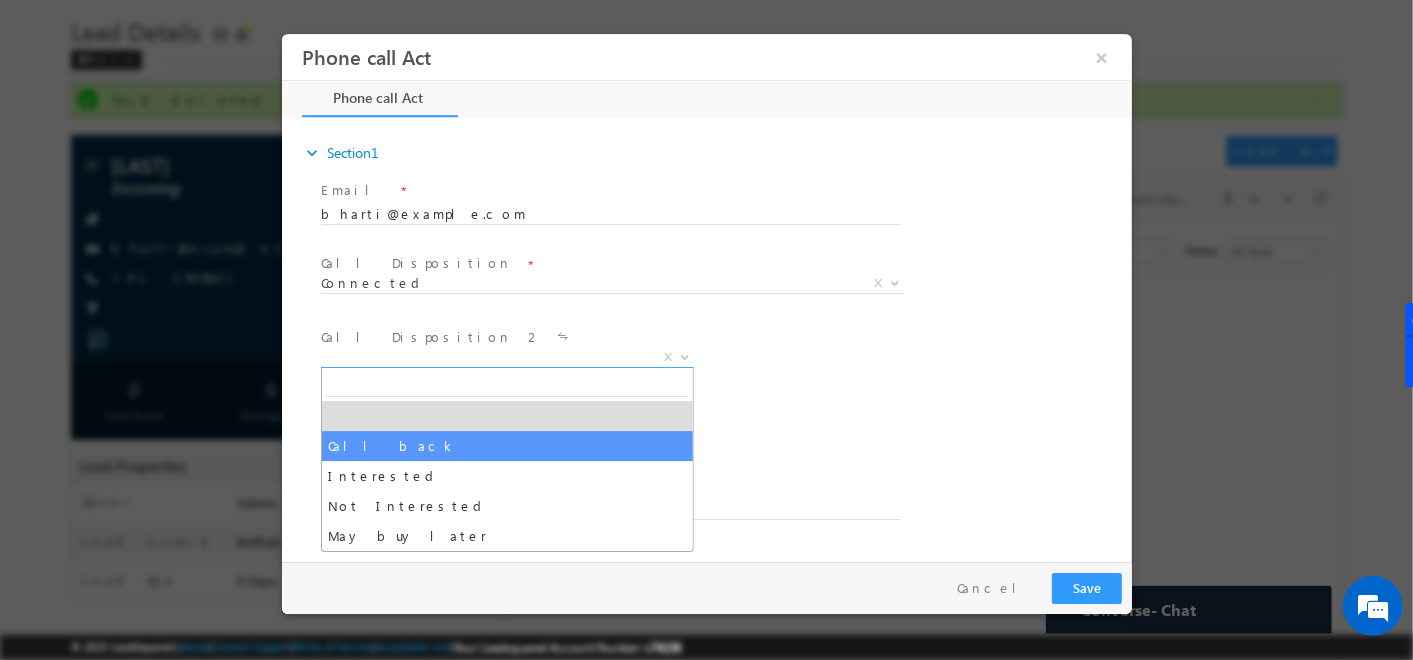select on "Call back" 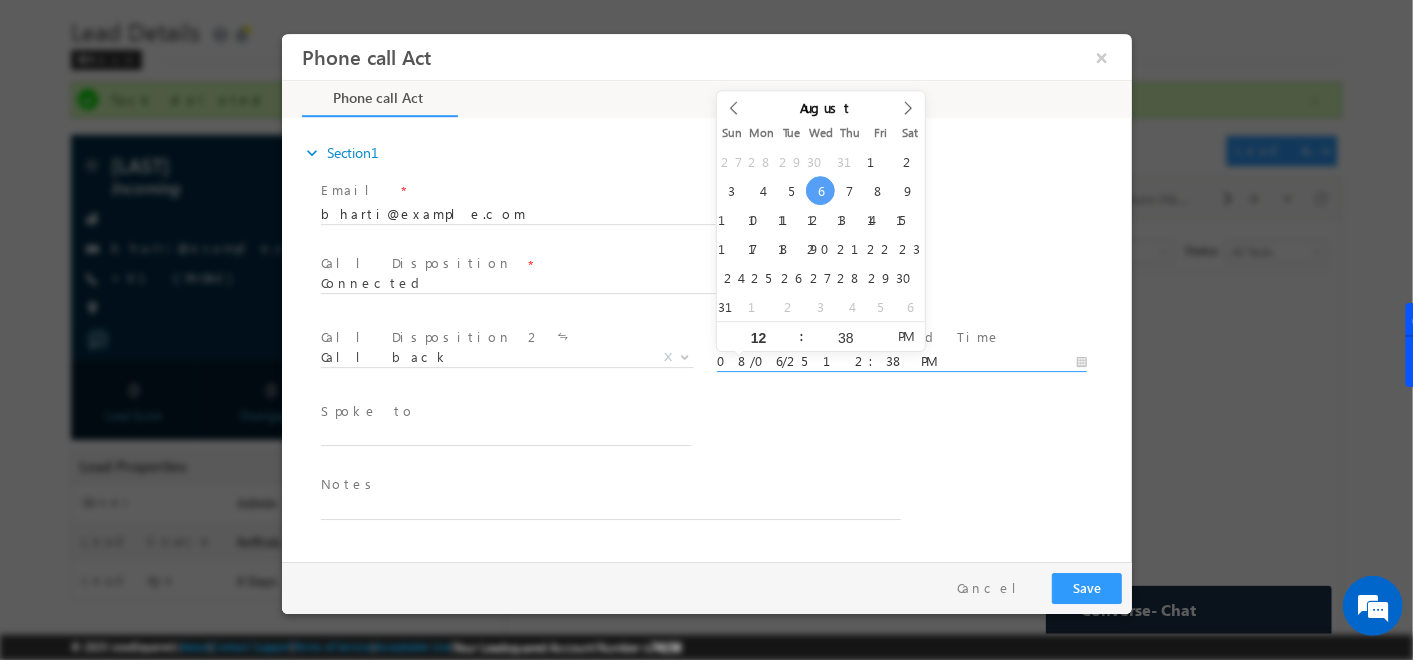 click on "08/06/25 12:38 PM" at bounding box center (901, 362) 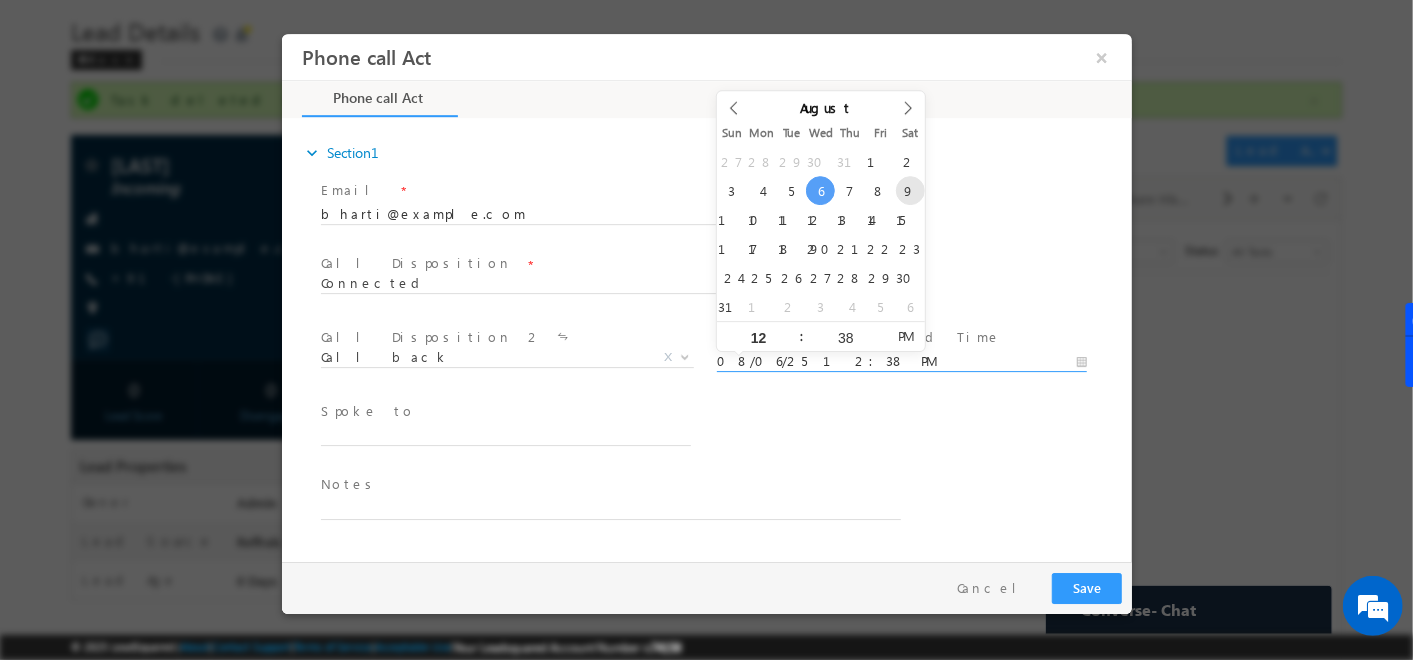 type on "08/09/25 12:38 PM" 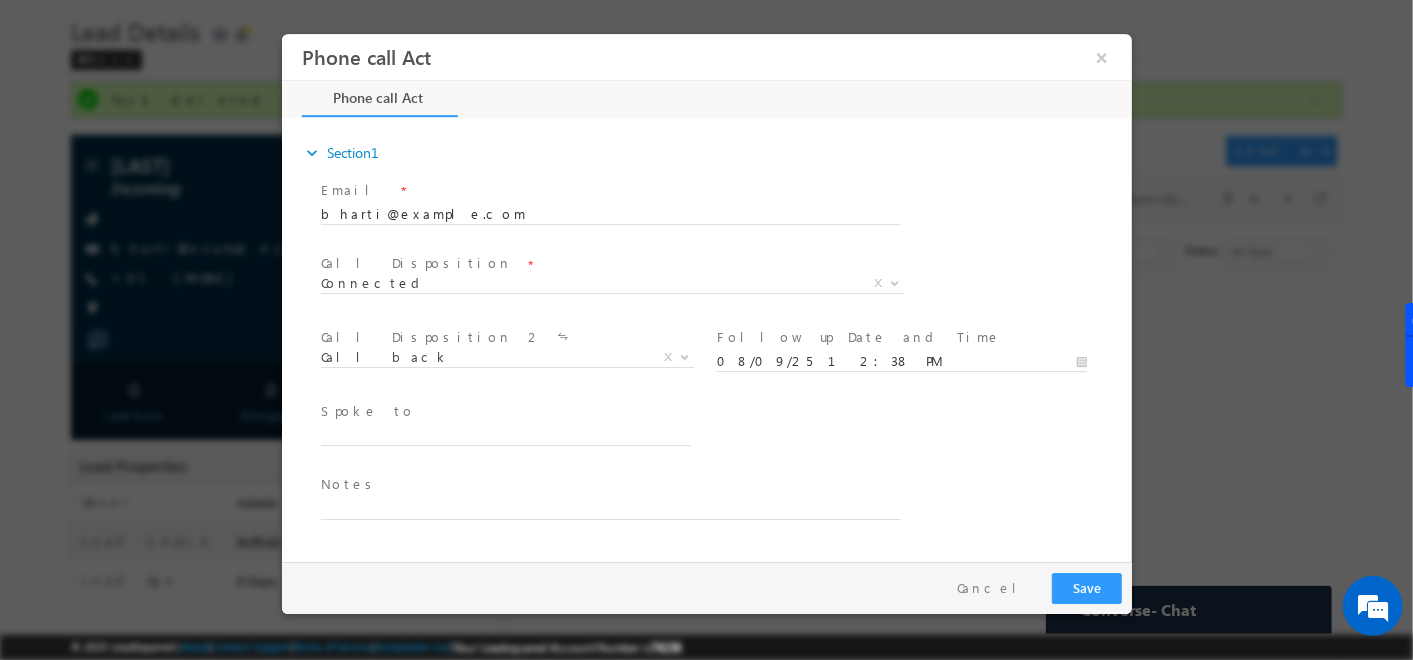 click on "Spoke to
*" at bounding box center (723, 434) 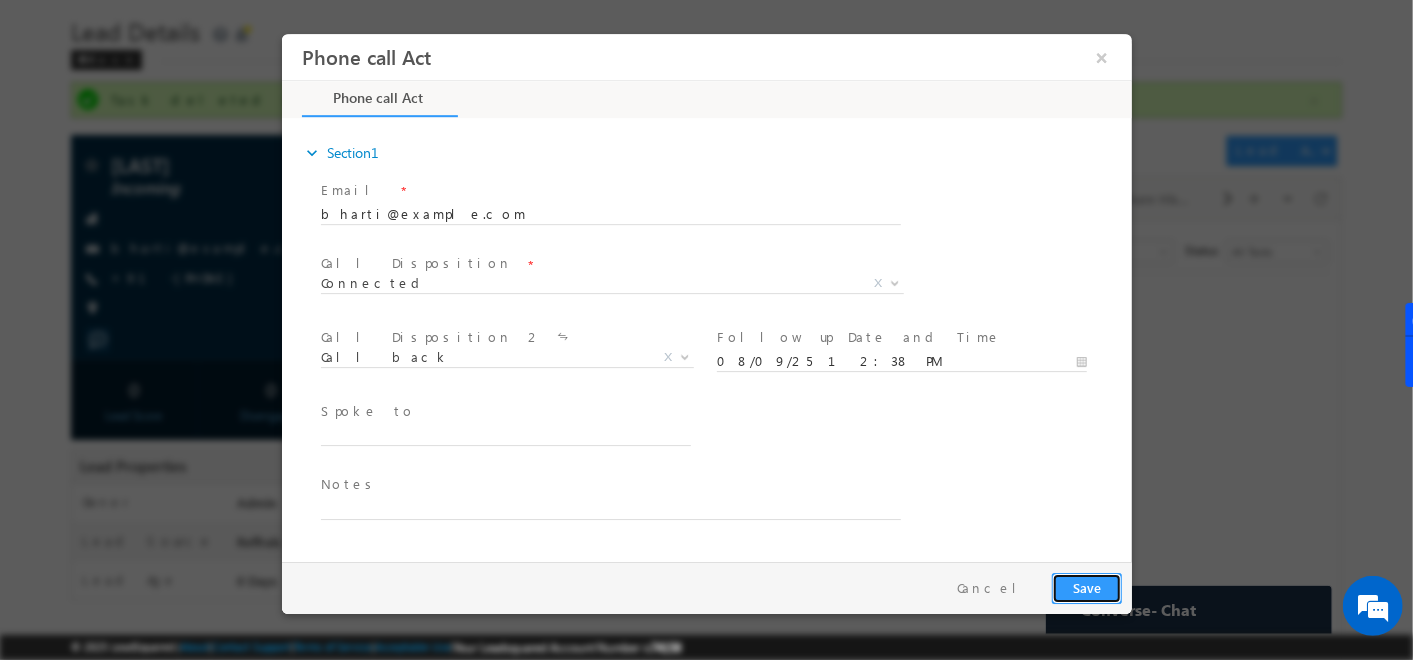 click on "Save" at bounding box center (1086, 588) 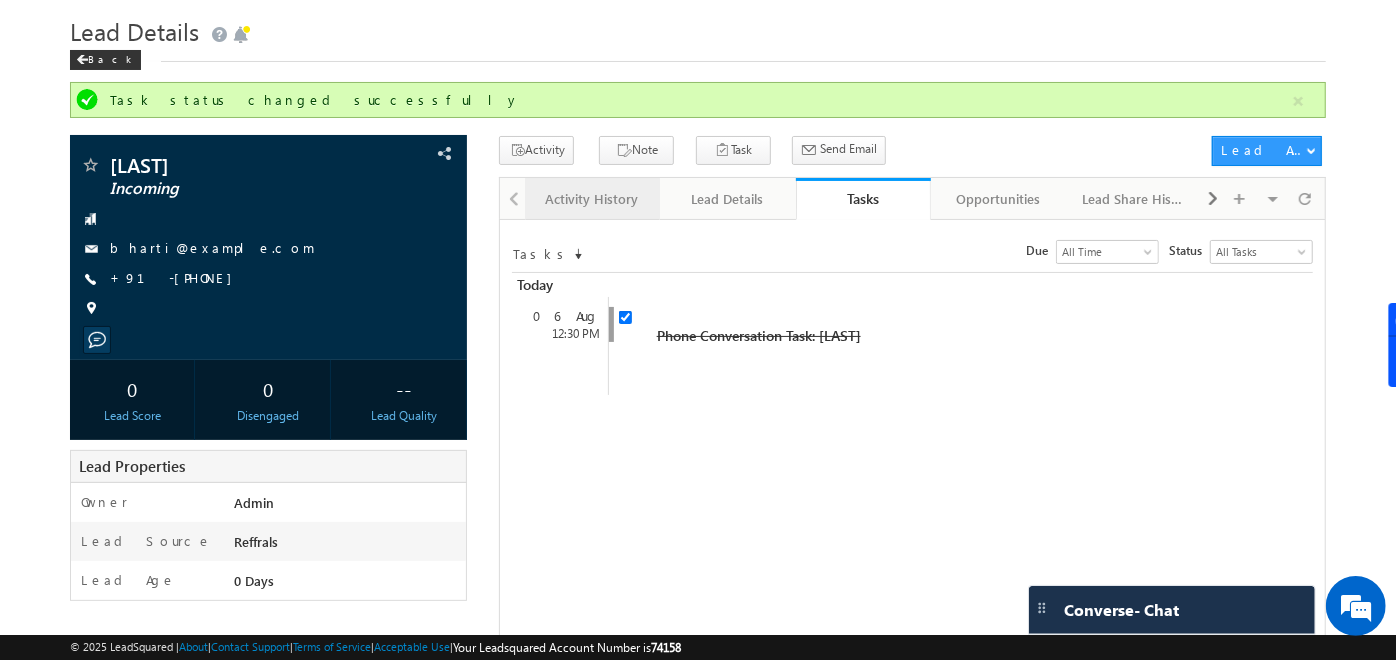 click on "Activity History" at bounding box center (591, 199) 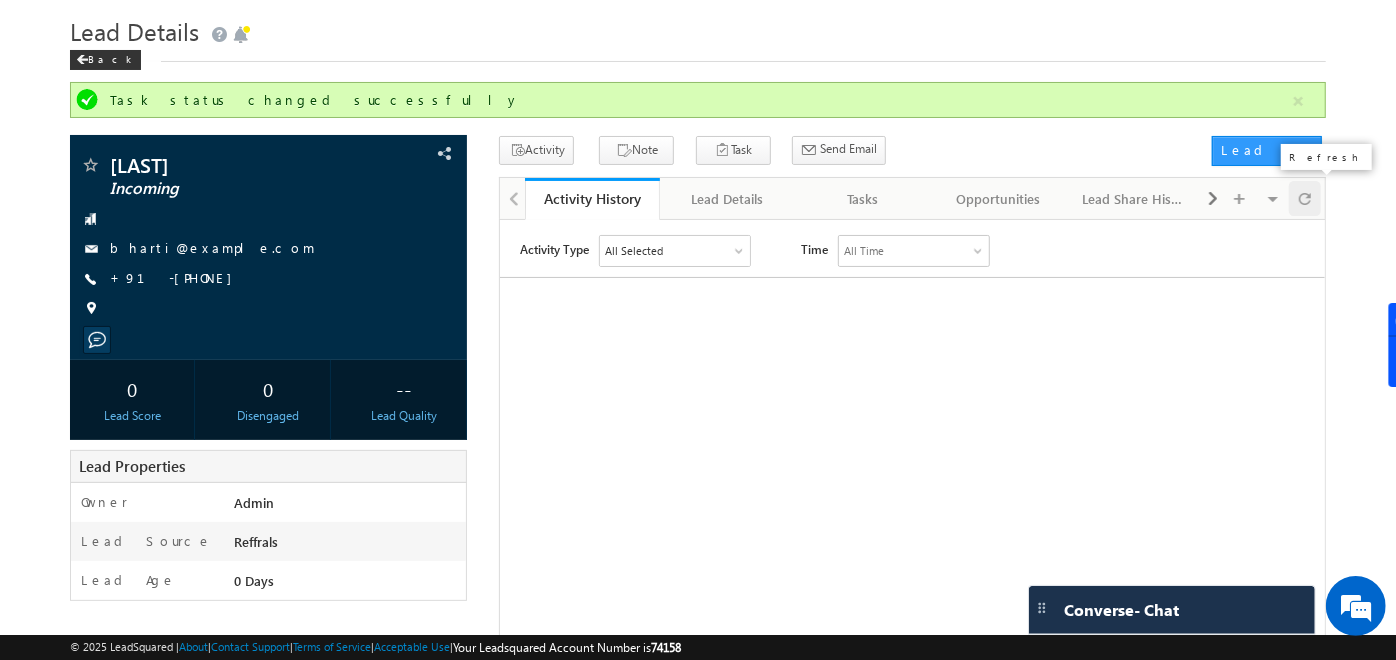 click at bounding box center (1305, 198) 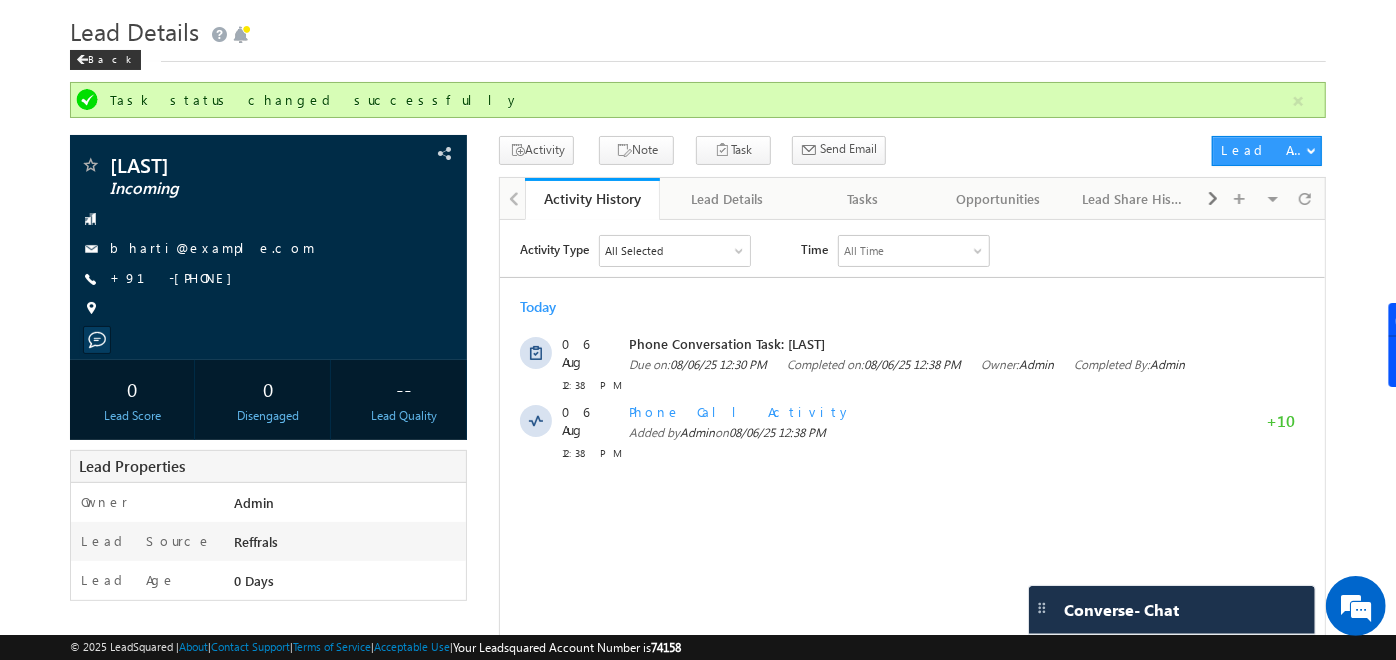 scroll, scrollTop: 0, scrollLeft: 0, axis: both 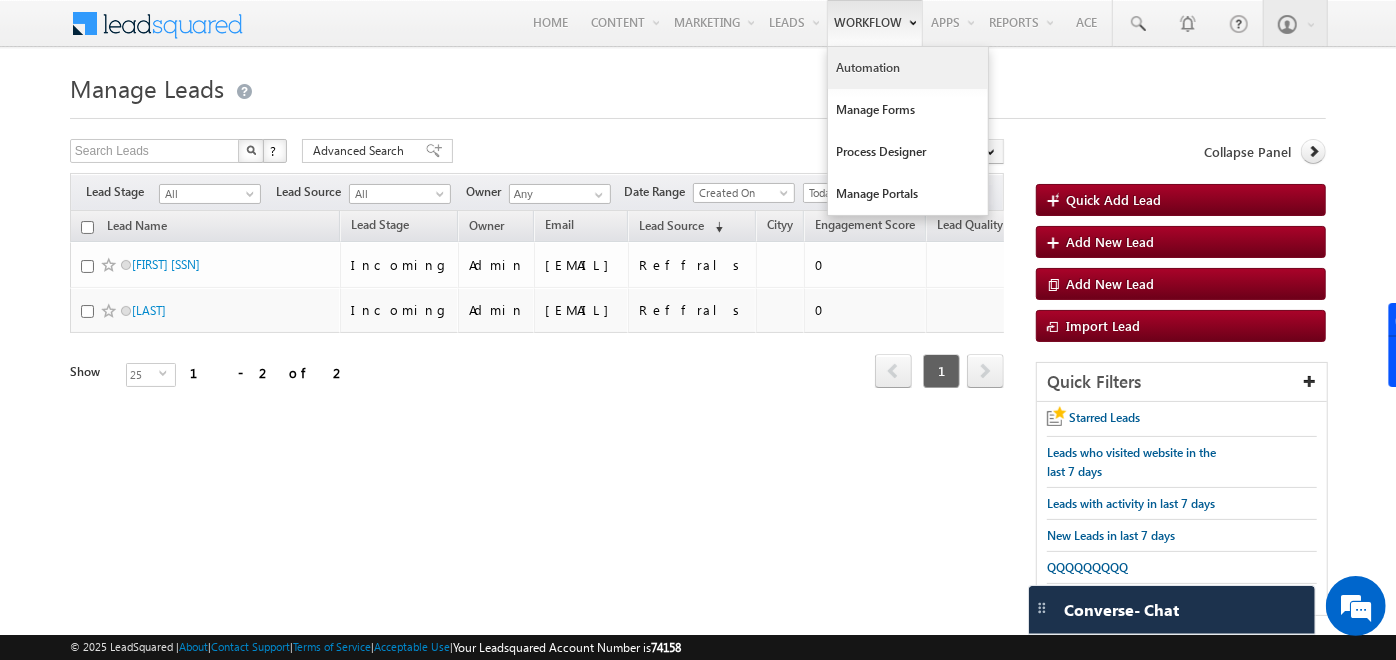 click on "Automation" at bounding box center [908, 68] 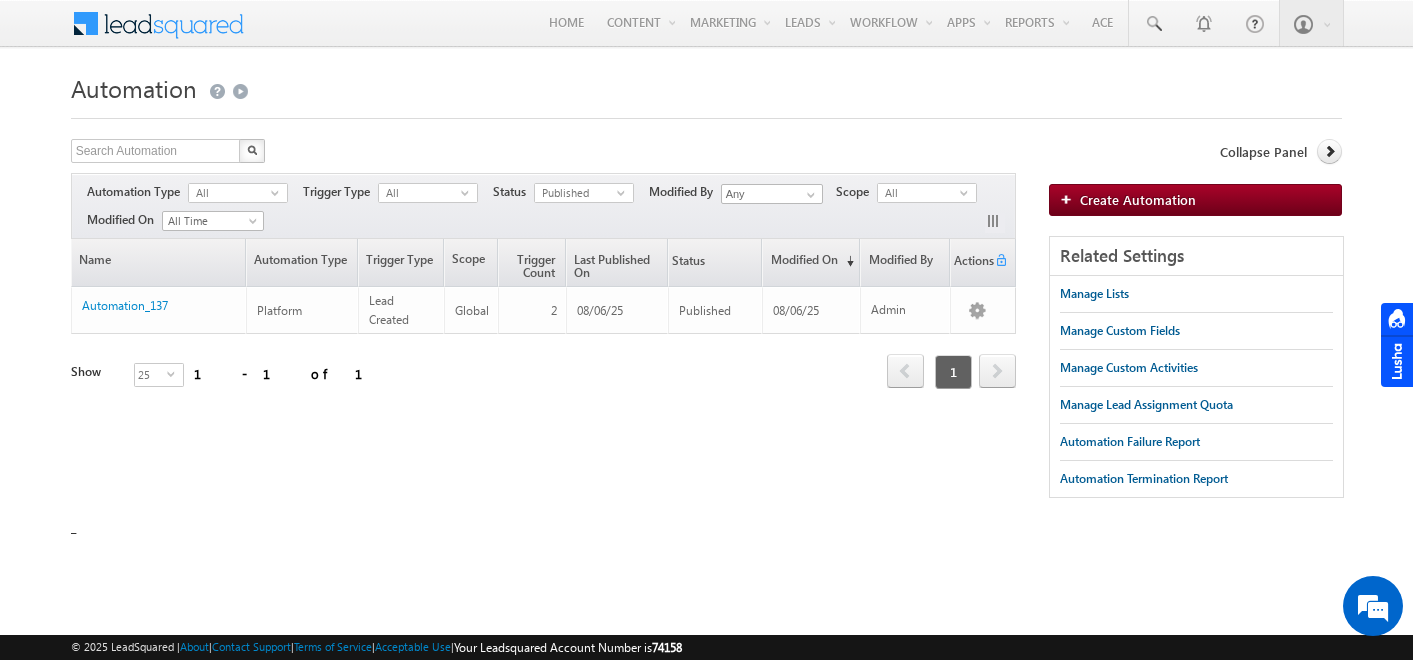scroll, scrollTop: 0, scrollLeft: 0, axis: both 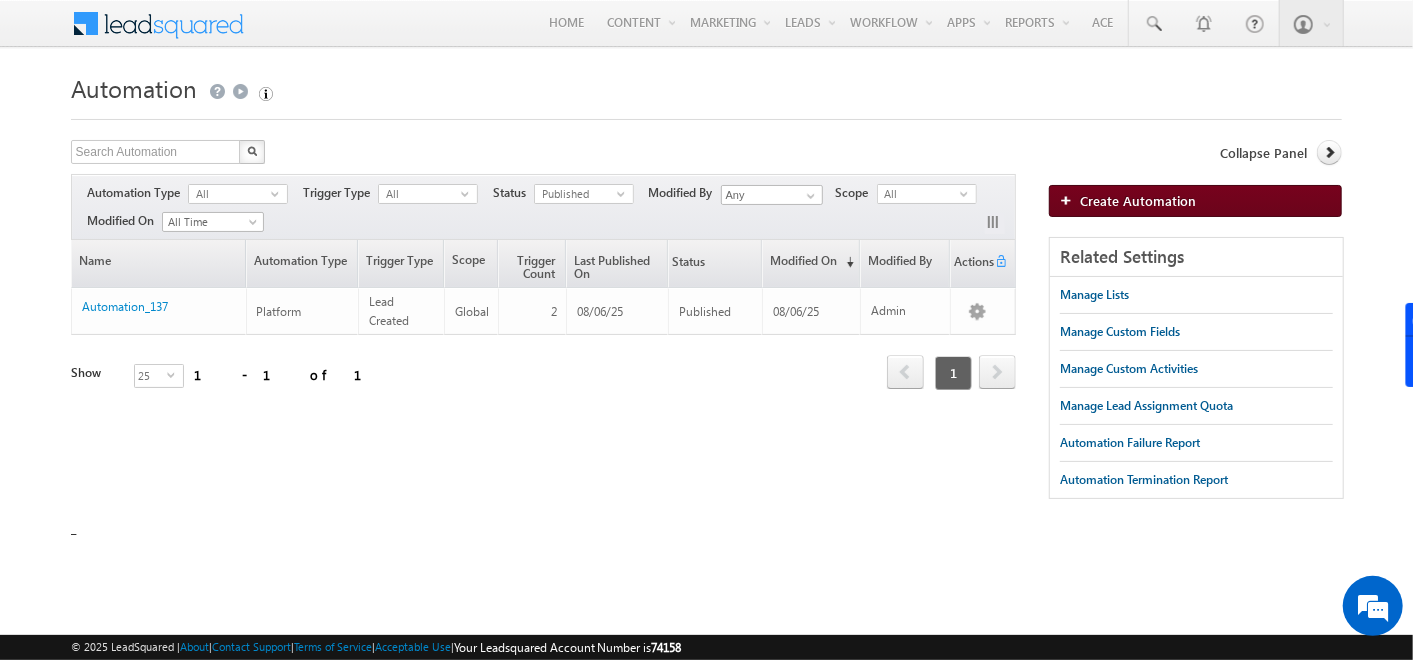 click on "Create Automation" at bounding box center [1138, 200] 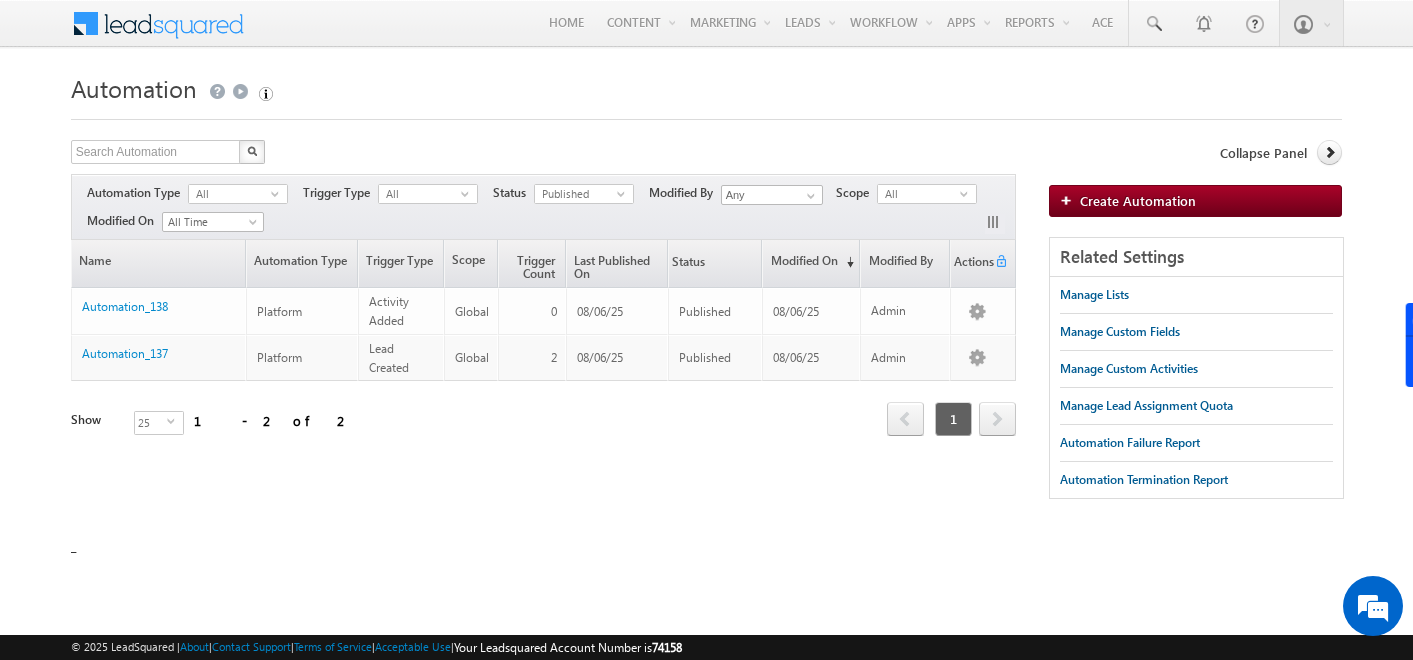 scroll, scrollTop: 0, scrollLeft: 0, axis: both 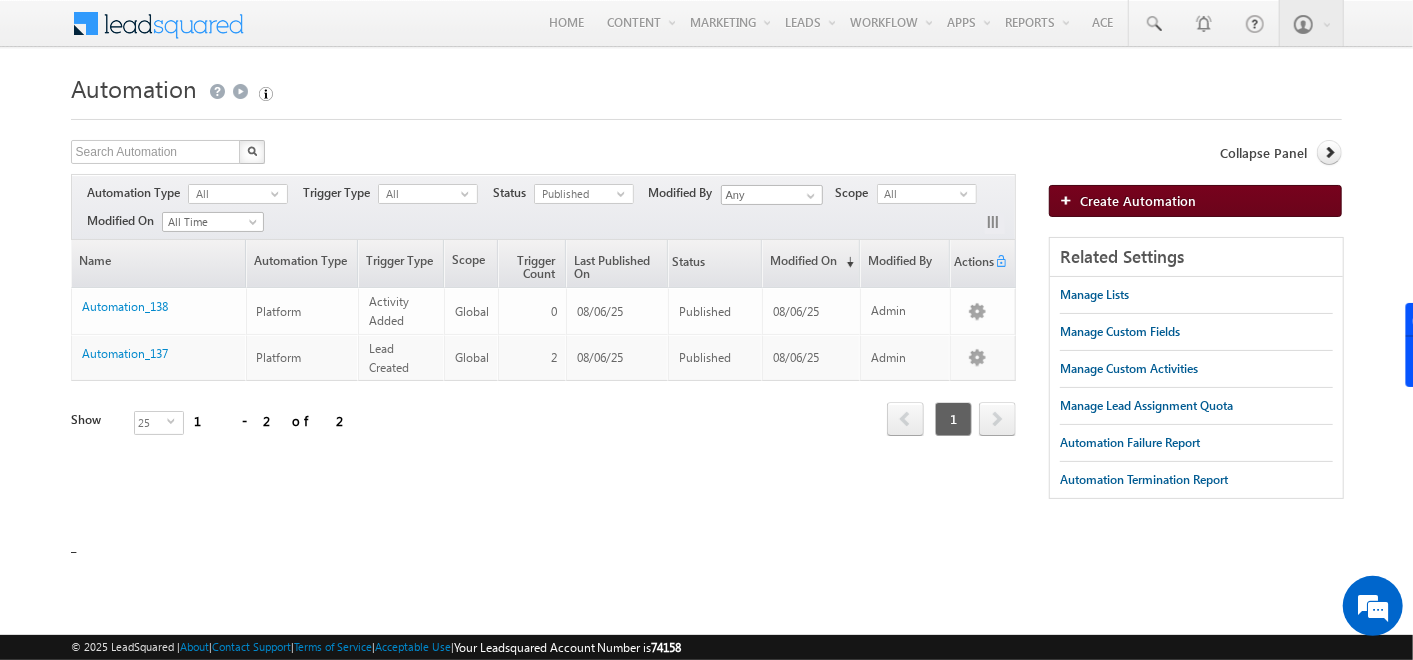 click on "Create Automation" at bounding box center [1138, 200] 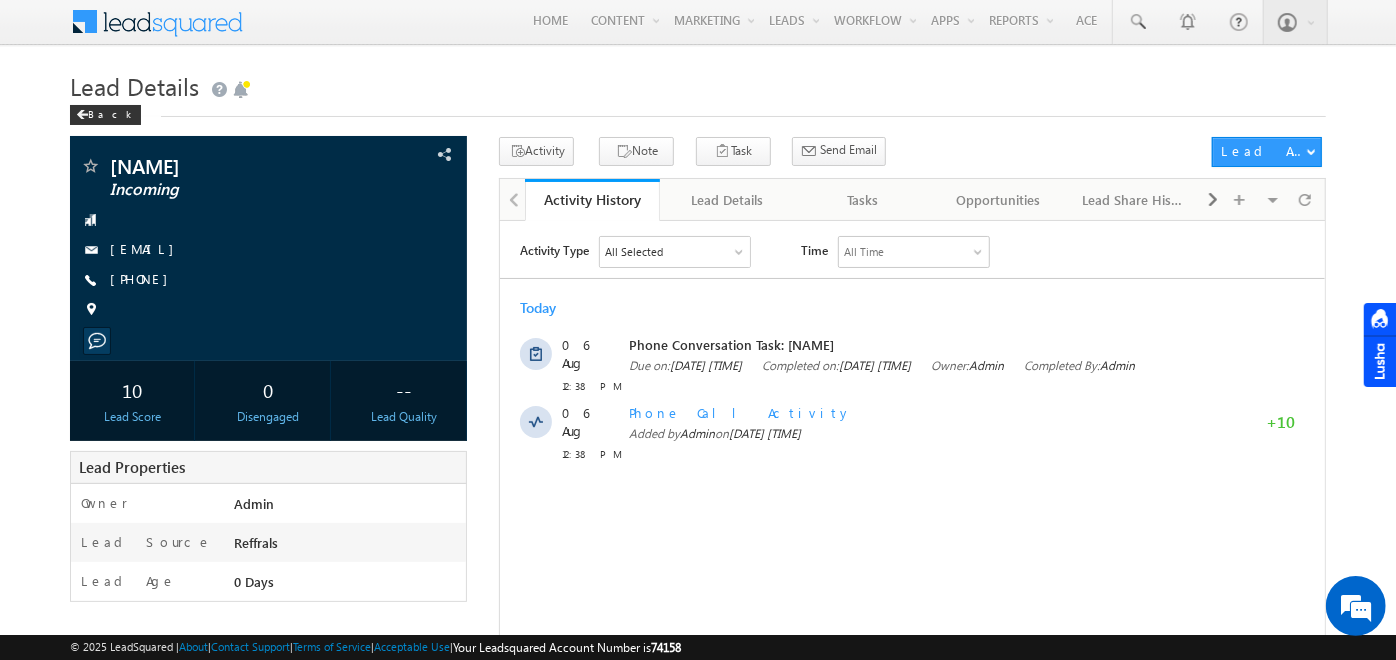 scroll, scrollTop: 57, scrollLeft: 0, axis: vertical 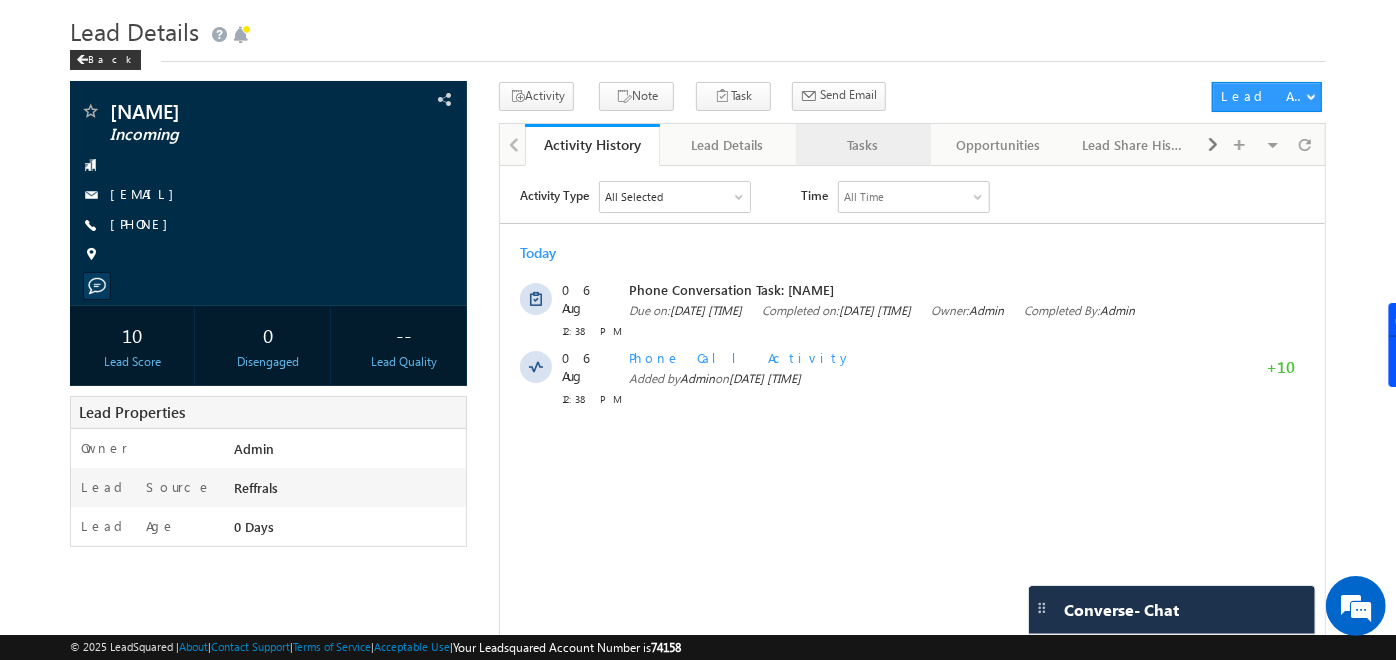 click on "Tasks" at bounding box center (862, 145) 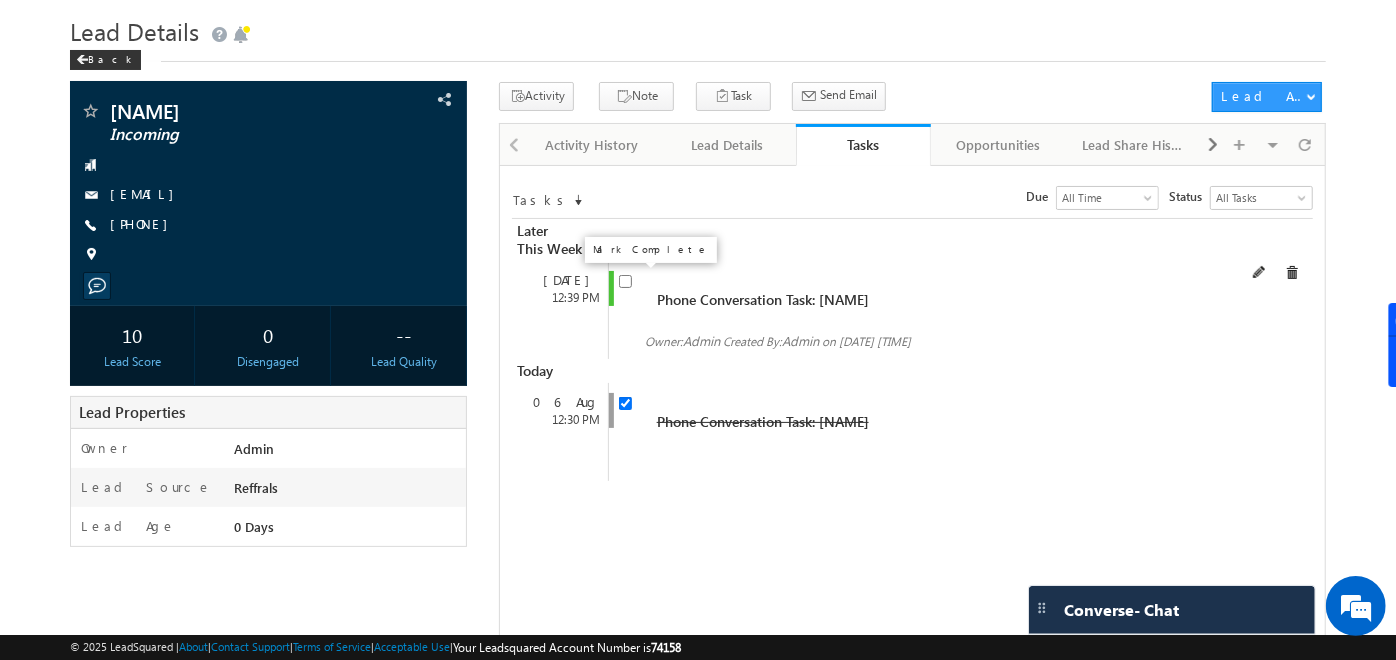 click at bounding box center [625, 281] 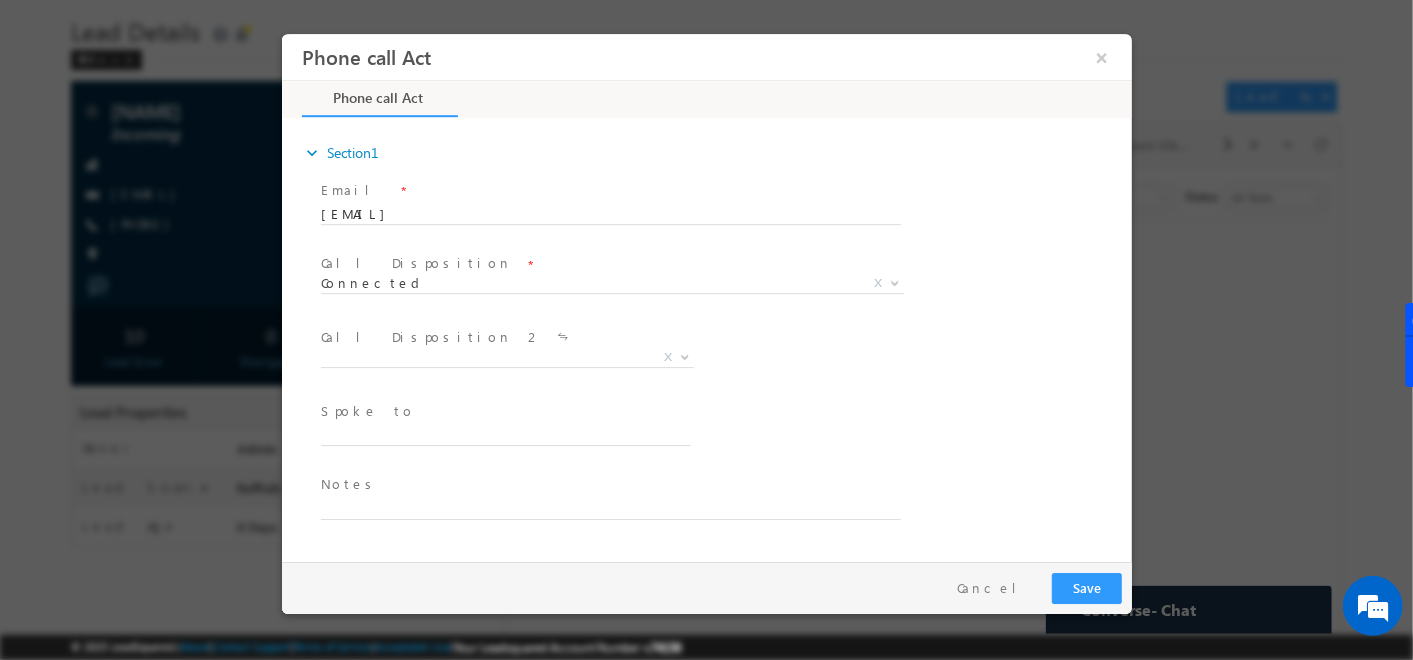 scroll, scrollTop: 0, scrollLeft: 0, axis: both 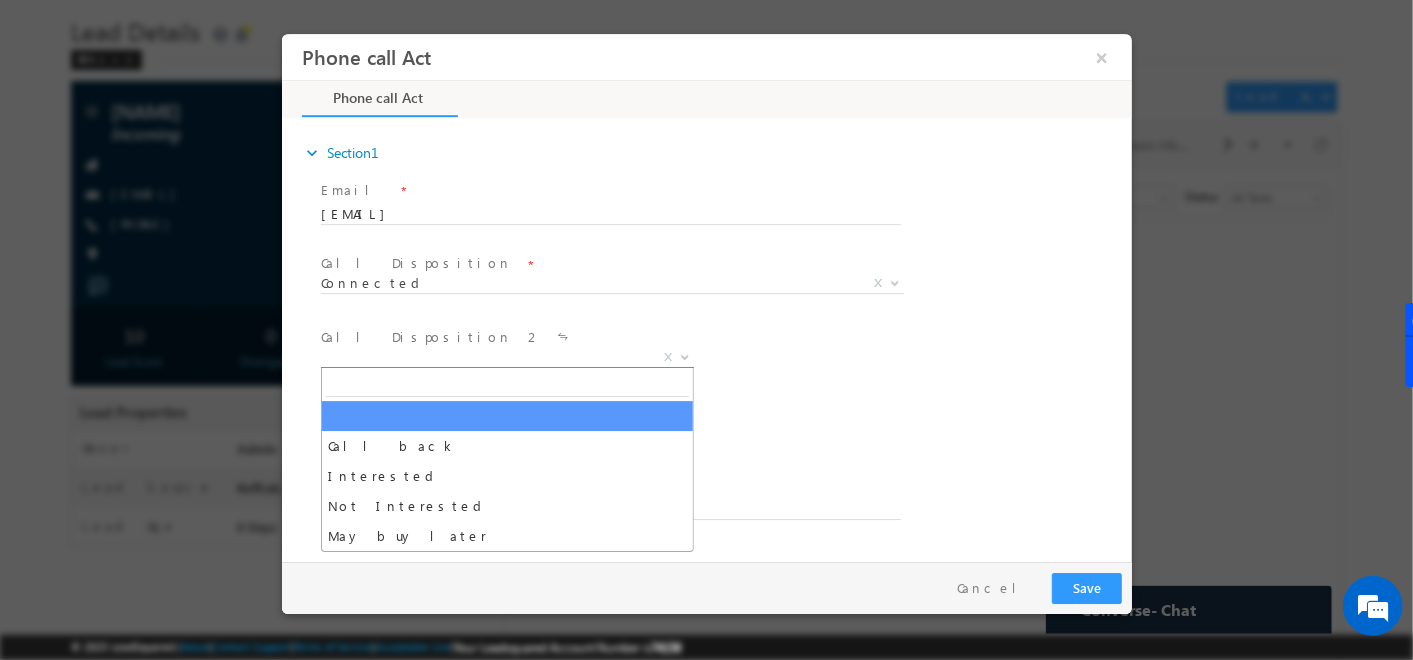 click on "X" at bounding box center [506, 358] 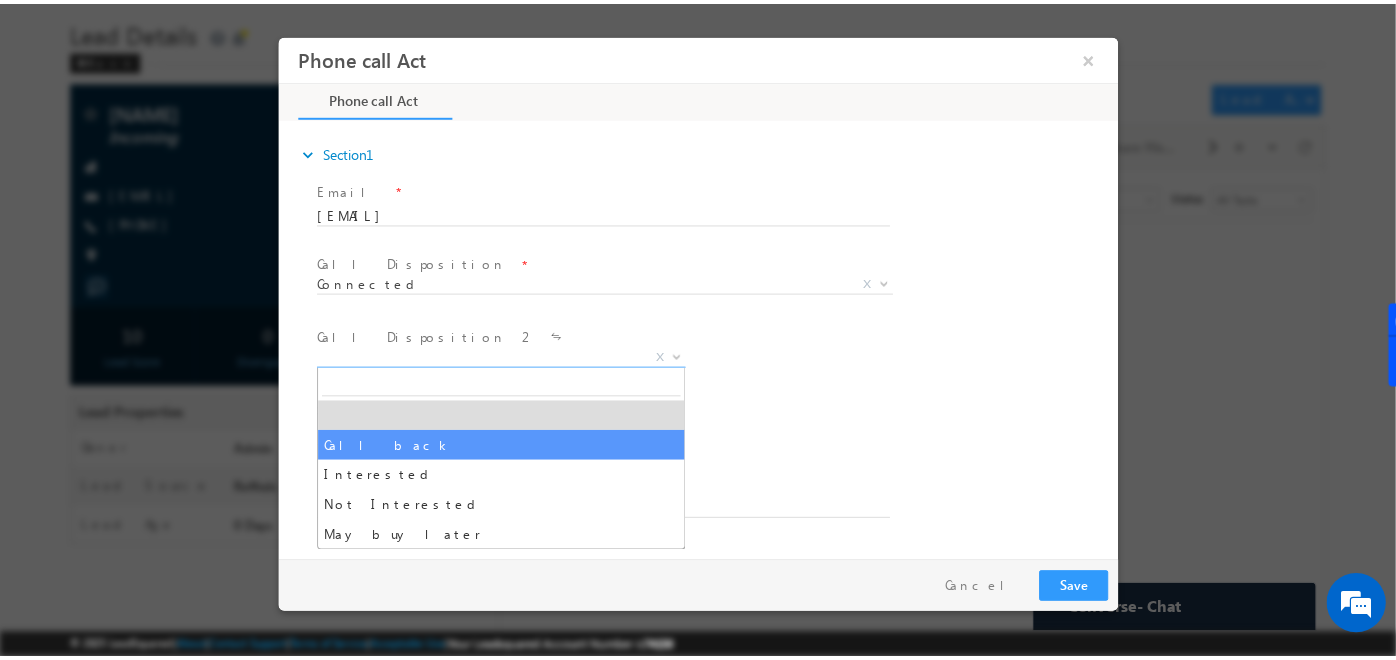 scroll, scrollTop: 0, scrollLeft: 0, axis: both 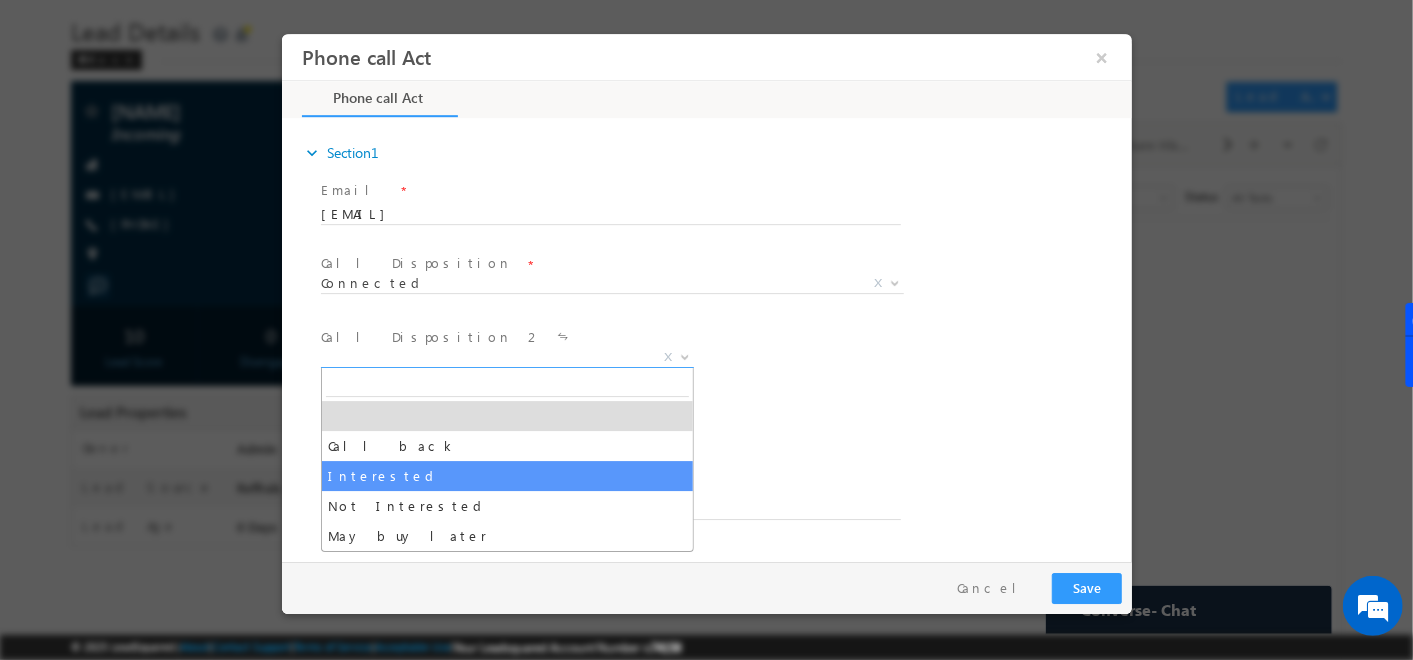 select on "Interested" 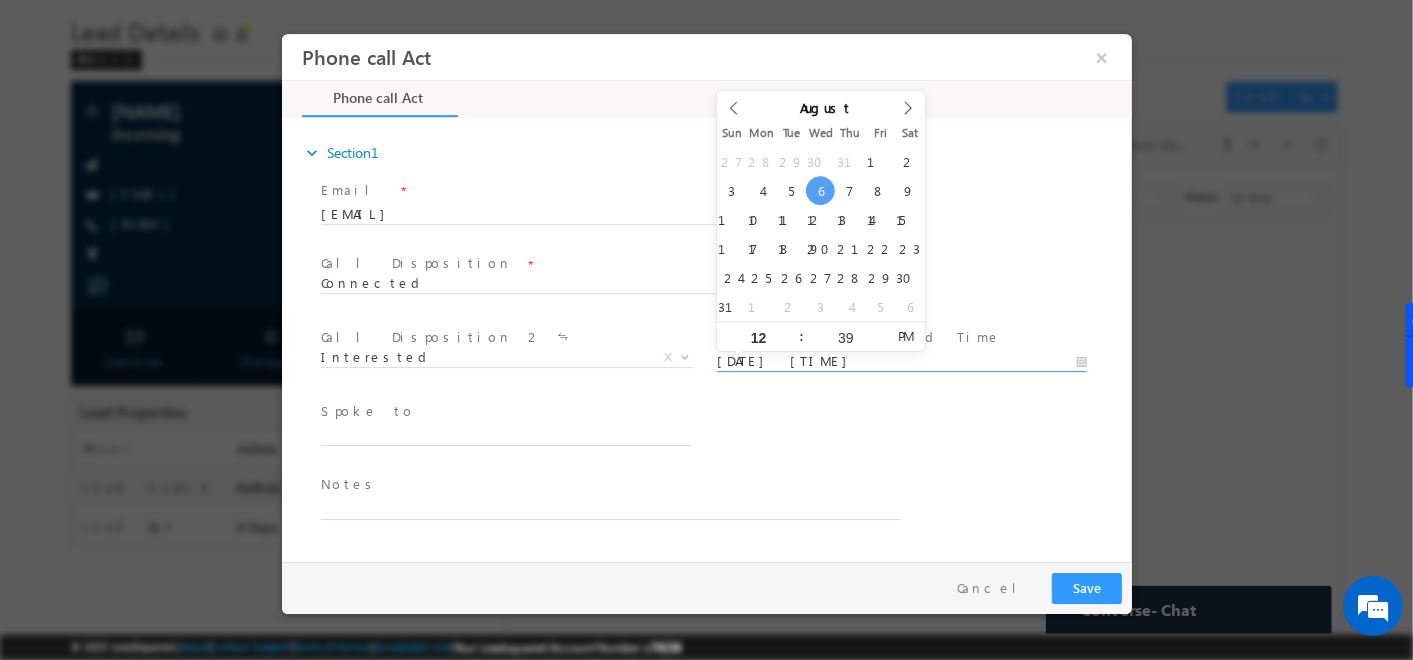click on "08/06/25 12:39 PM" at bounding box center [901, 362] 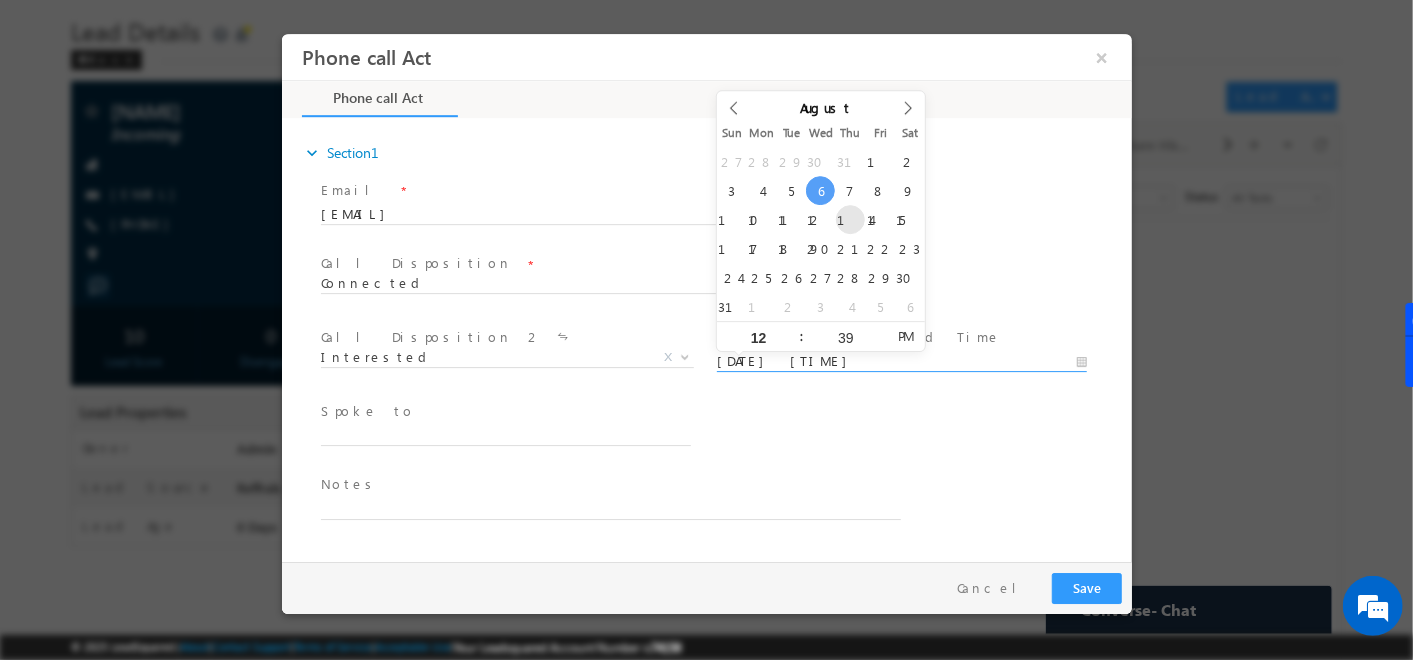 type on "08/14/25 12:39 PM" 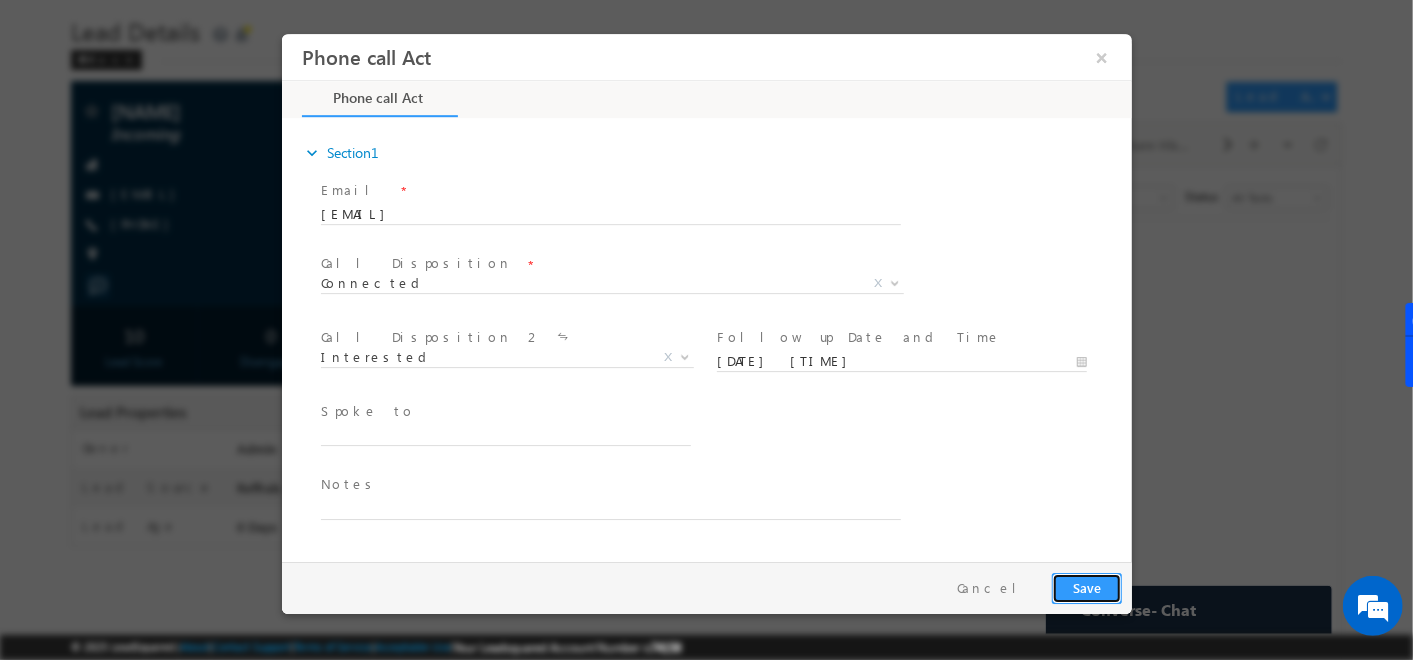 click on "Save" at bounding box center (1086, 588) 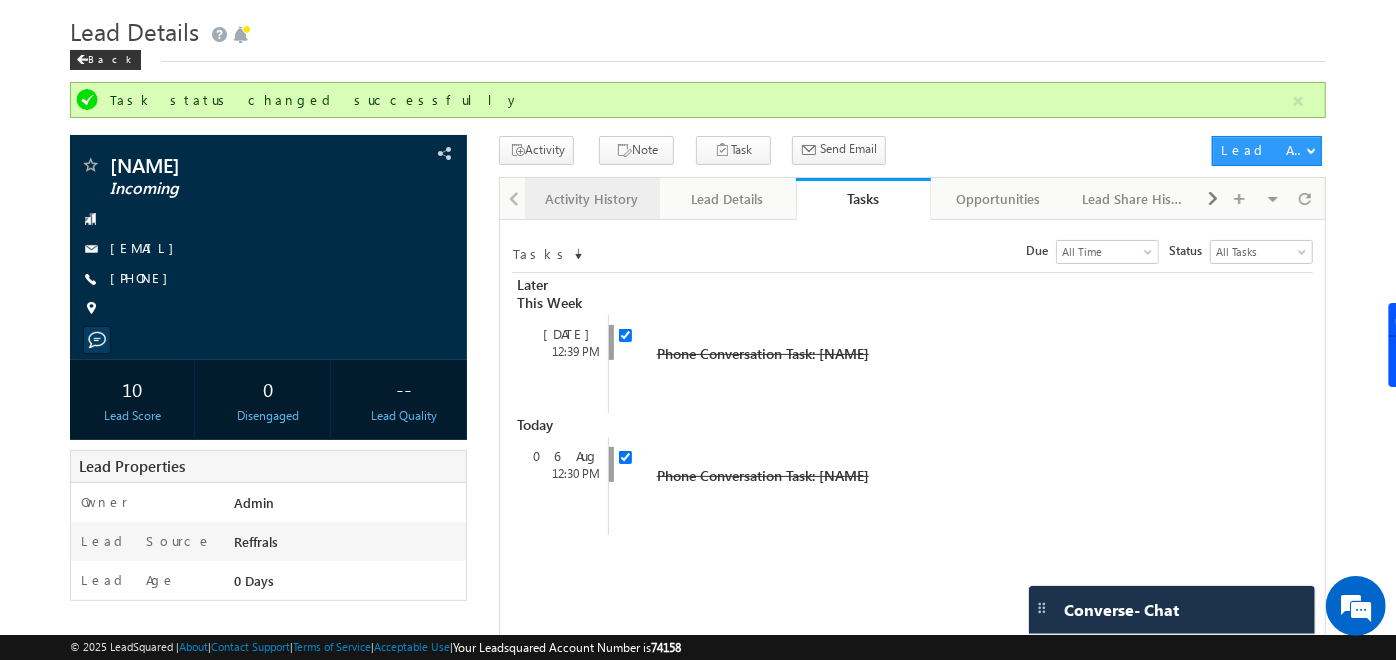 click on "Activity History" at bounding box center (592, 199) 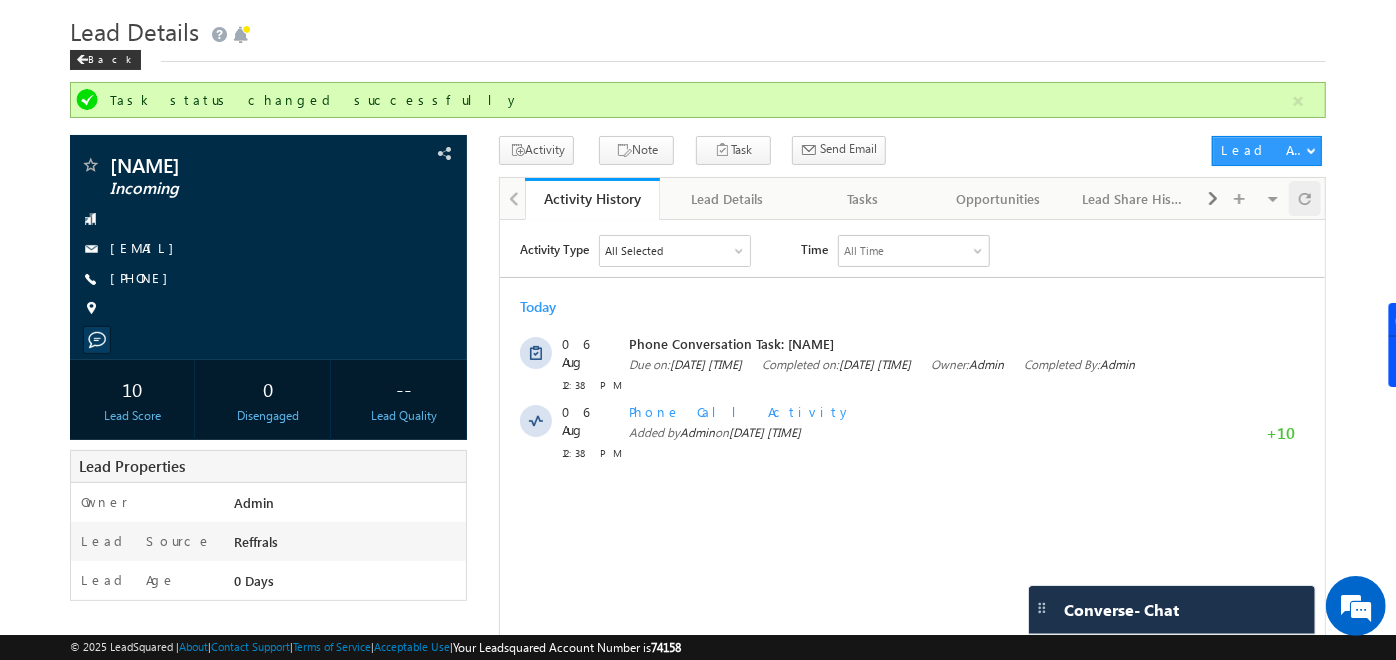 click at bounding box center (1305, 198) 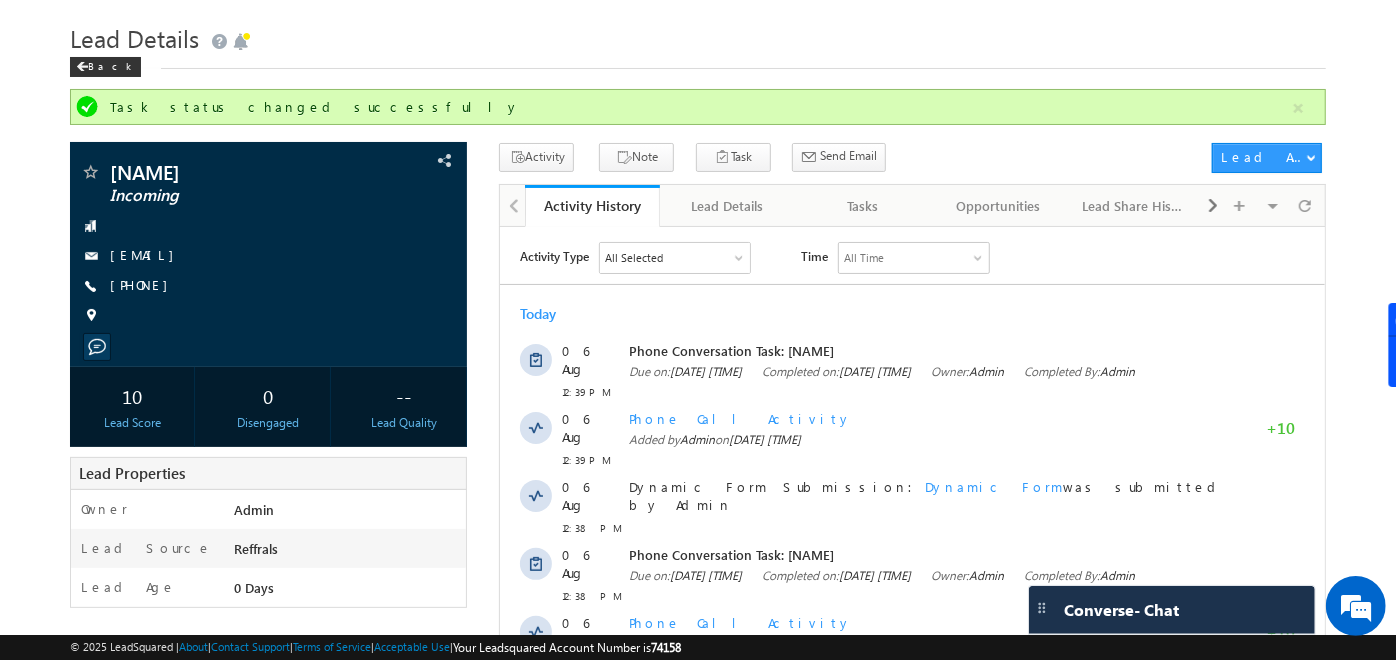 scroll, scrollTop: 48, scrollLeft: 0, axis: vertical 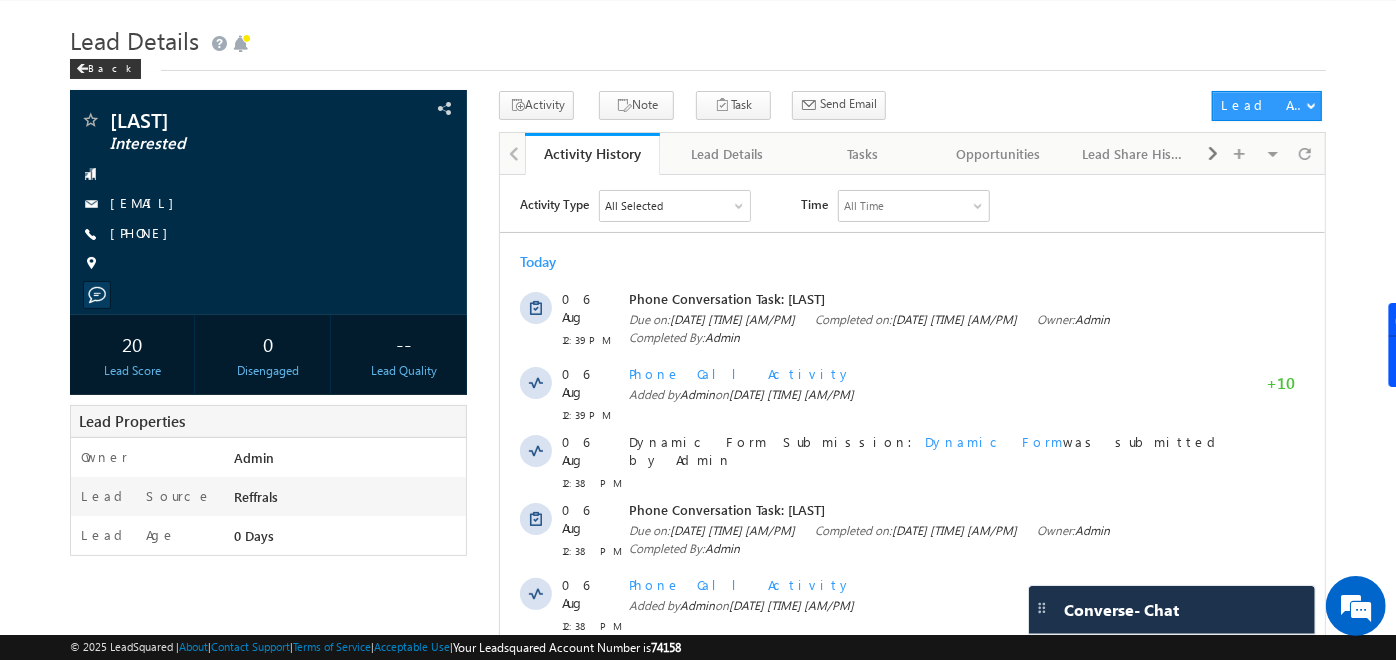 click on "Activity History Activity History Lead Details Lead Details Tasks Tasks Opportunities Opportunities Lead Share History Lead Share History Documents Documents Member Of Lists Member Of Lists Summary Summary Notes Notes" at bounding box center (2525, 155) 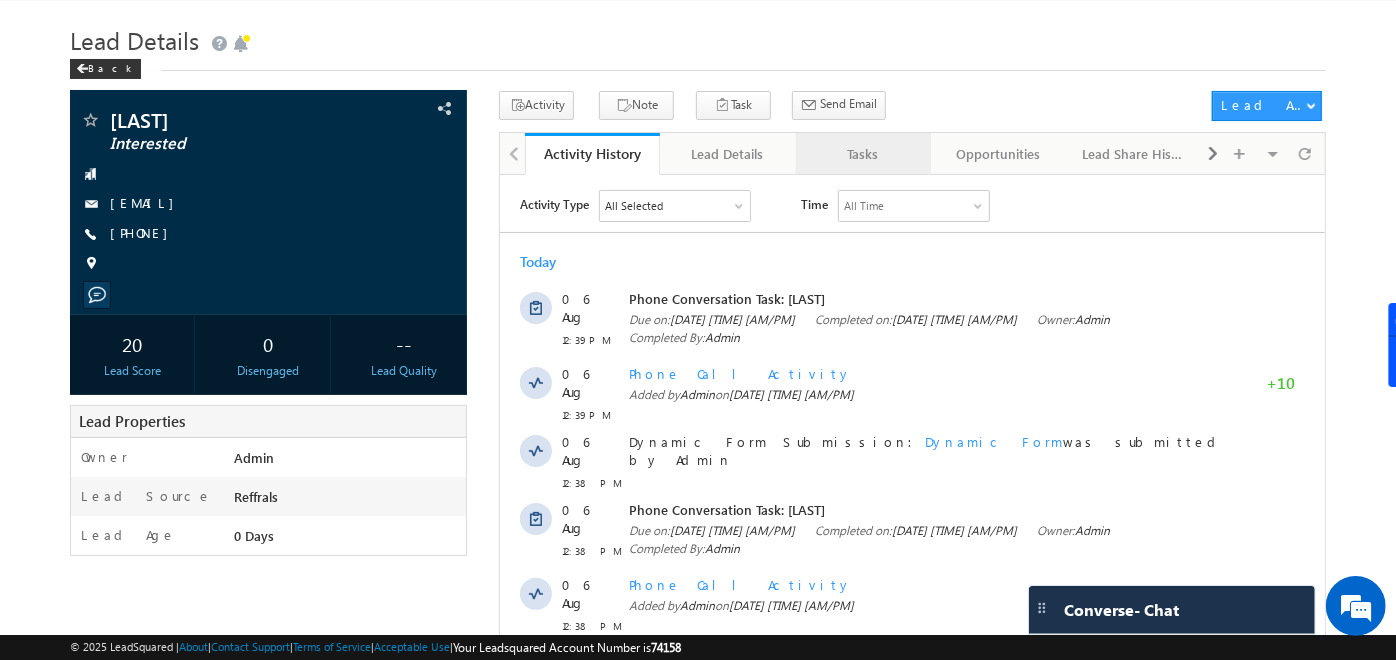 click on "Tasks" at bounding box center [862, 154] 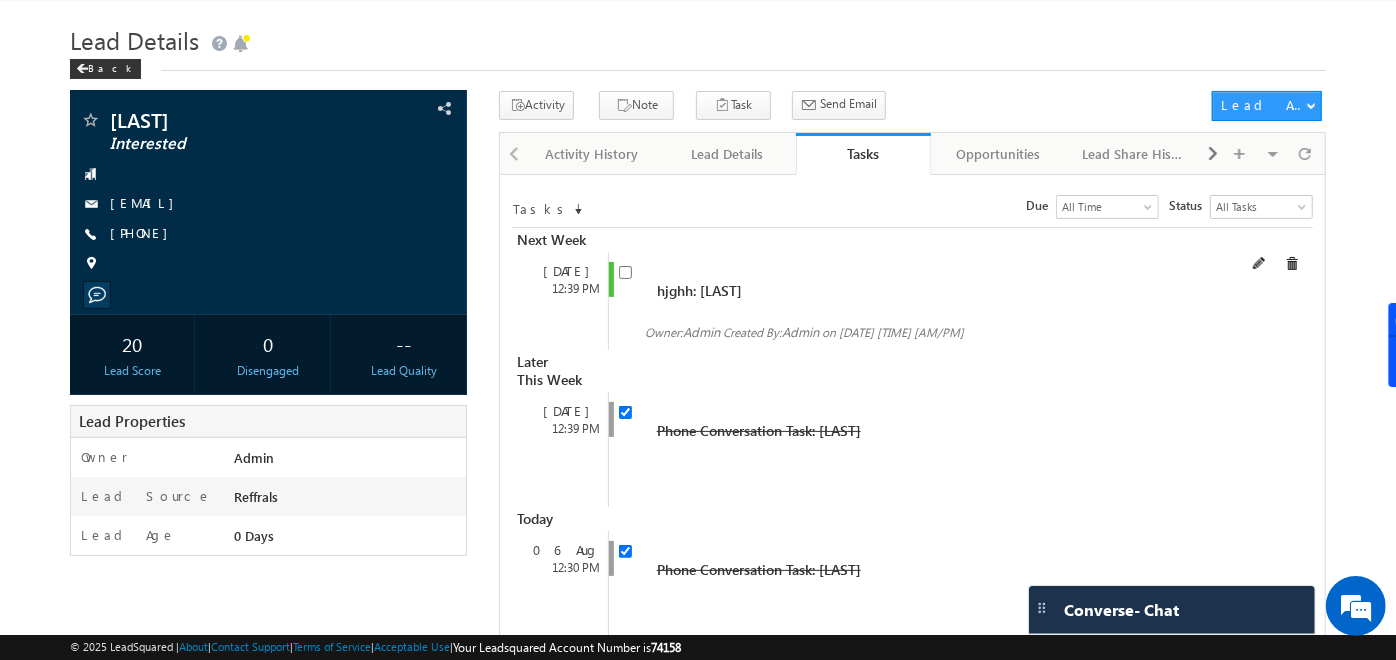 scroll, scrollTop: 0, scrollLeft: 0, axis: both 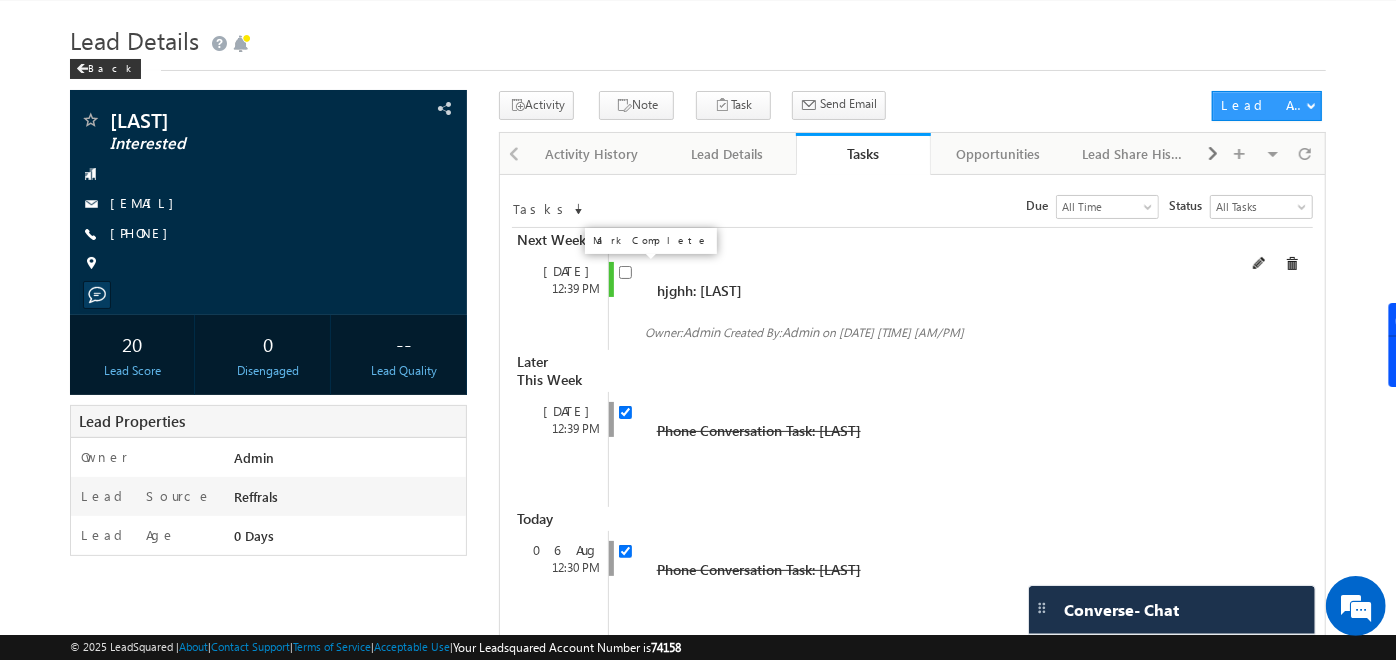 click at bounding box center (625, 272) 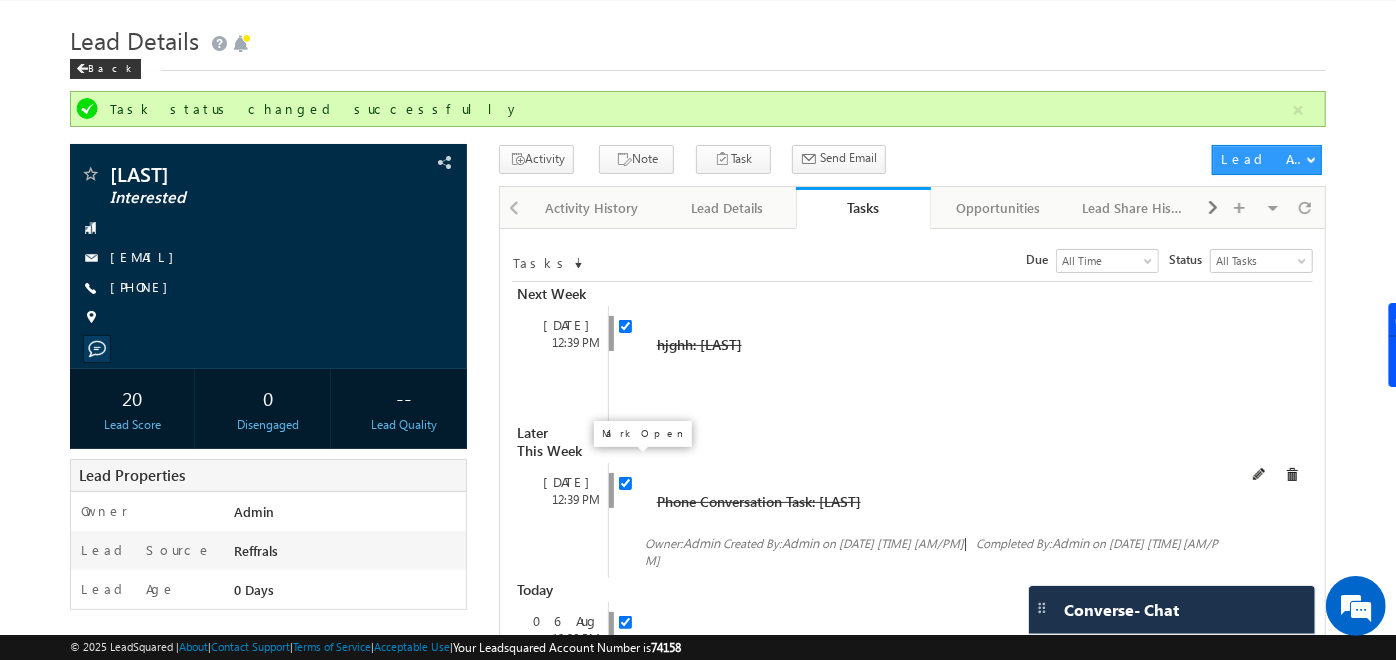 click at bounding box center (625, 483) 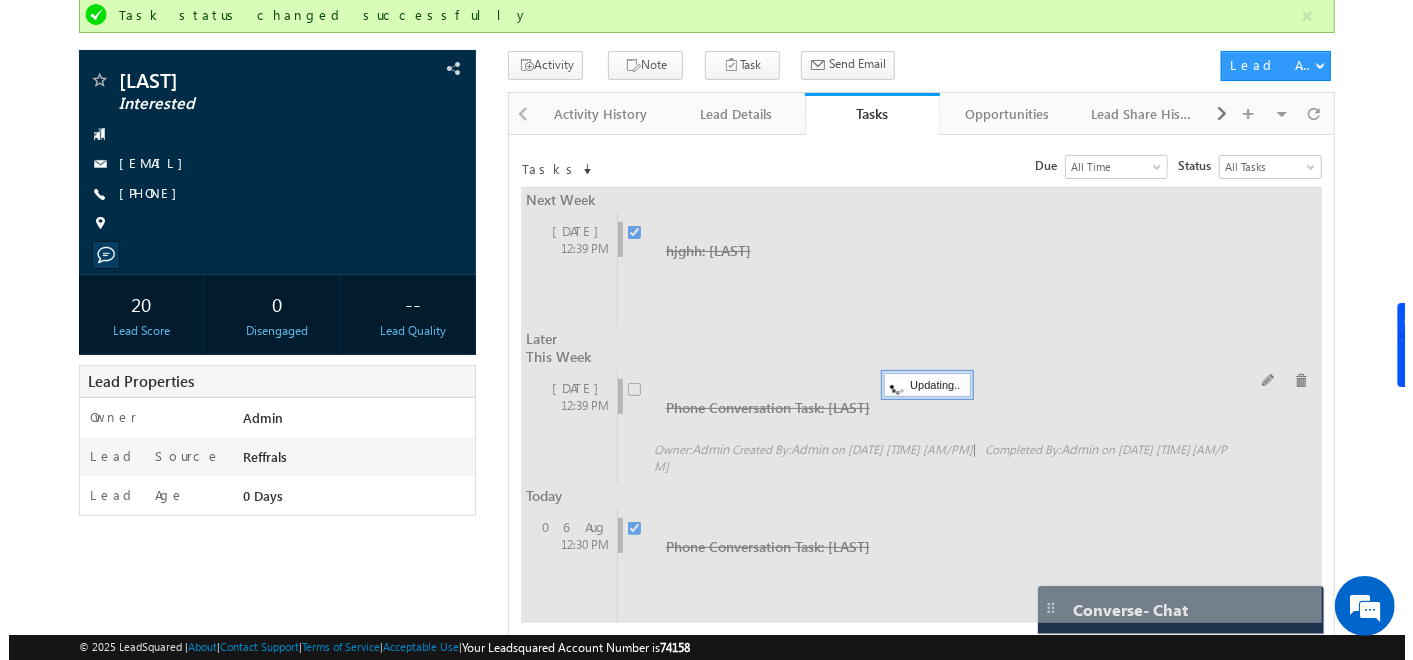 scroll, scrollTop: 143, scrollLeft: 0, axis: vertical 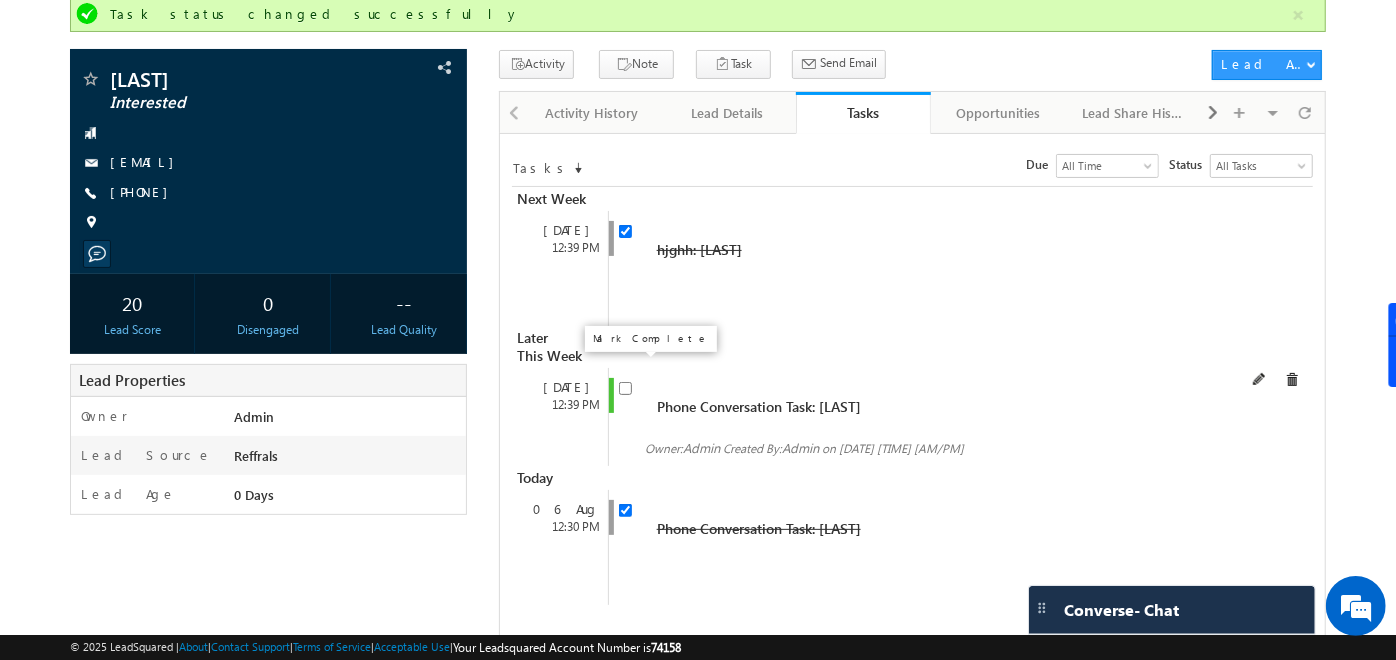 click at bounding box center (625, 388) 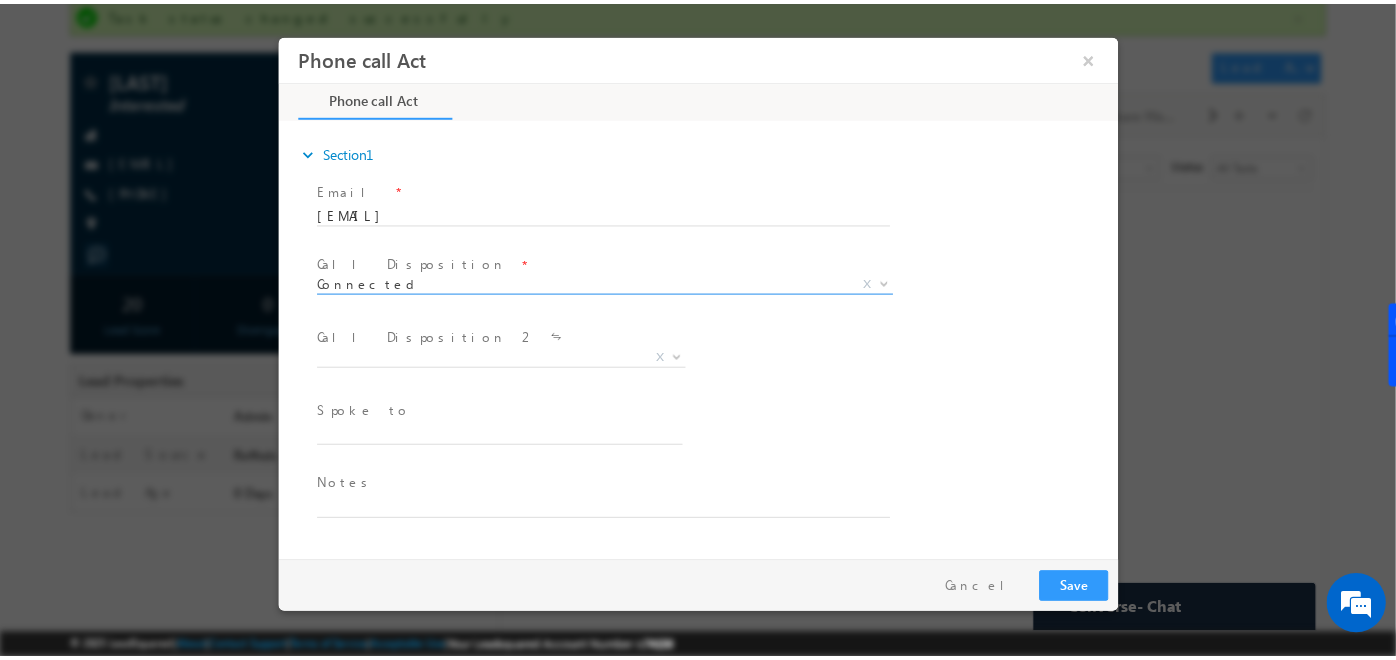 scroll, scrollTop: 0, scrollLeft: 0, axis: both 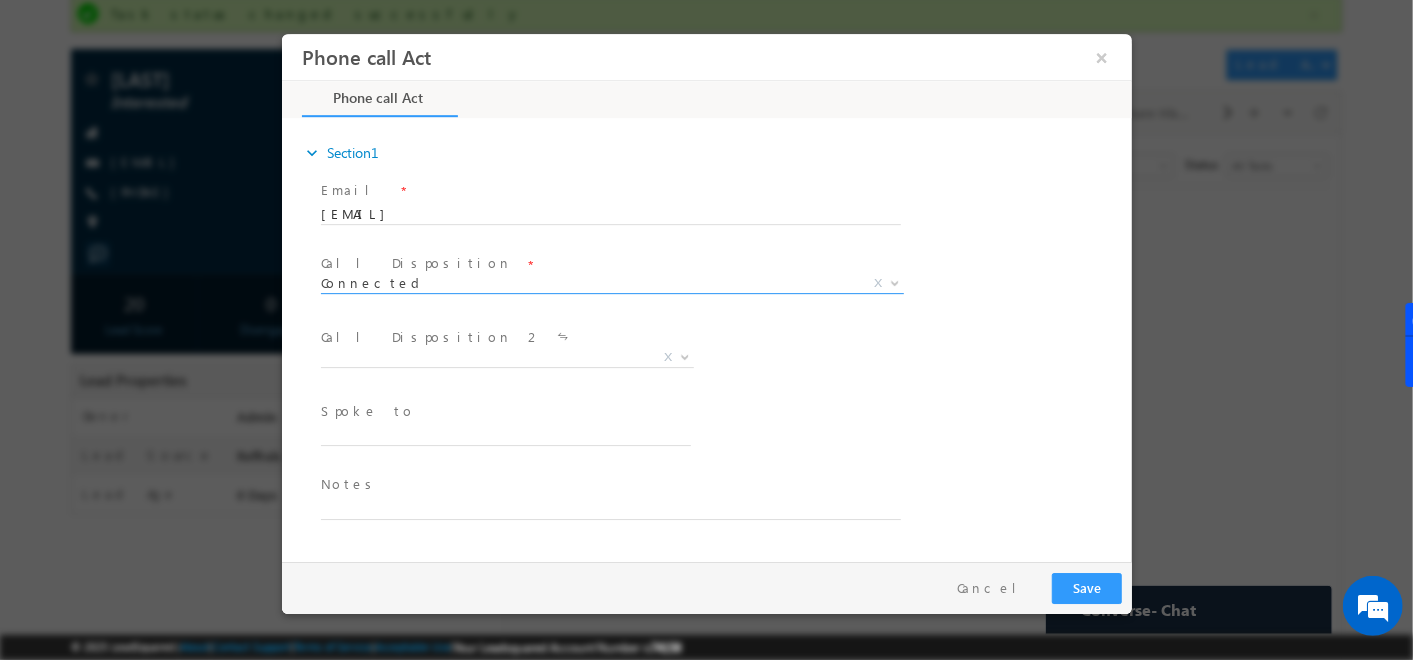 click on "Connected" at bounding box center [587, 283] 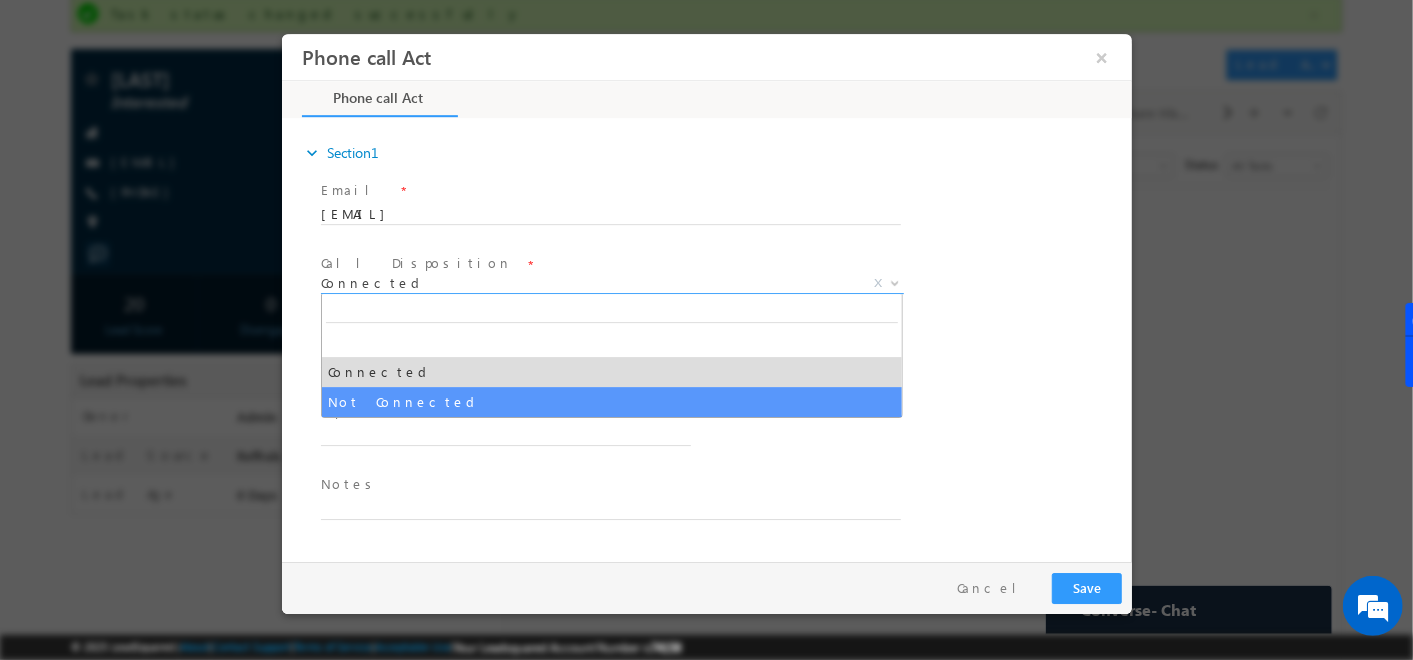 select on "Not Connected" 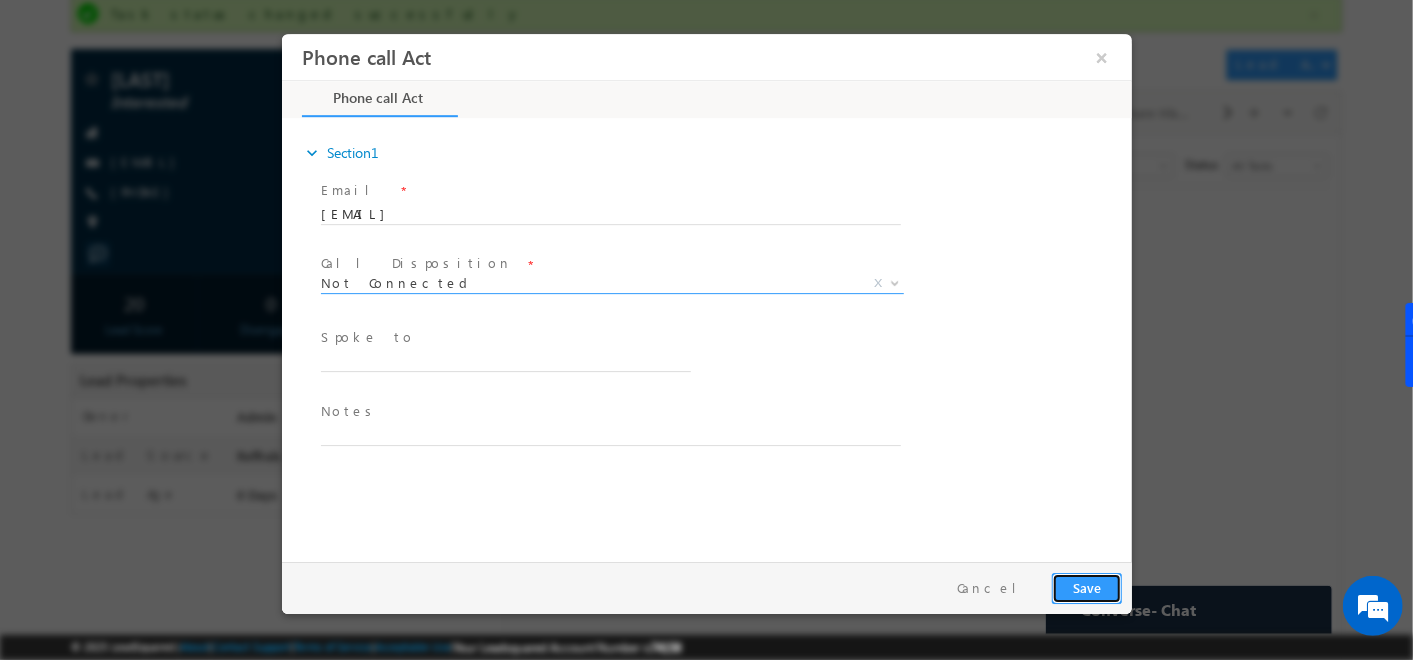 click on "Save" at bounding box center (1086, 588) 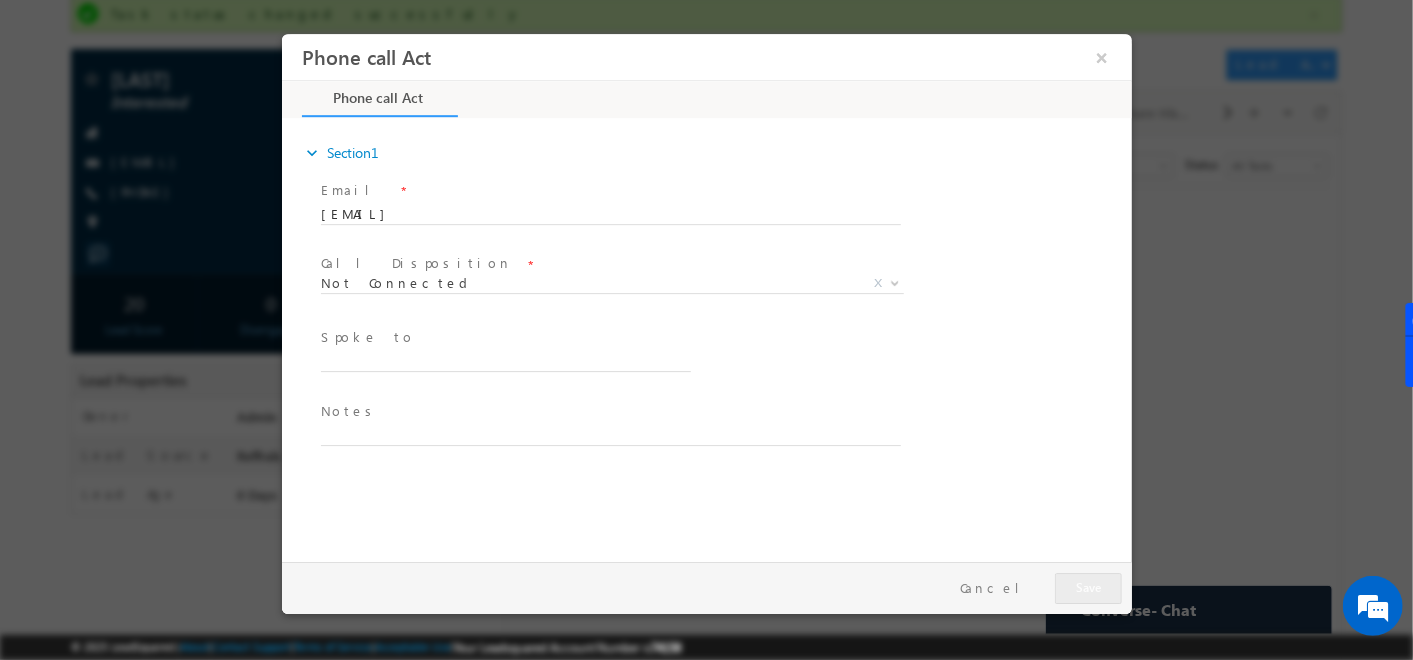 click at bounding box center [706, 330] 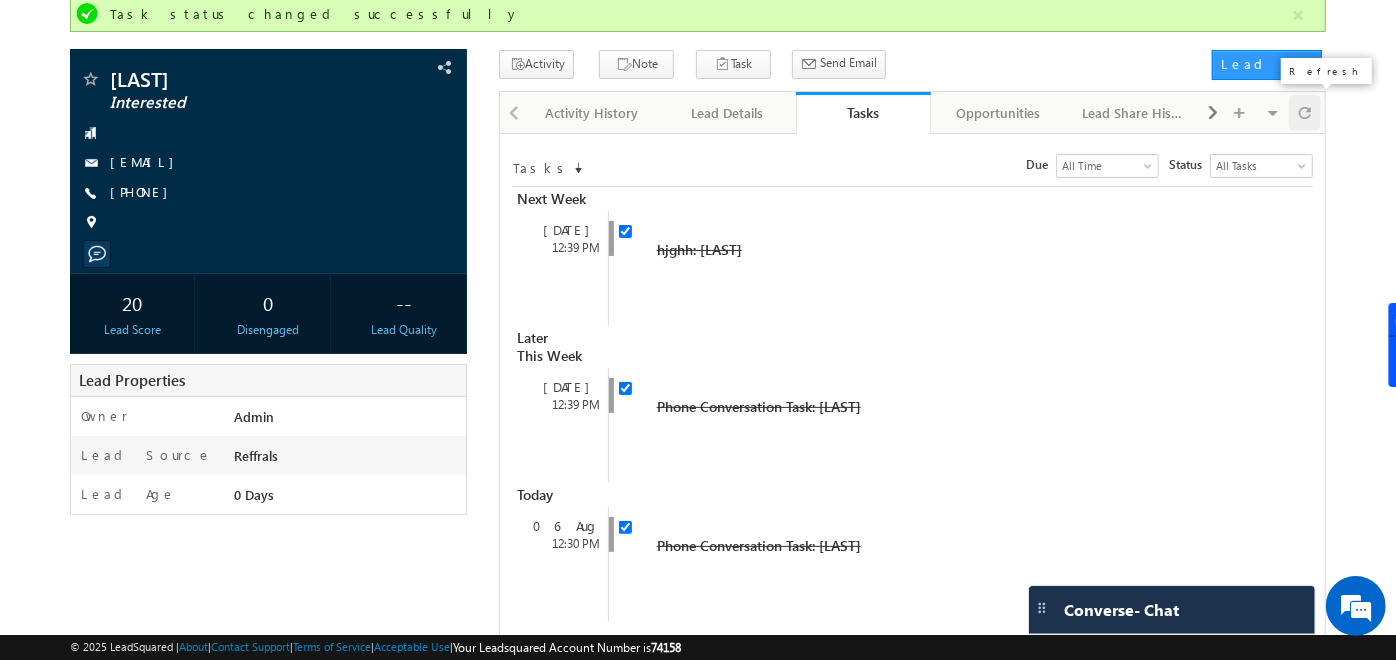 click at bounding box center (1305, 112) 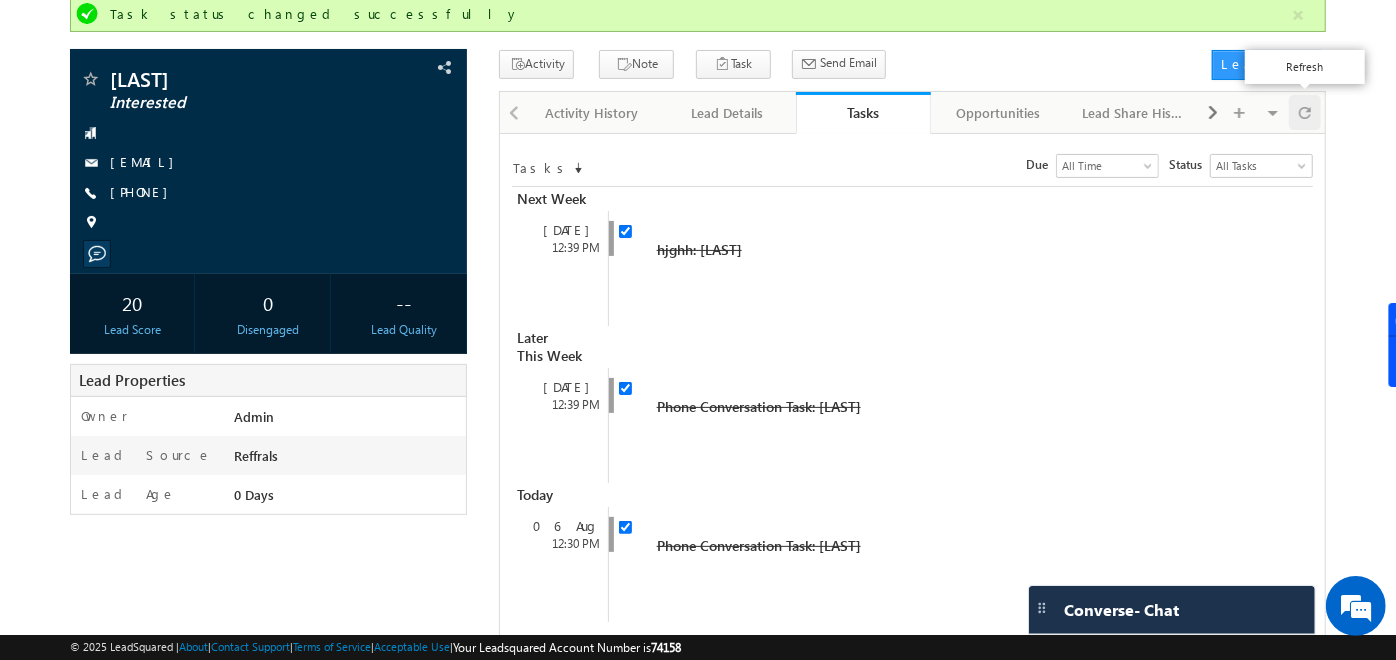 click at bounding box center (1305, 112) 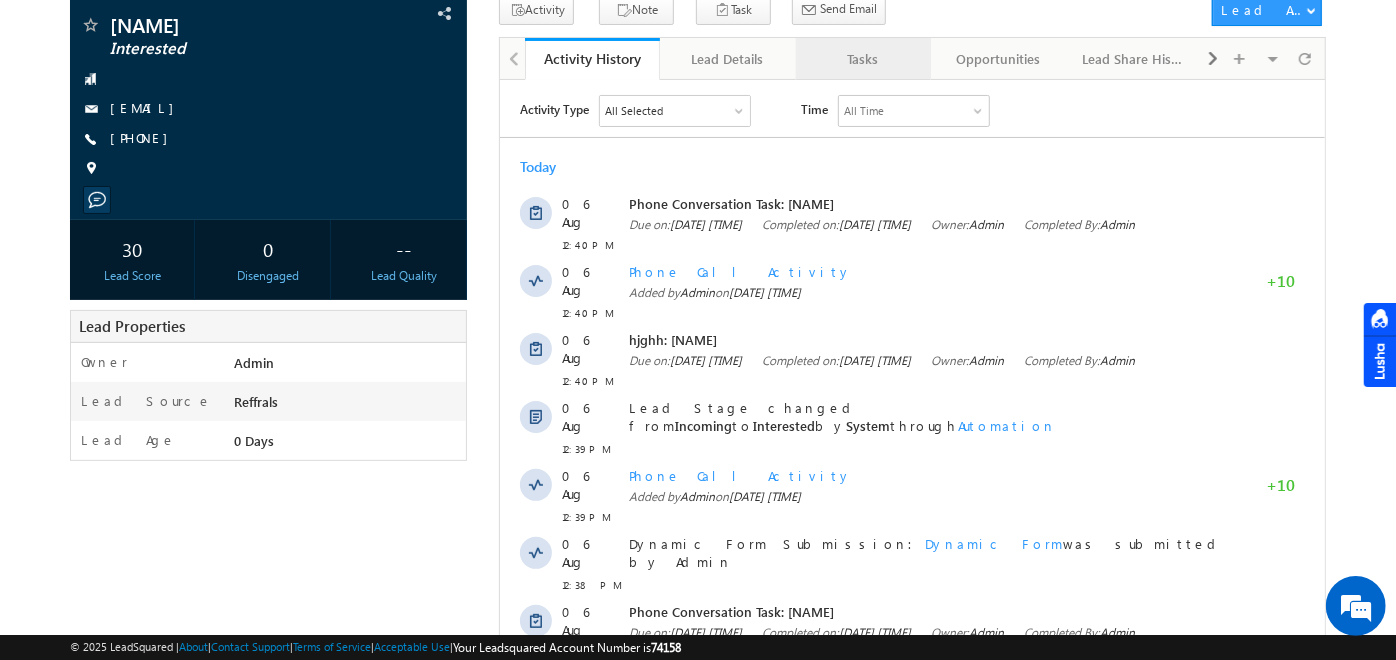 scroll, scrollTop: 0, scrollLeft: 0, axis: both 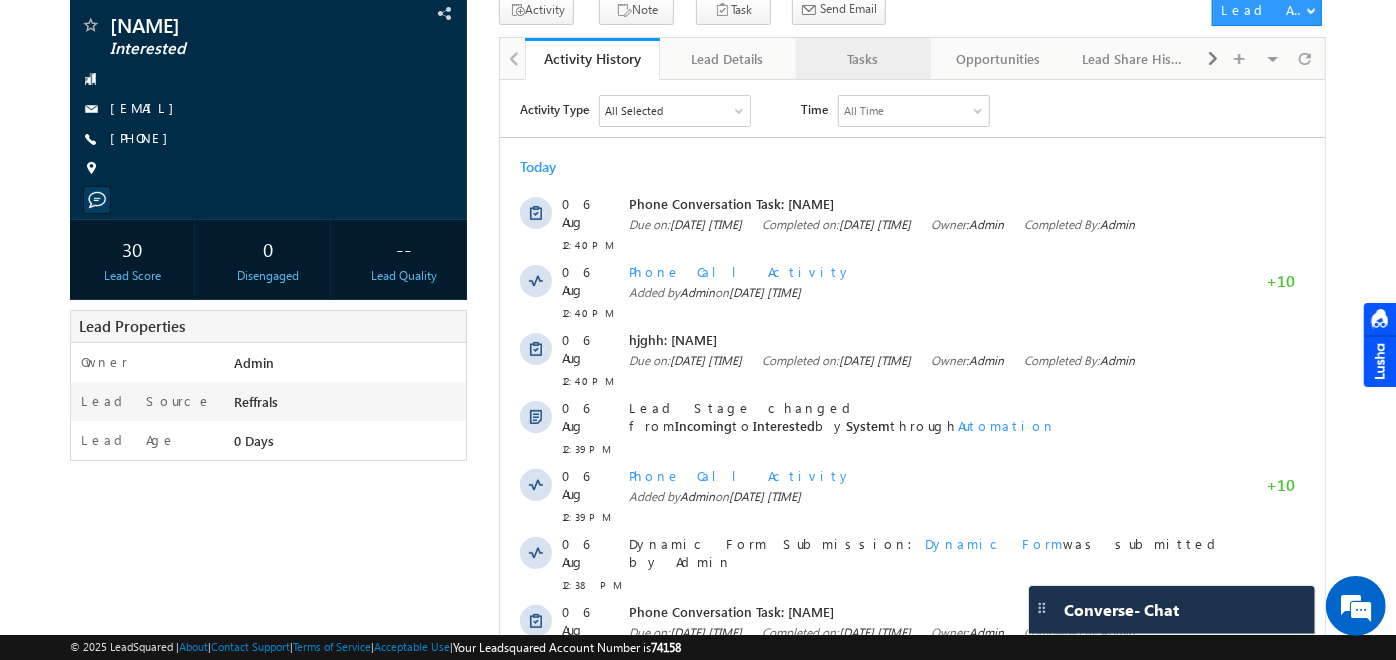 click on "Tasks" at bounding box center [863, 59] 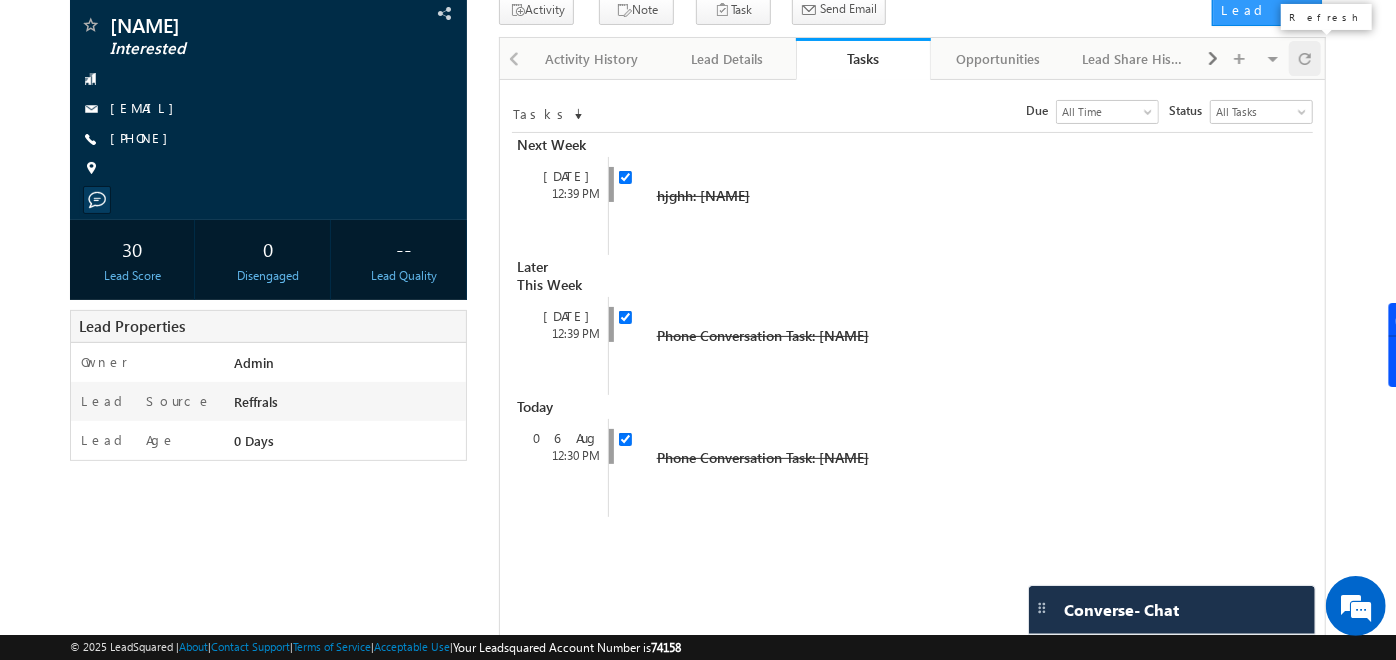 click at bounding box center (1305, 58) 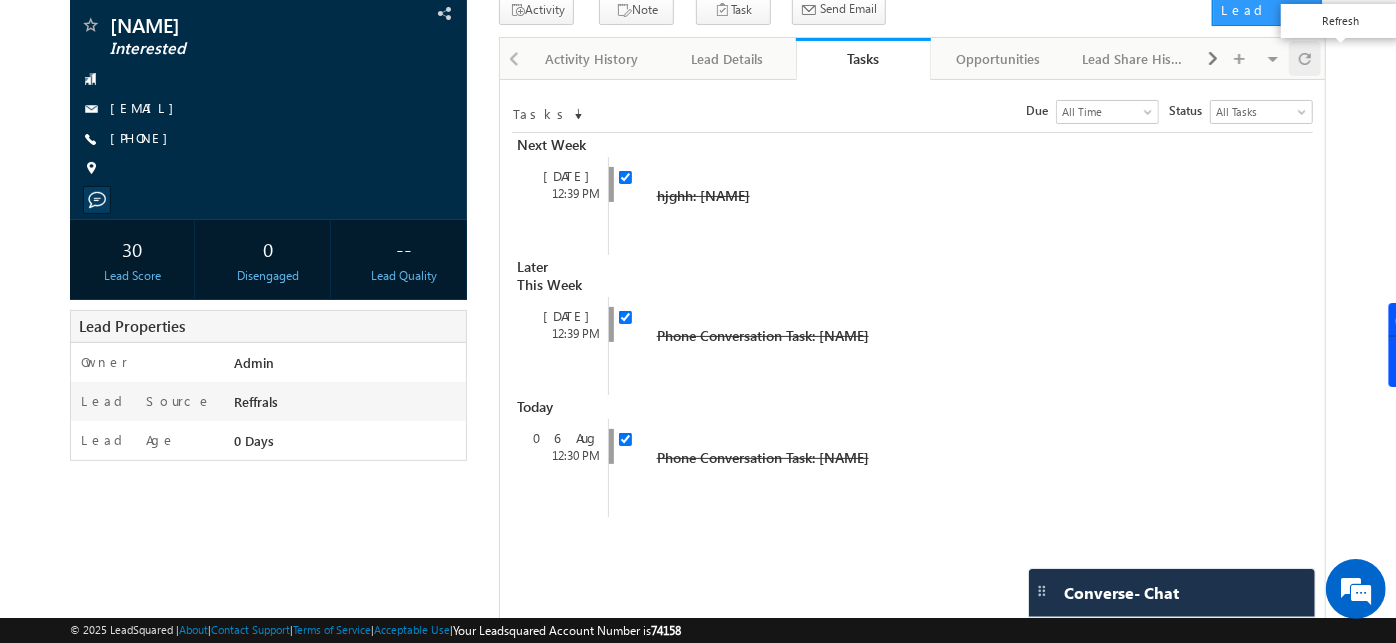 click at bounding box center (1305, 58) 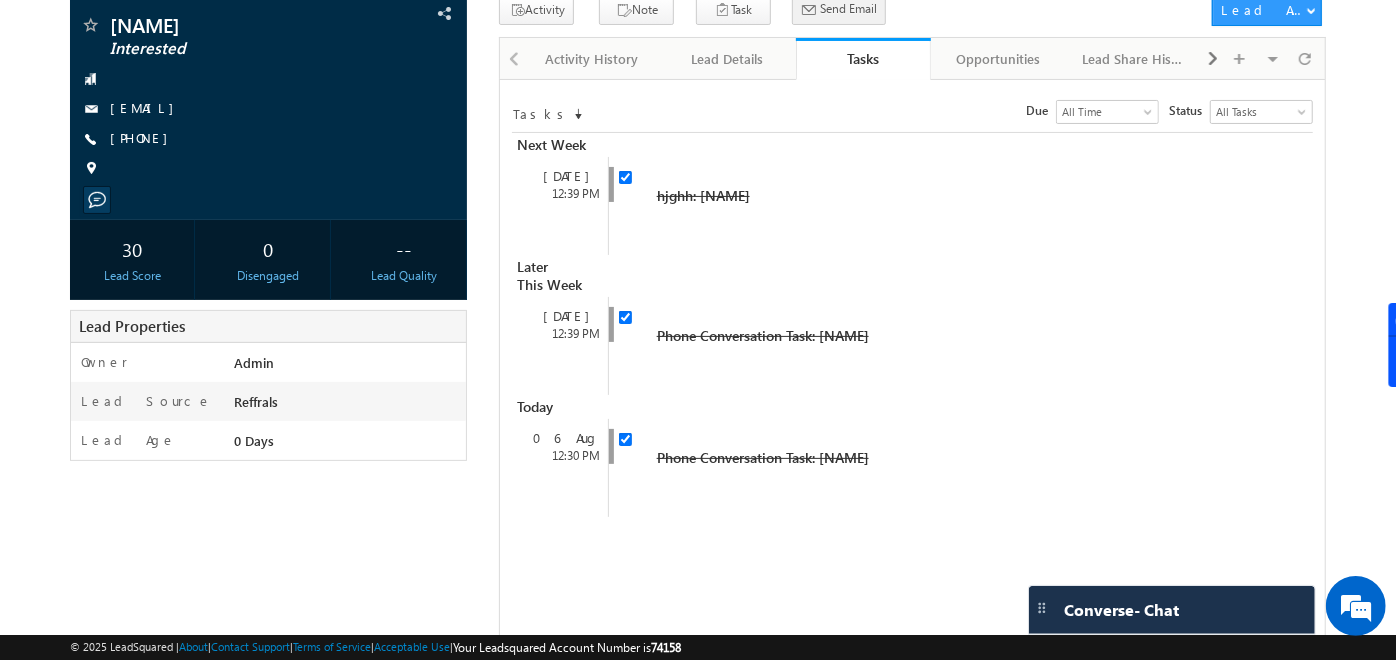 scroll, scrollTop: 77, scrollLeft: 0, axis: vertical 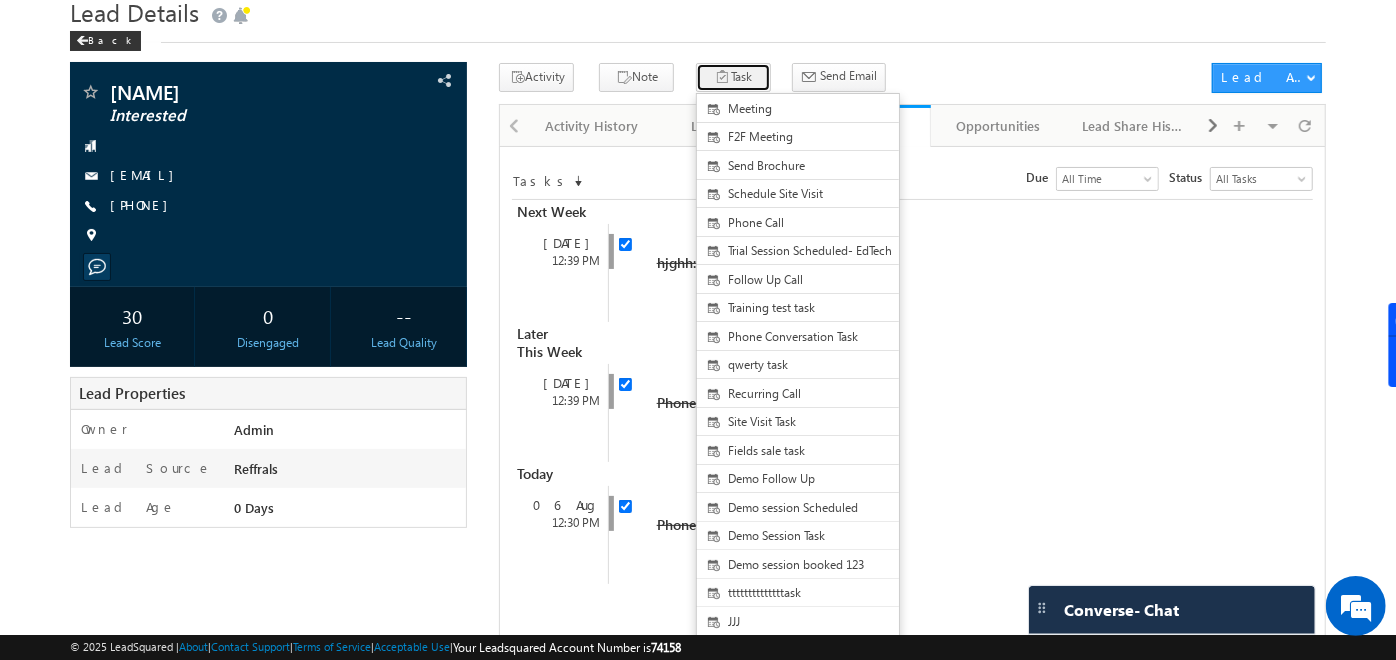 click on "Task" at bounding box center (733, 77) 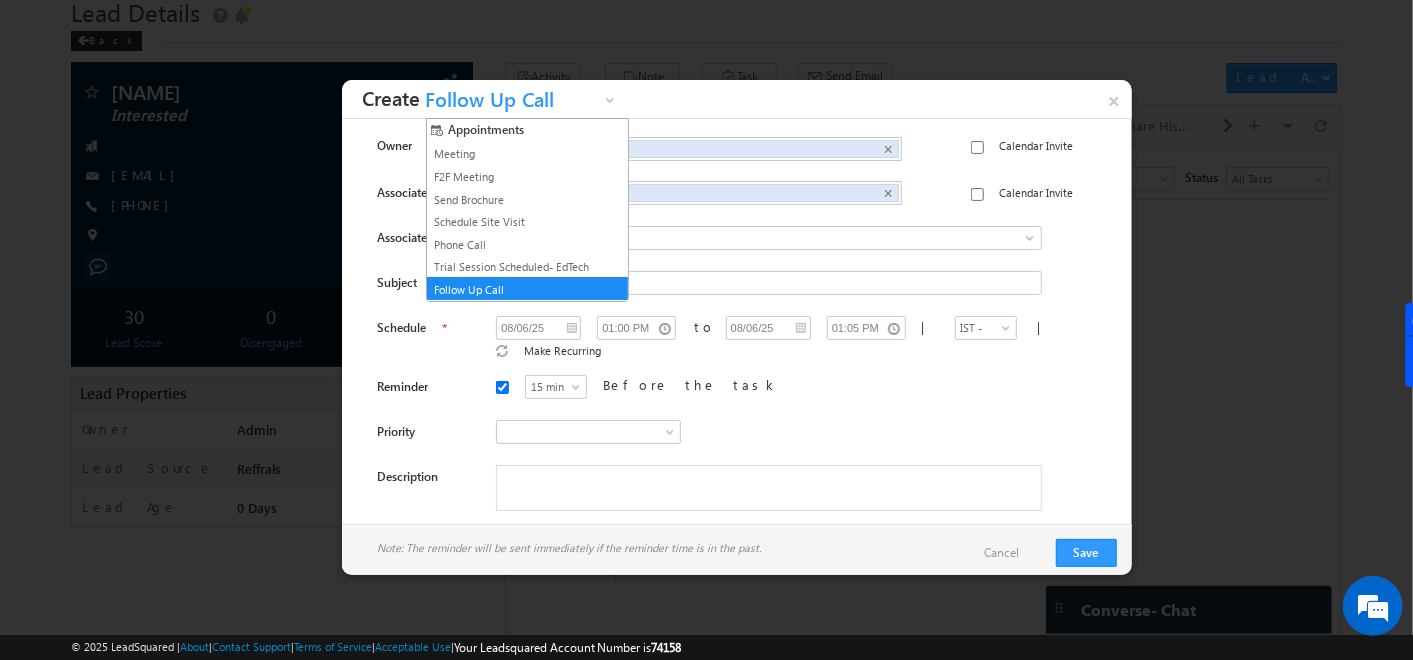 click on "Follow Up Call" at bounding box center (510, 104) 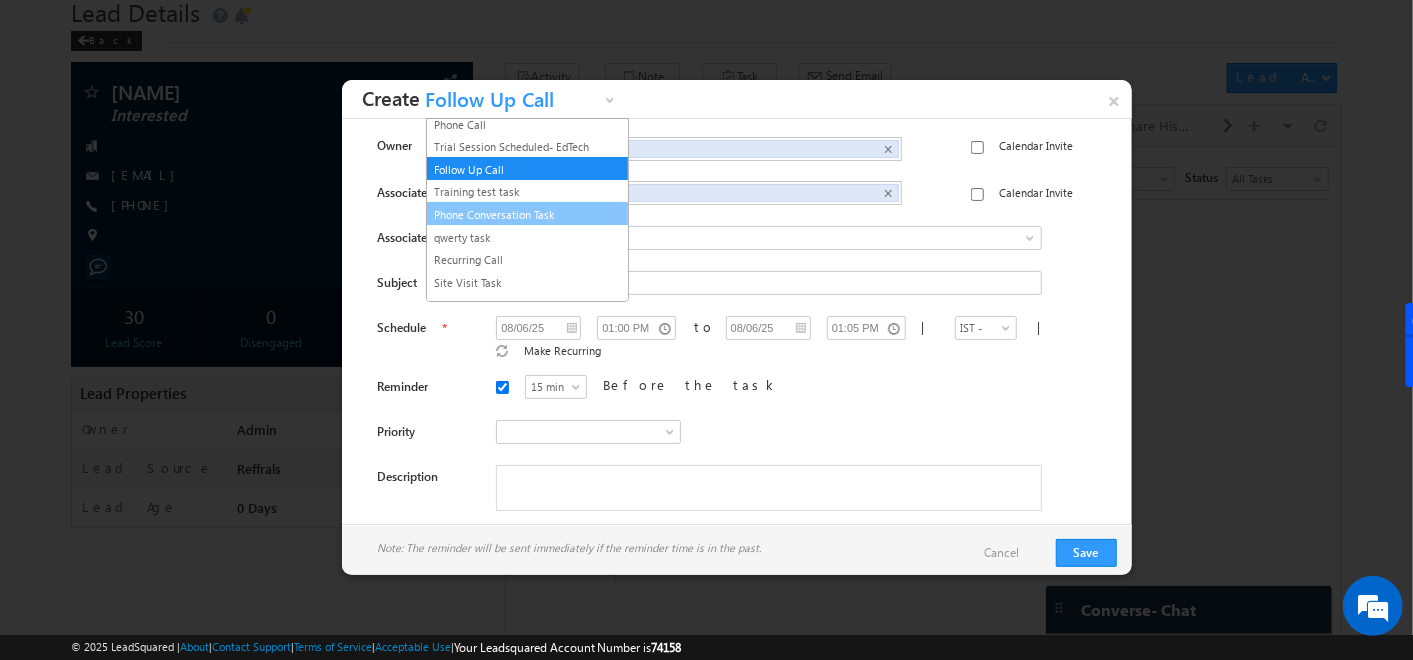 click on "Phone Conversation Task" at bounding box center (519, 215) 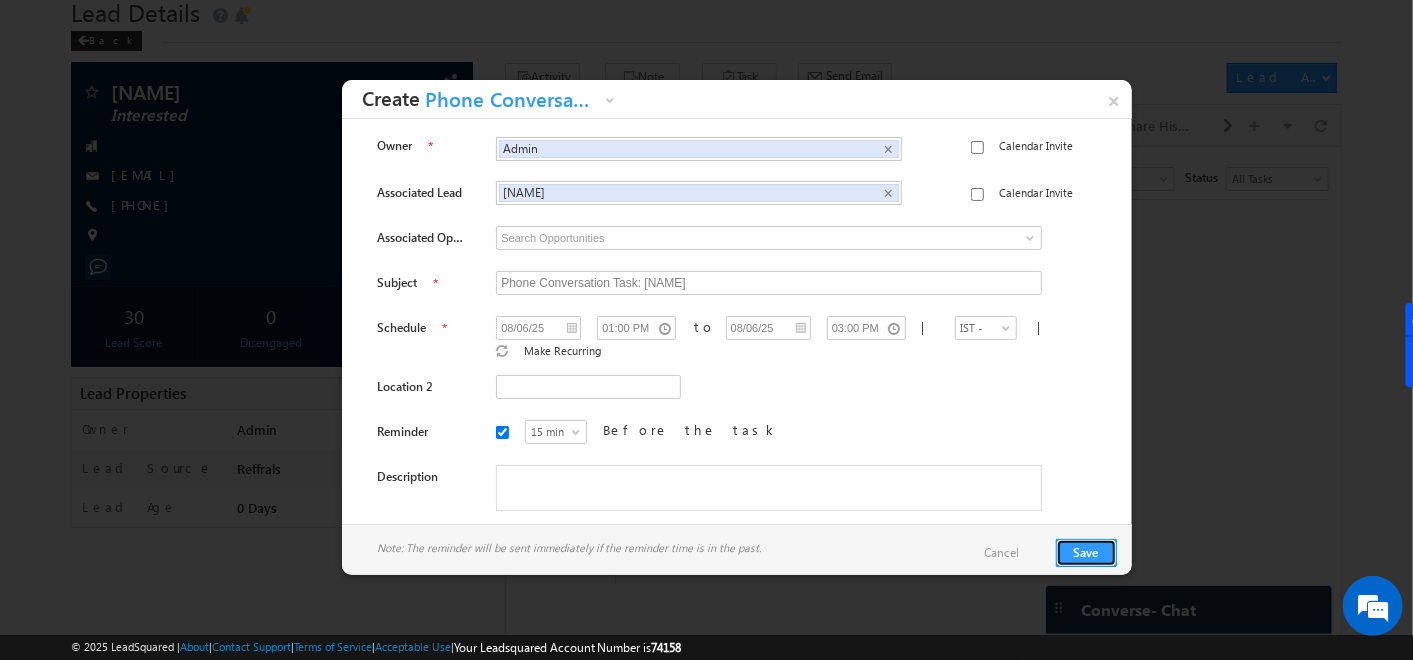 click on "Save" at bounding box center (1086, 553) 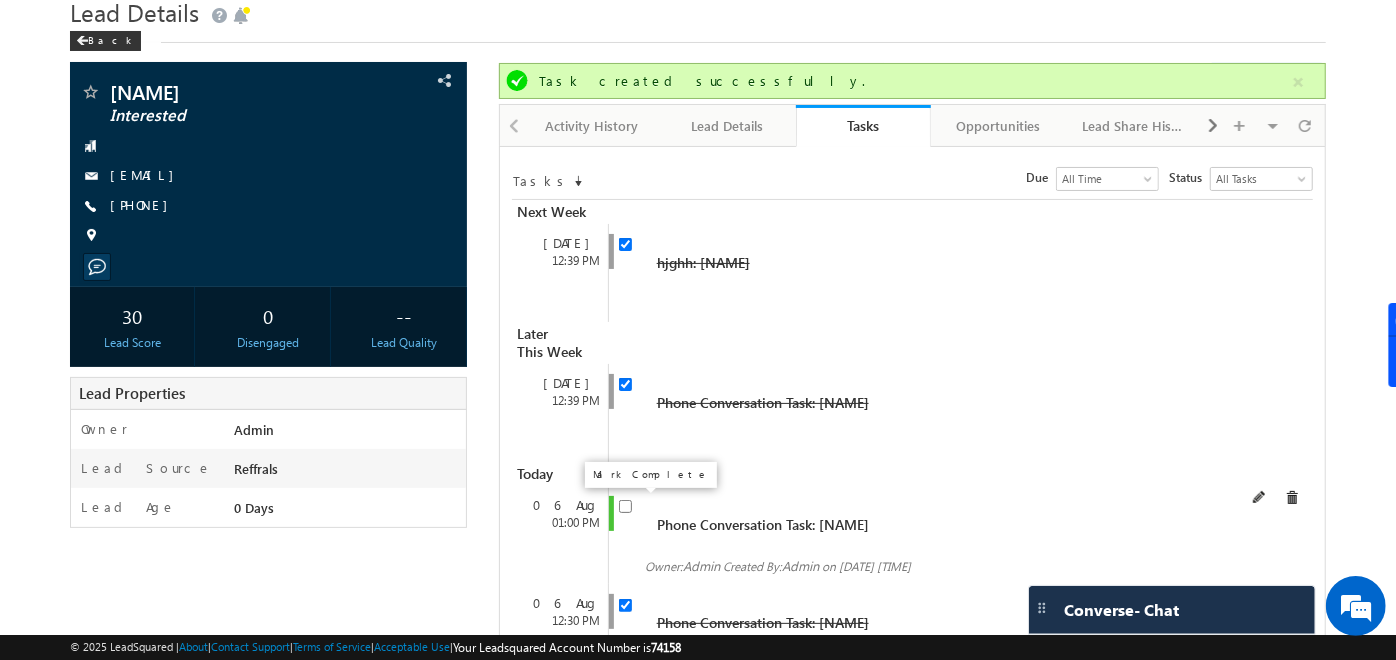 click at bounding box center [625, 506] 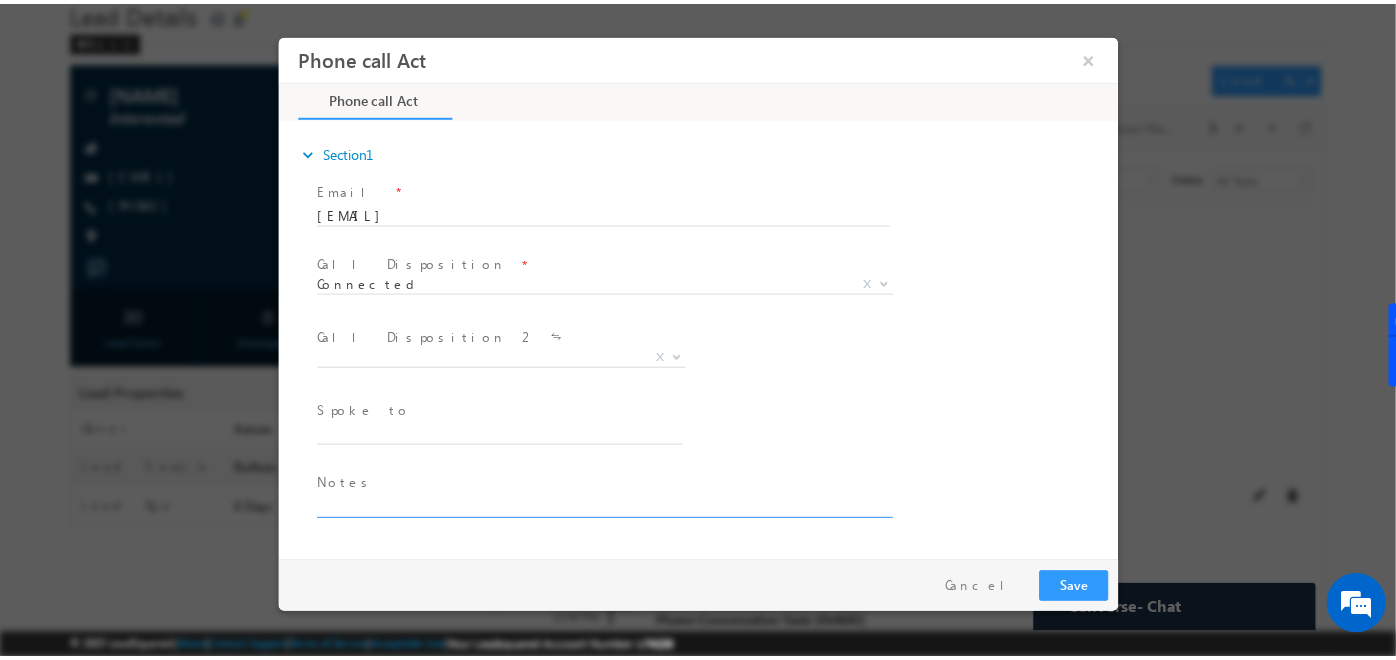scroll, scrollTop: 0, scrollLeft: 0, axis: both 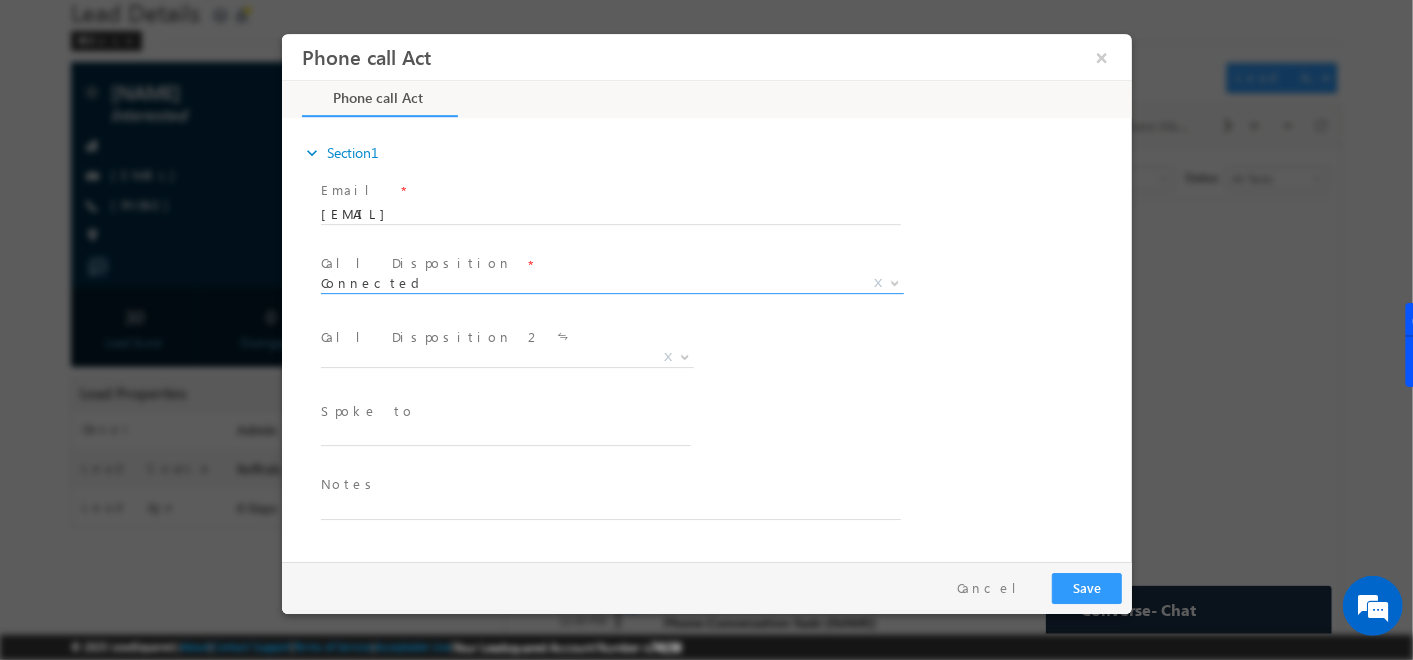 click on "Connected" at bounding box center (587, 283) 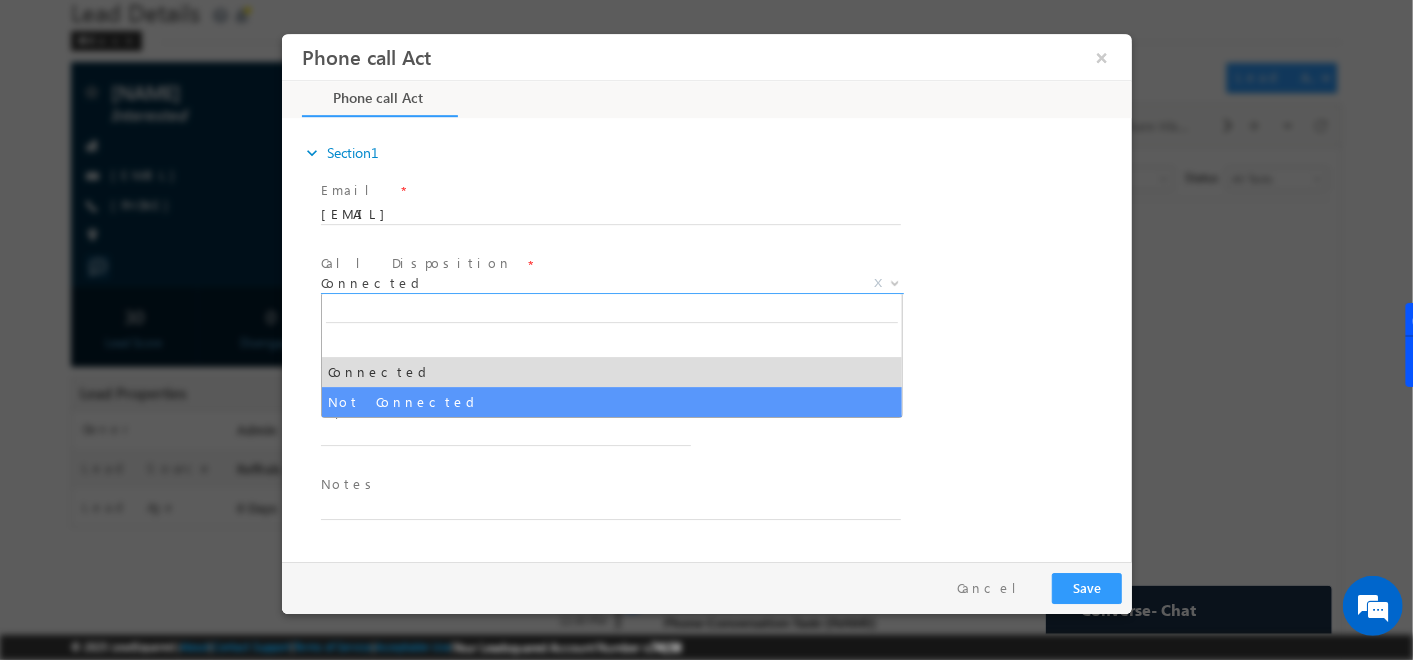 select on "Not Connected" 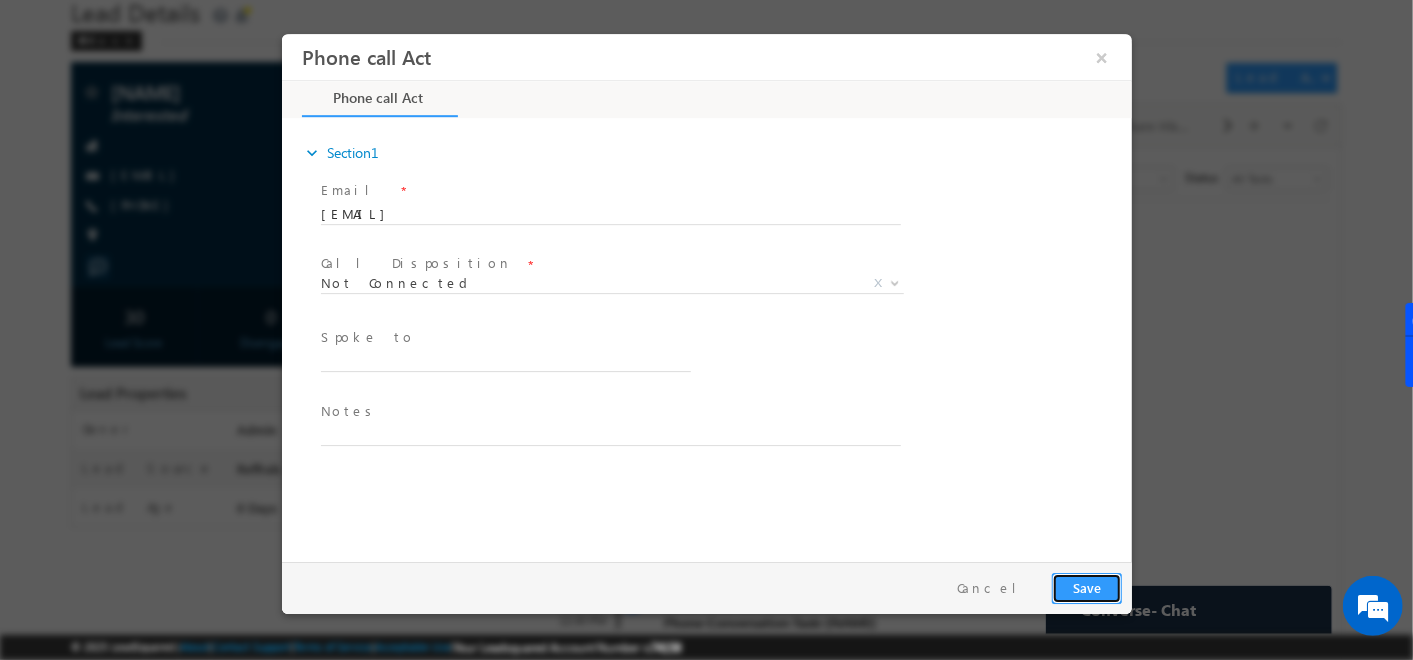 click on "Save" at bounding box center (1086, 588) 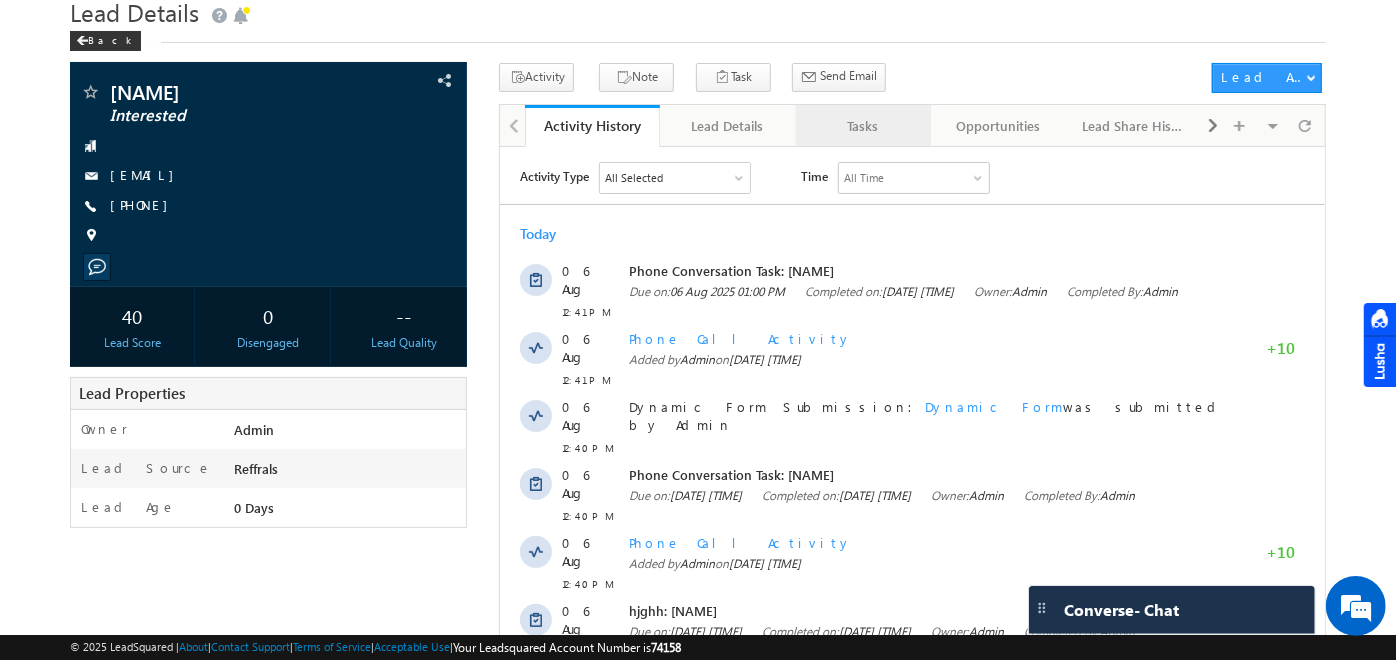 scroll, scrollTop: 0, scrollLeft: 0, axis: both 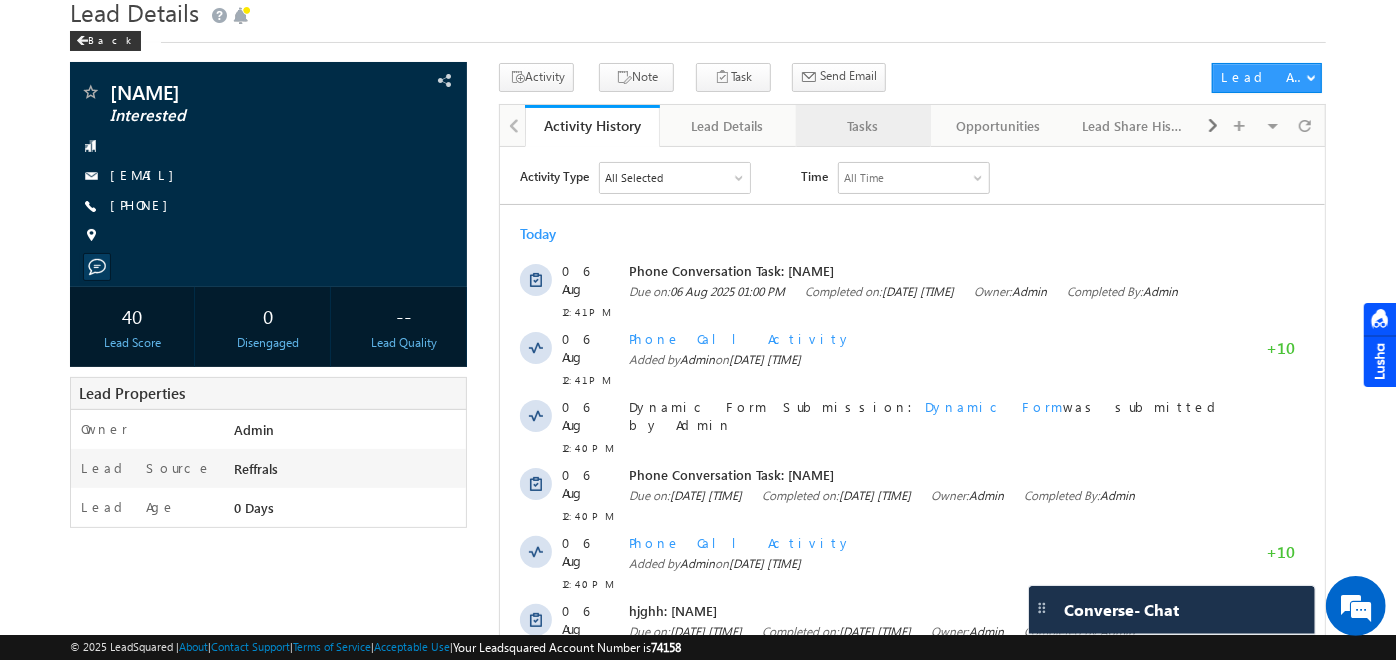 click on "Tasks" at bounding box center [862, 126] 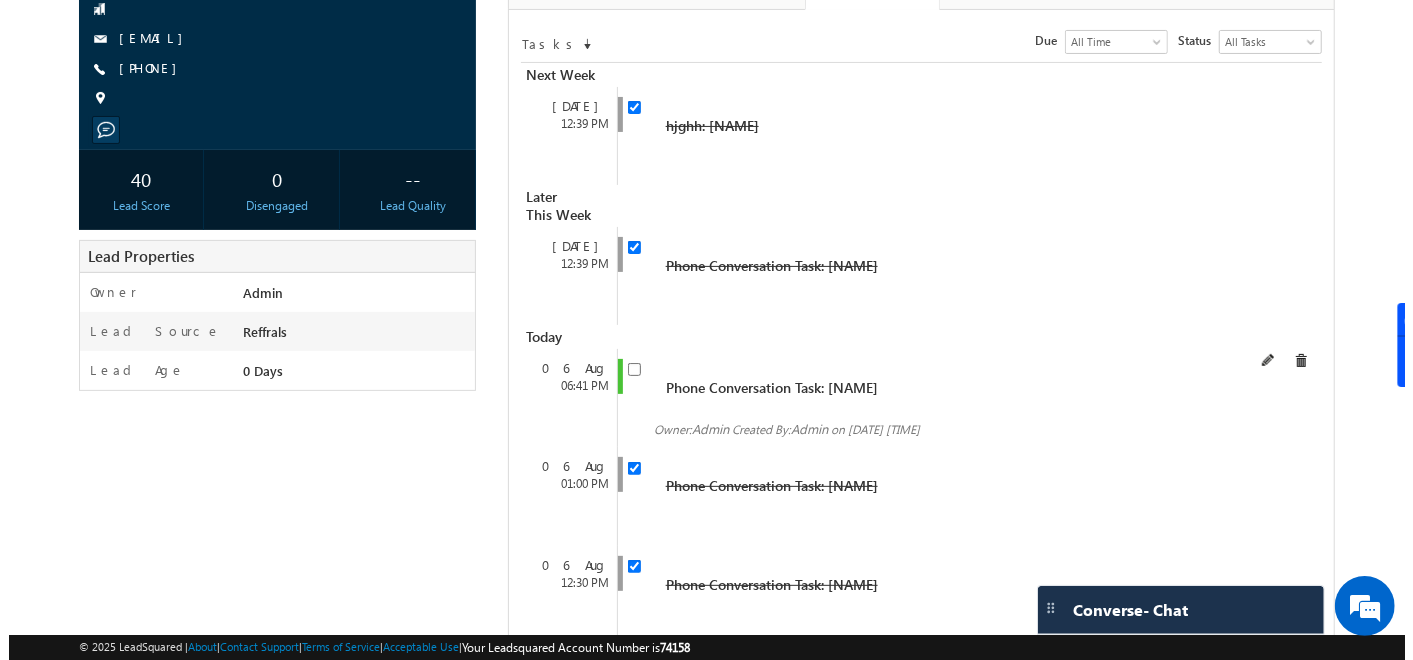scroll, scrollTop: 220, scrollLeft: 0, axis: vertical 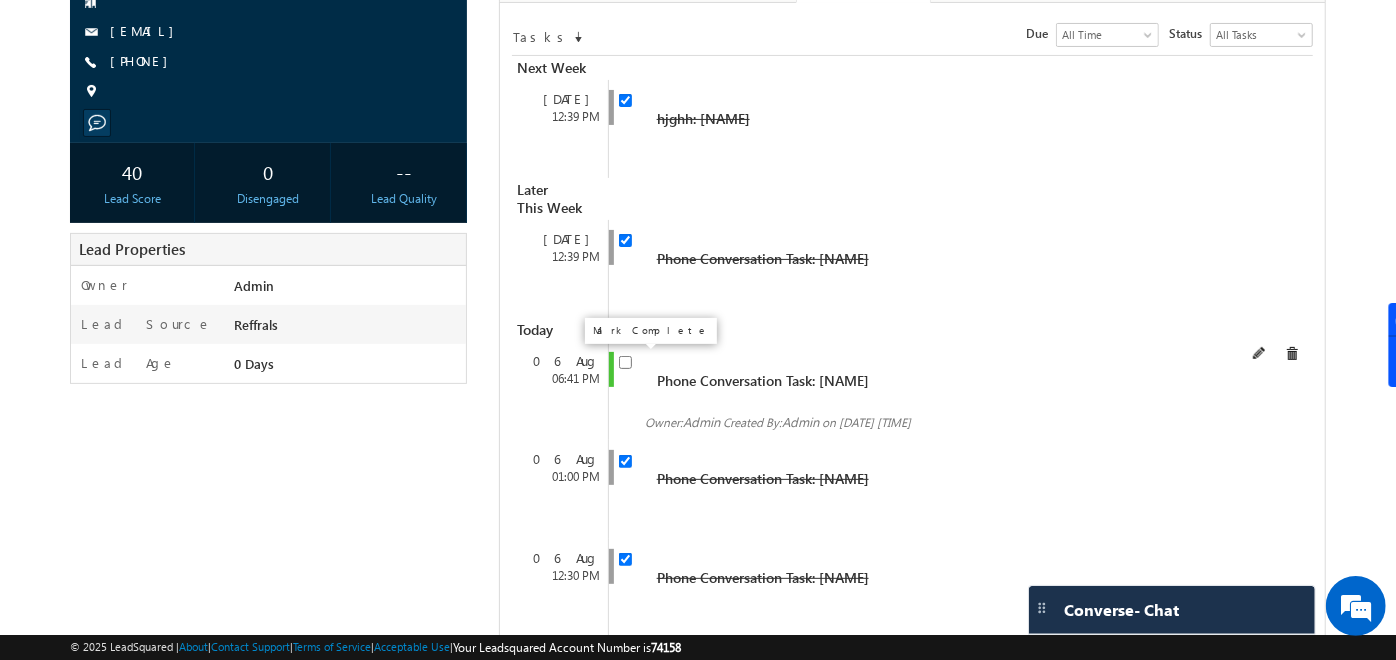click at bounding box center (625, 362) 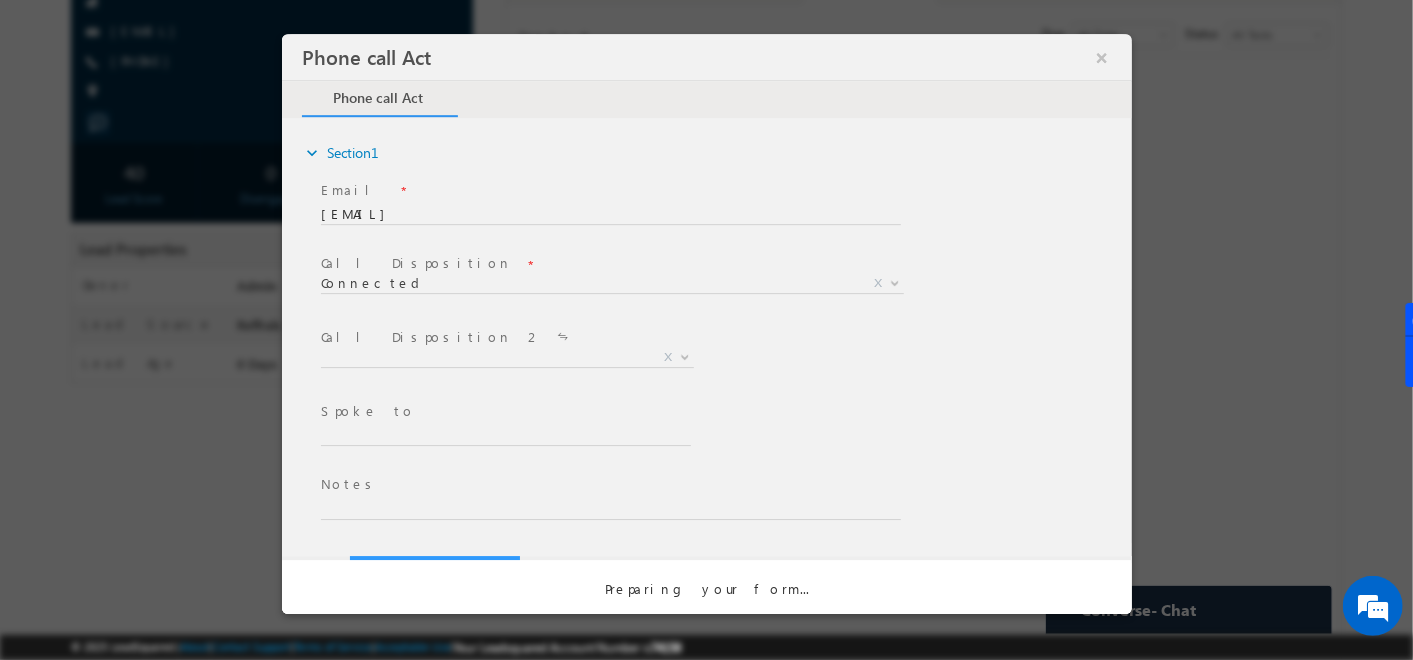 scroll, scrollTop: 0, scrollLeft: 0, axis: both 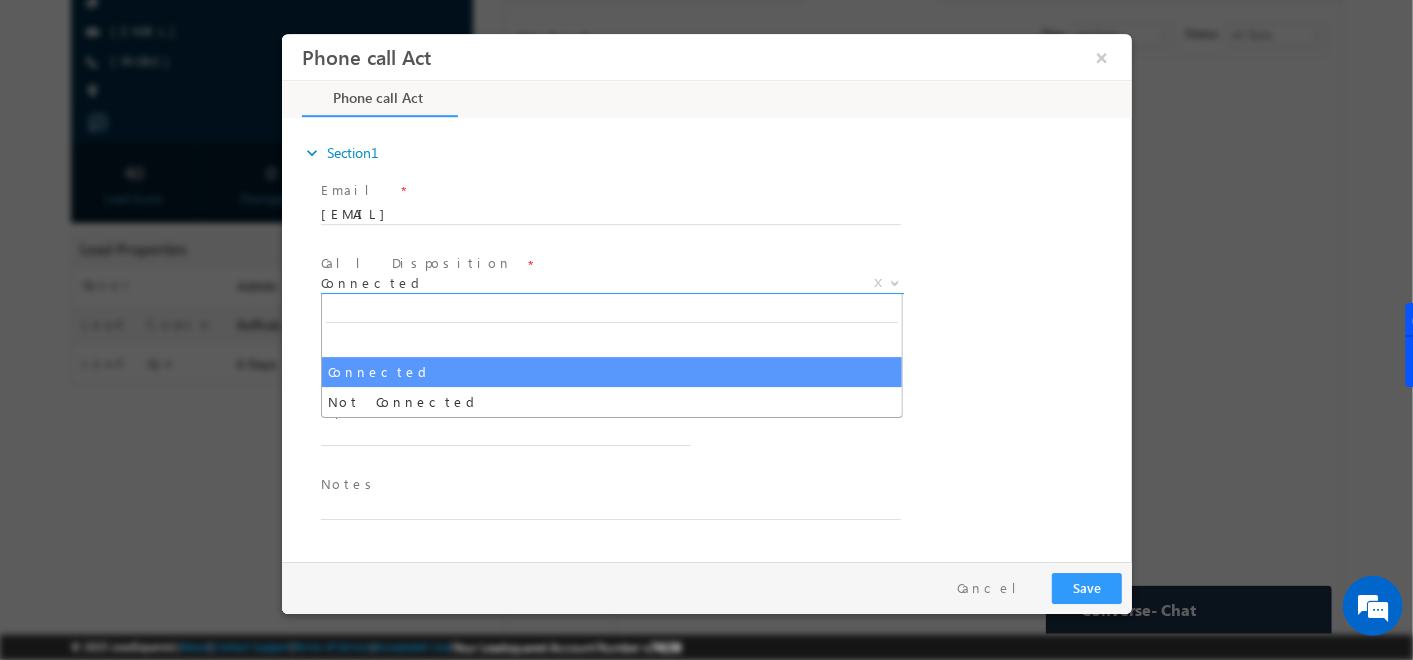 click on "Connected" at bounding box center (587, 283) 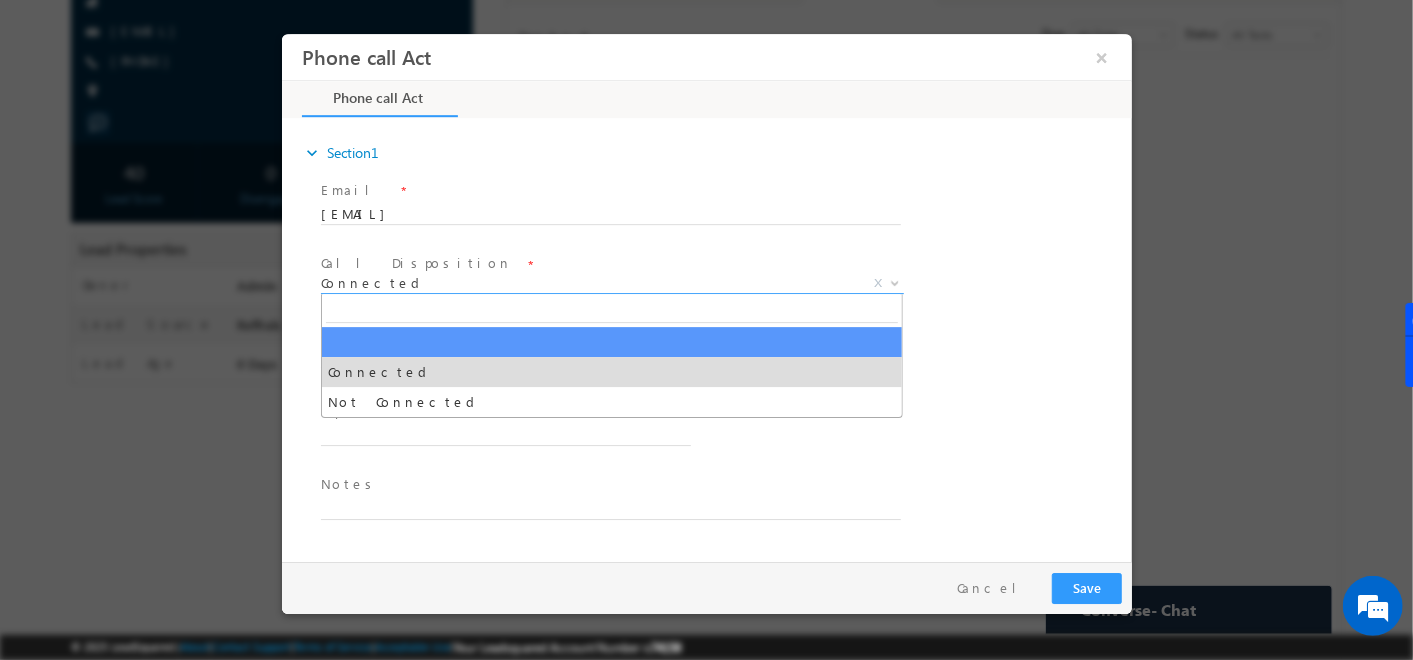 scroll, scrollTop: 0, scrollLeft: 0, axis: both 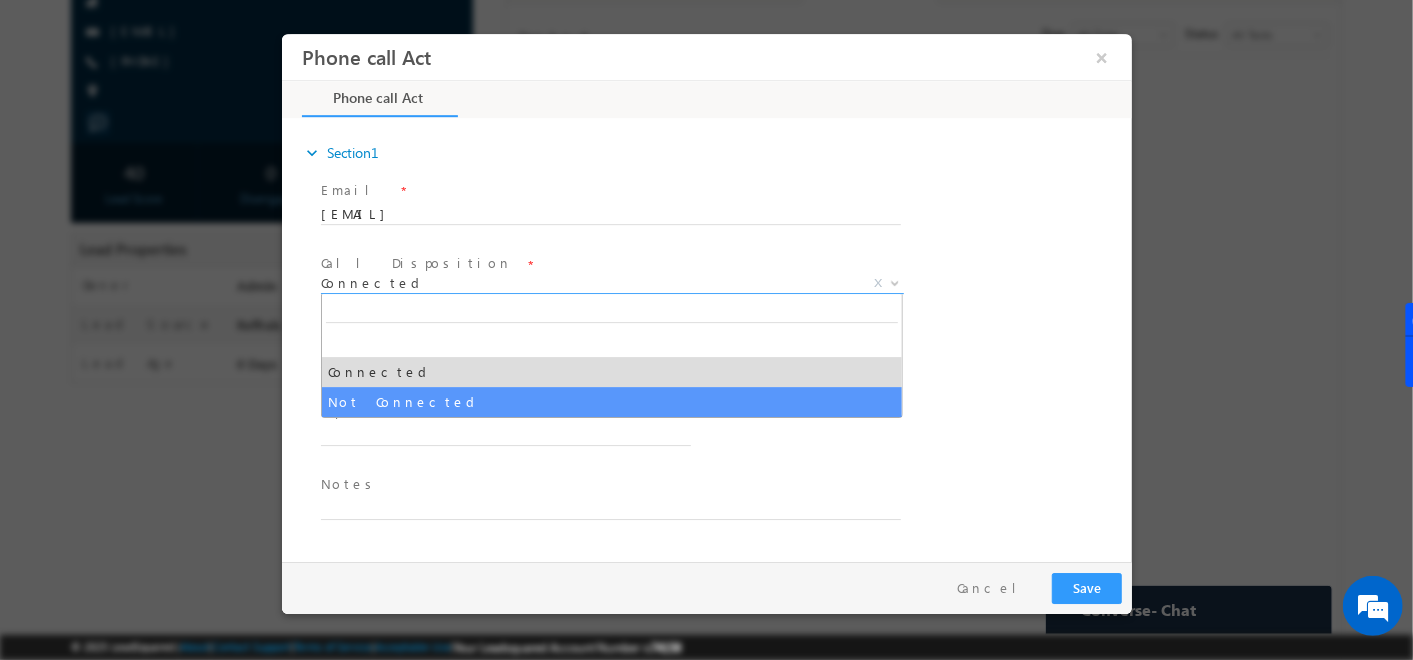select on "Not Connected" 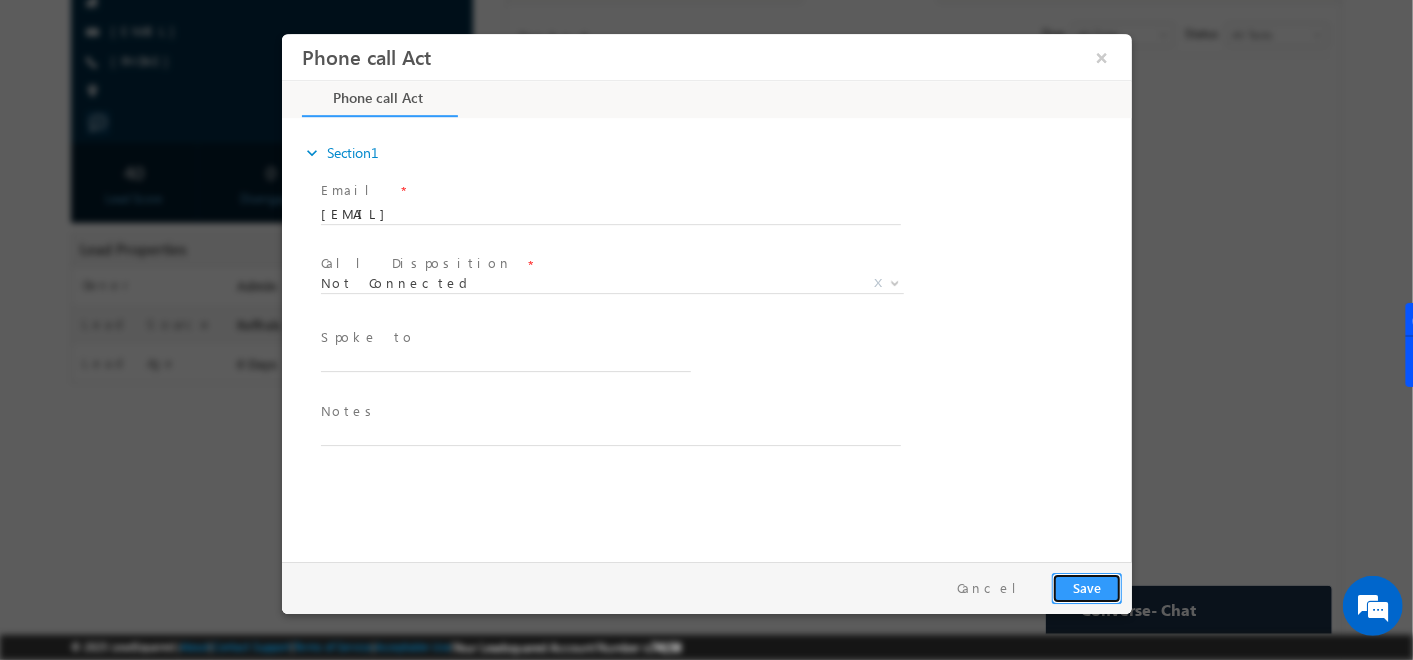 click on "Save" at bounding box center [1086, 588] 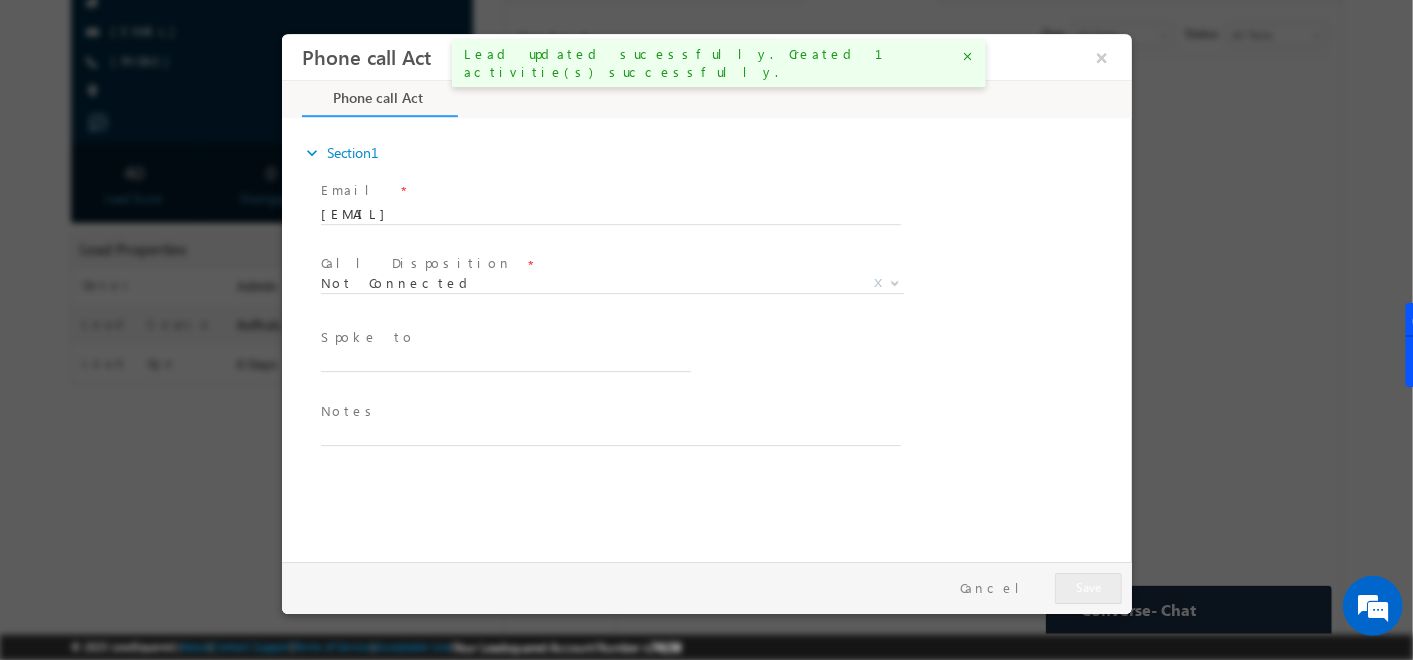 scroll, scrollTop: 273, scrollLeft: 0, axis: vertical 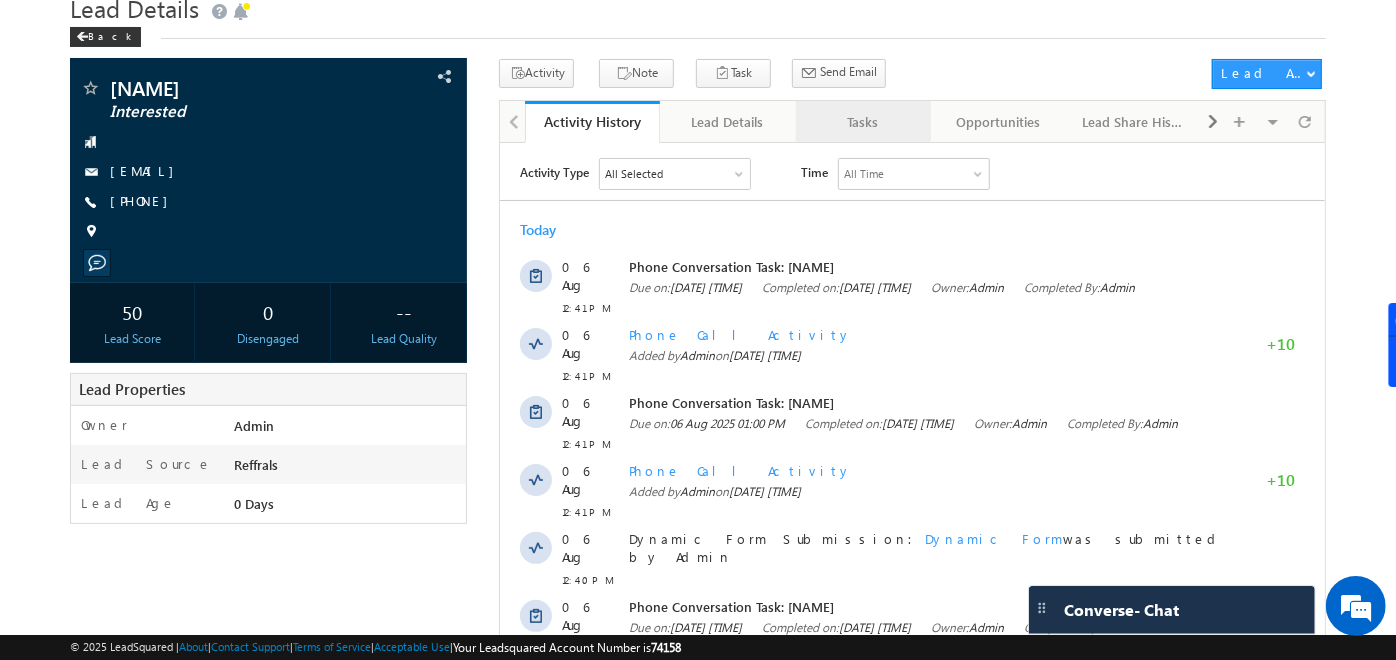 click on "Tasks" at bounding box center (862, 122) 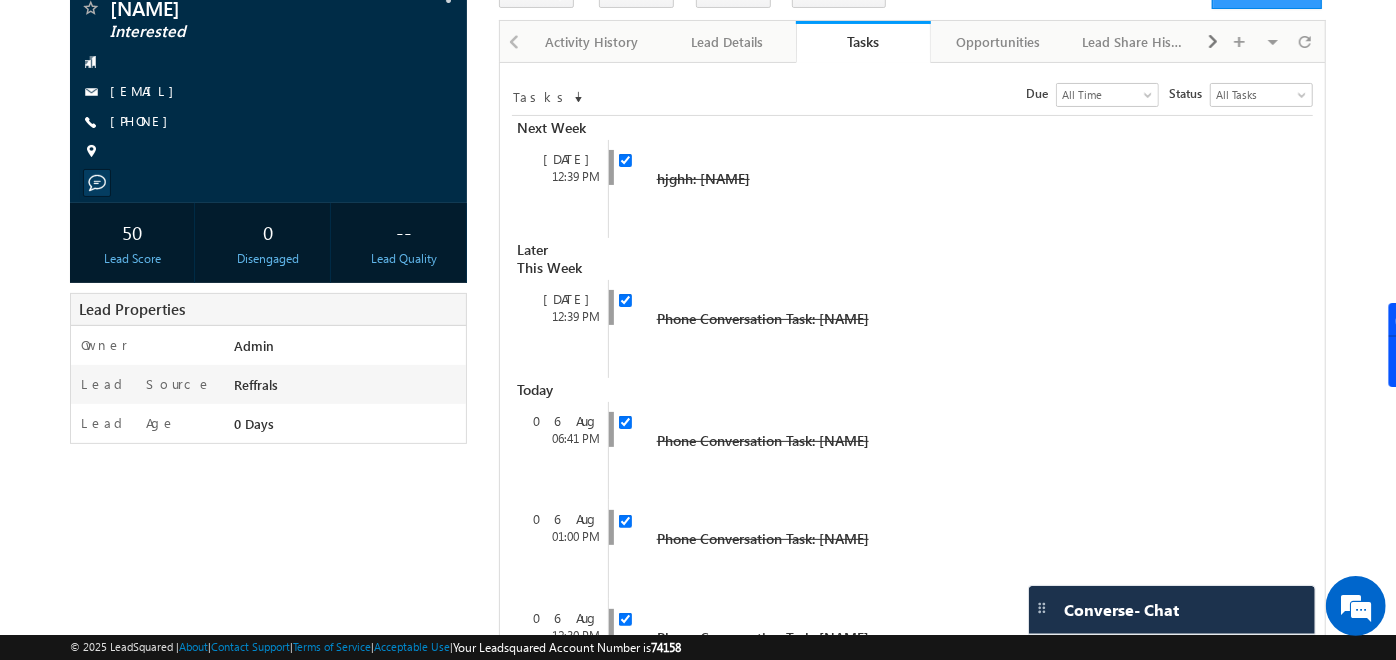 scroll, scrollTop: 154, scrollLeft: 0, axis: vertical 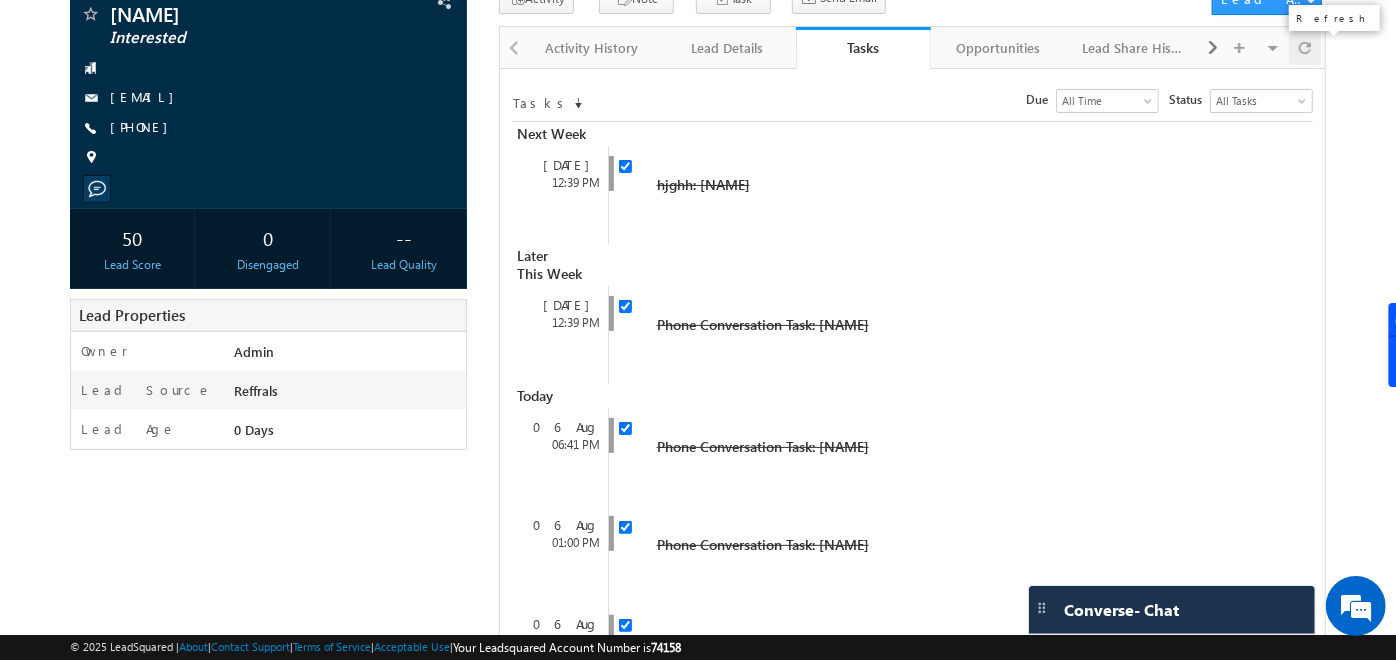 click at bounding box center (1305, 47) 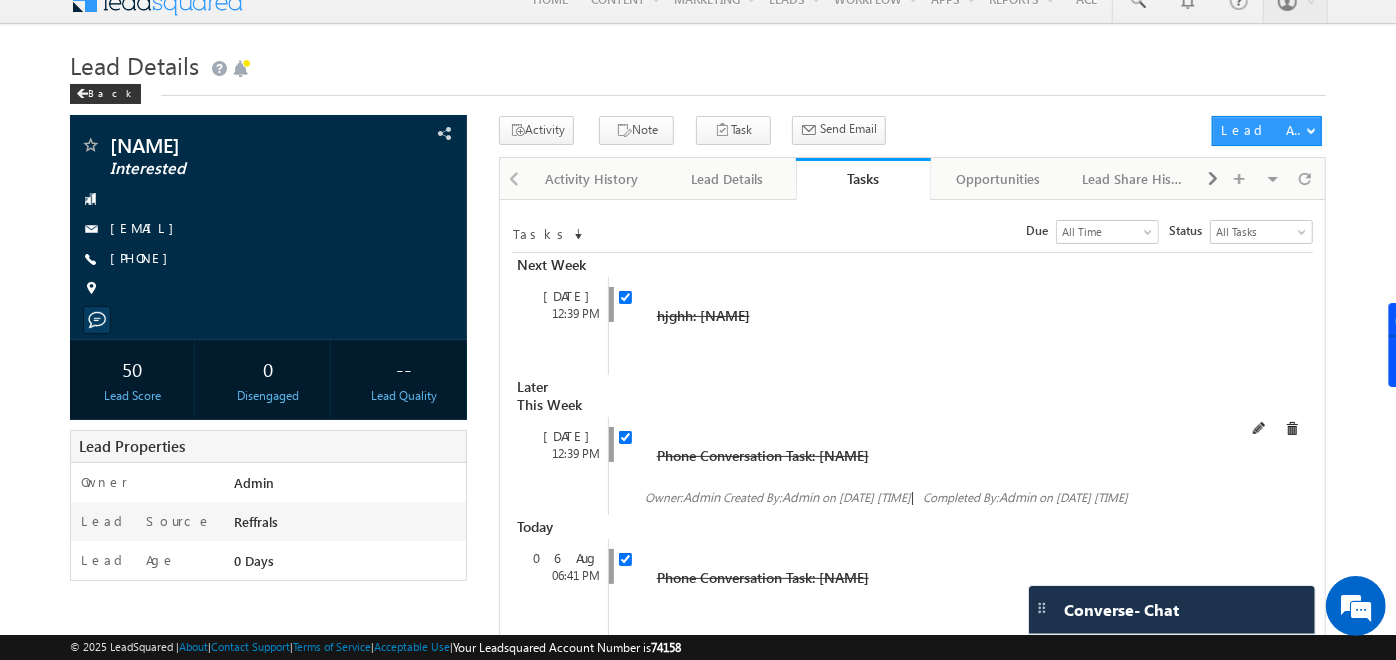 scroll, scrollTop: 0, scrollLeft: 0, axis: both 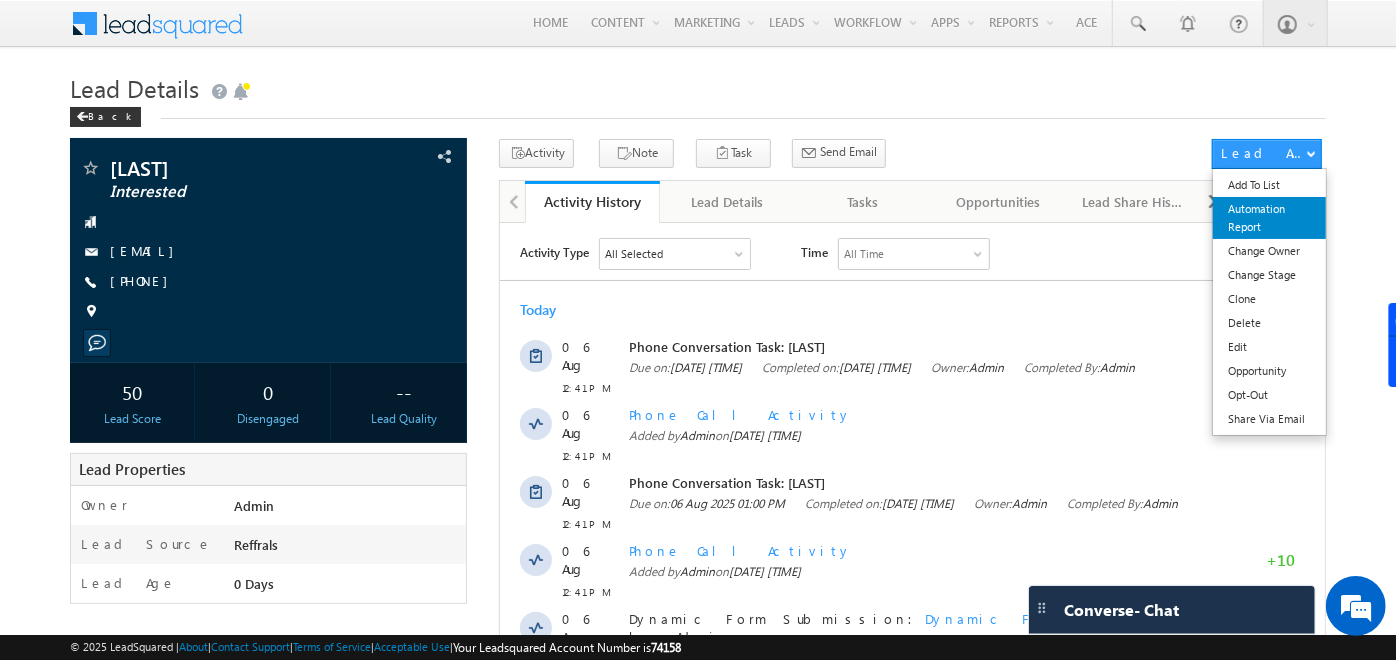 click on "Automation Report" at bounding box center (1269, 218) 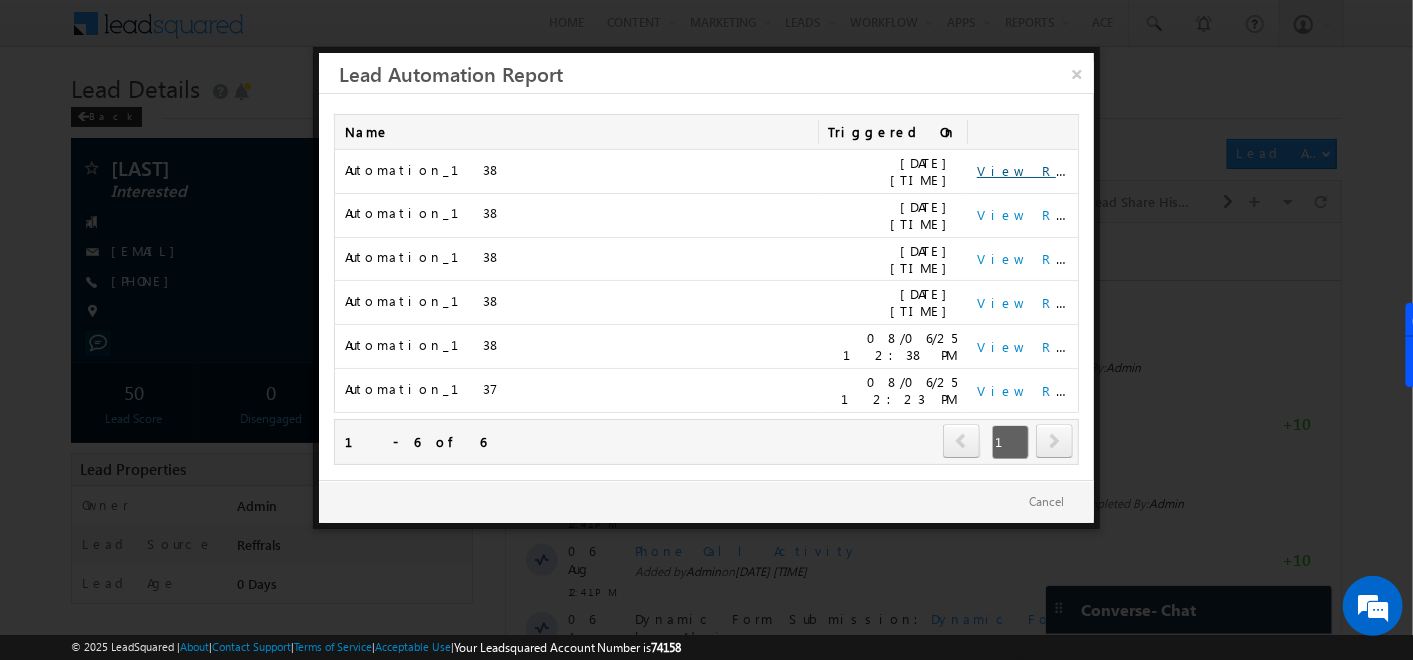 click on "View Report" at bounding box center [1039, 170] 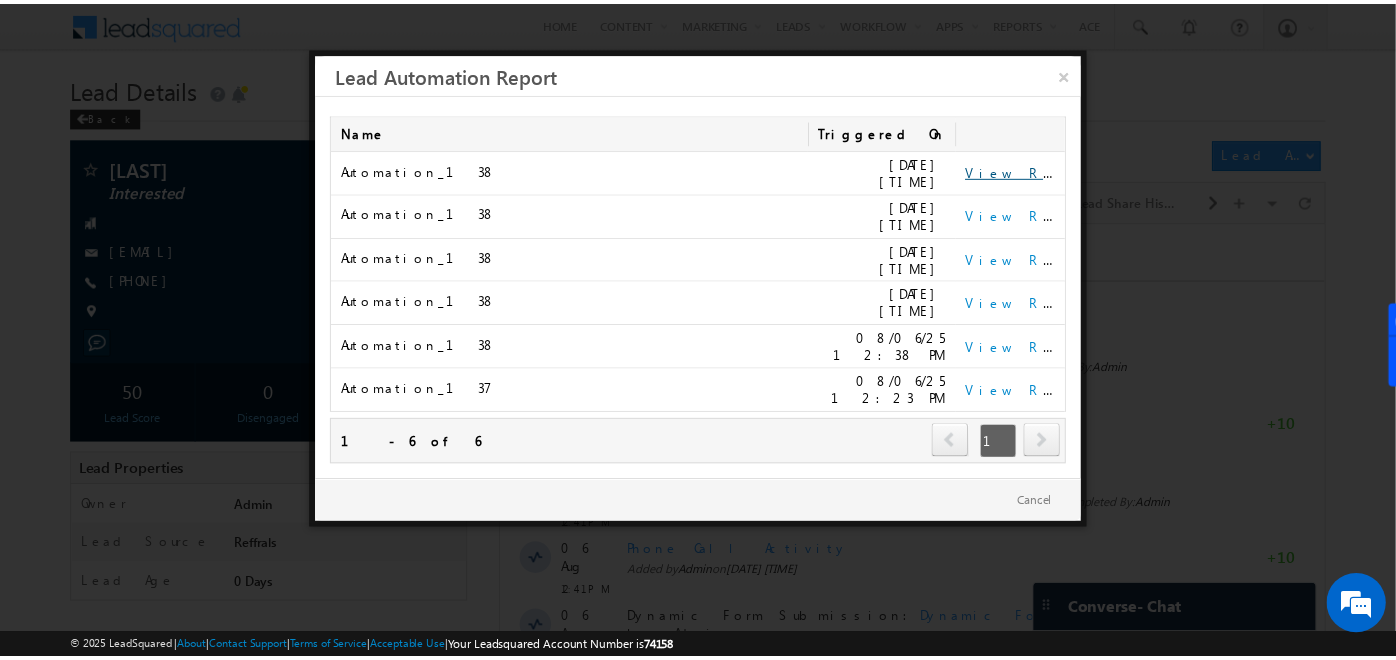scroll, scrollTop: 0, scrollLeft: 0, axis: both 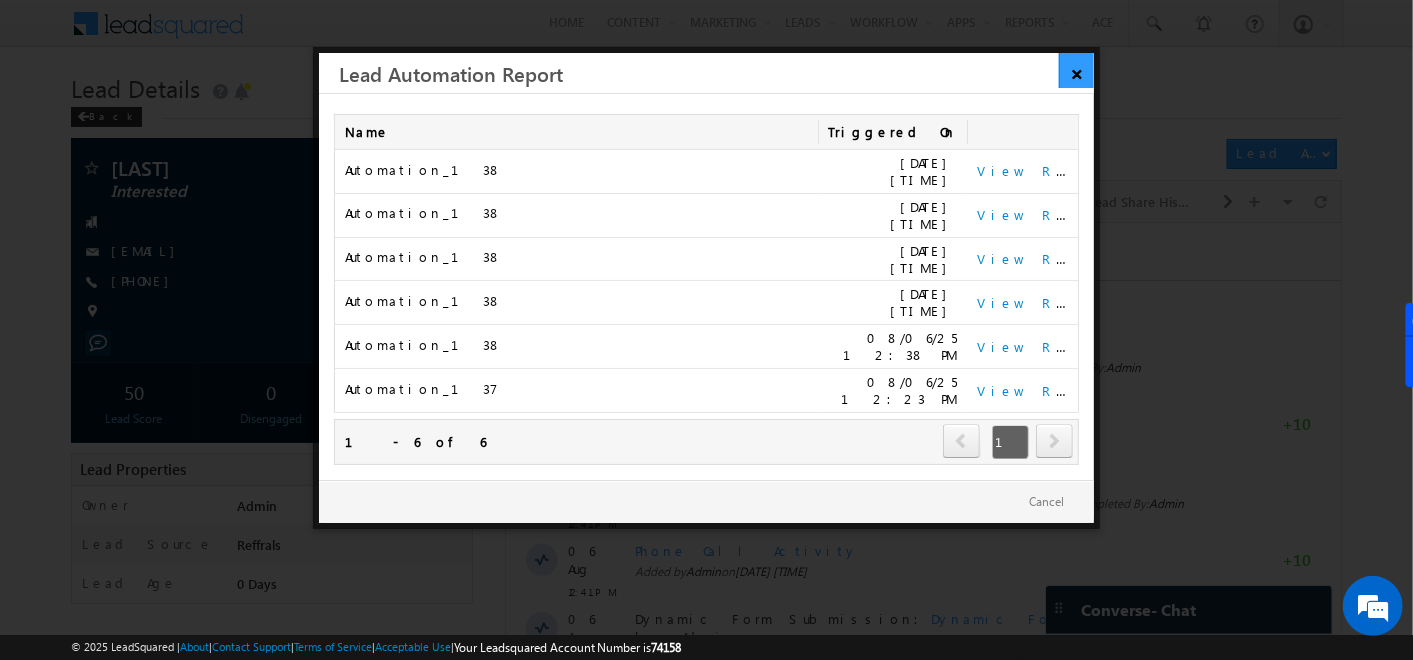 click on "×" at bounding box center (1076, 70) 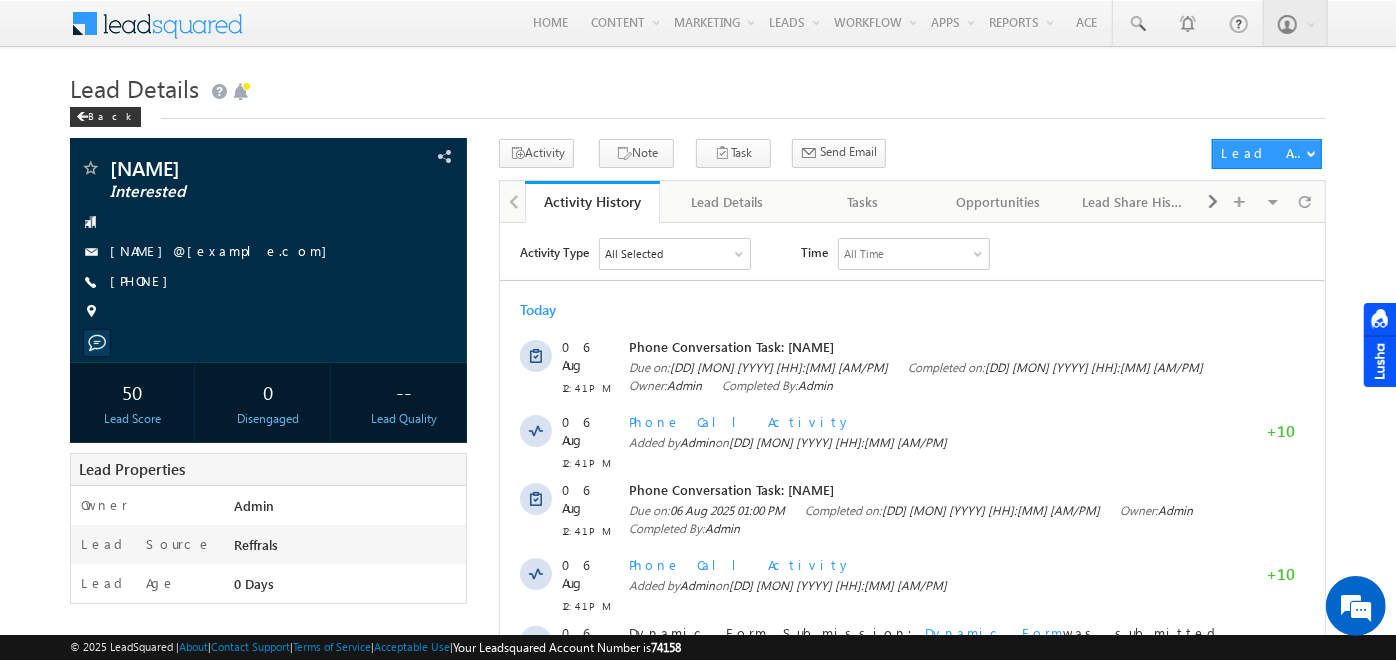 scroll, scrollTop: 0, scrollLeft: 0, axis: both 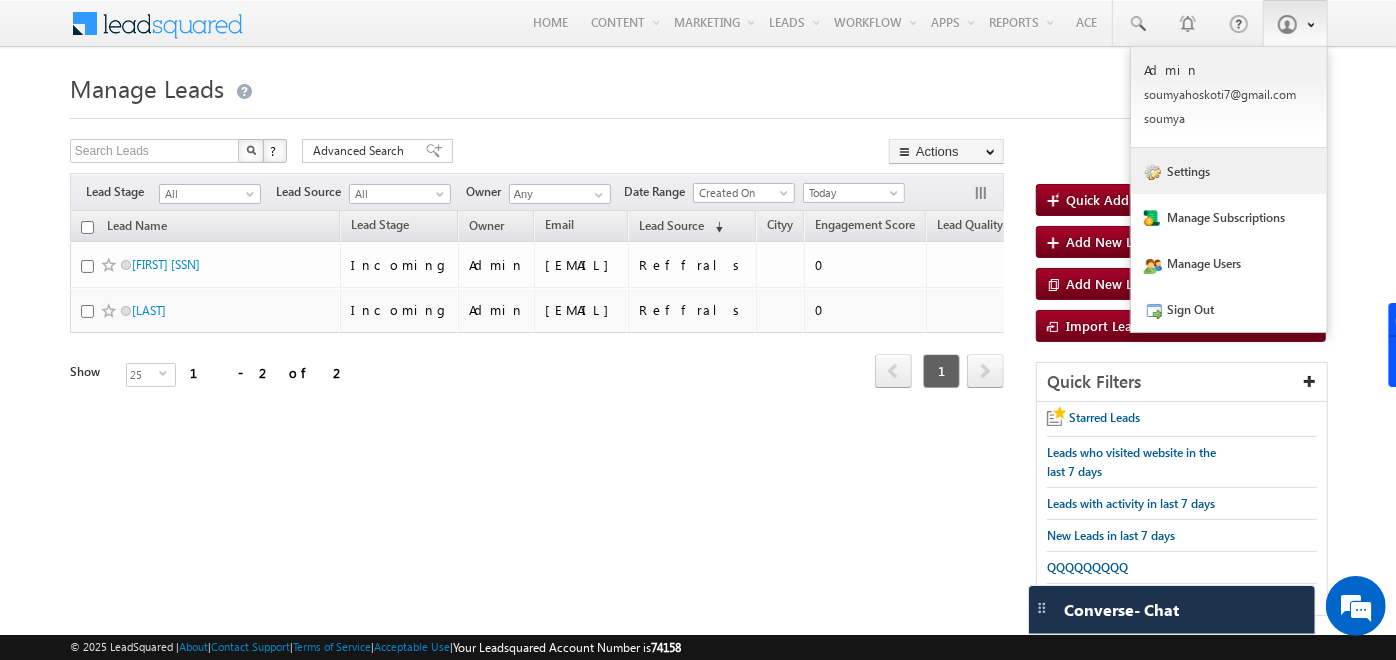 click on "Settings" at bounding box center (1229, 171) 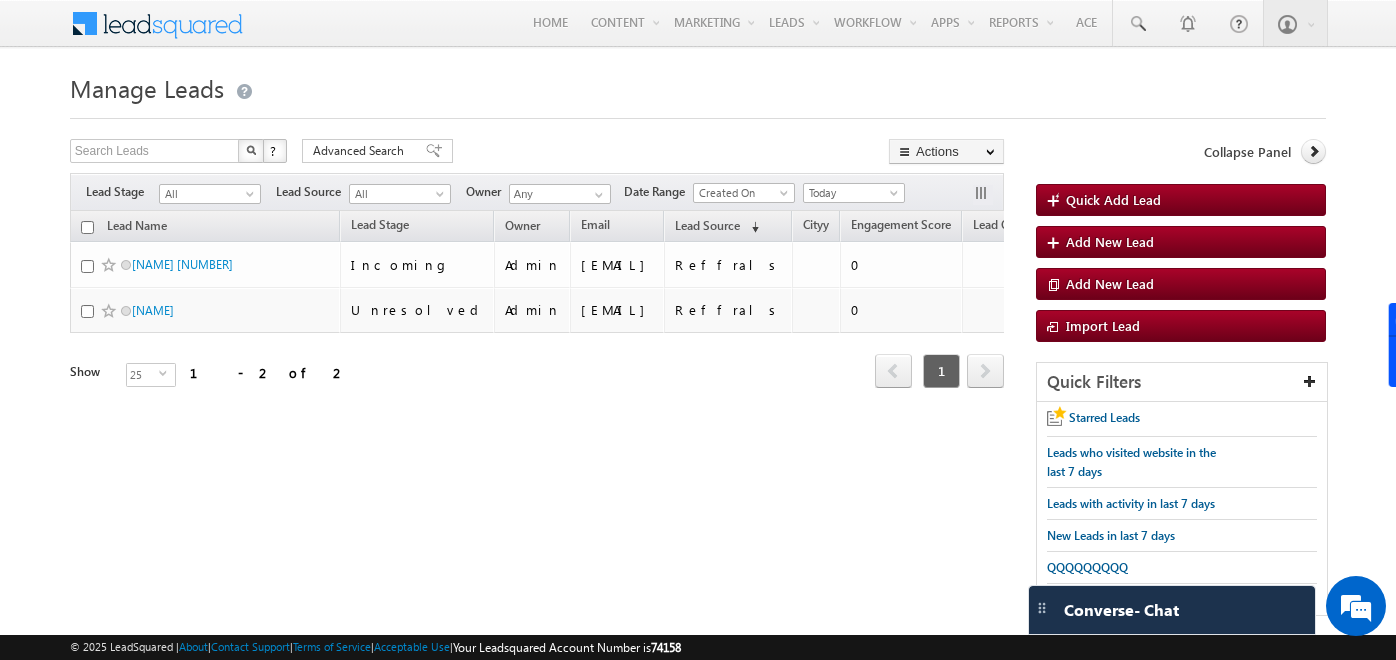 scroll, scrollTop: 0, scrollLeft: 0, axis: both 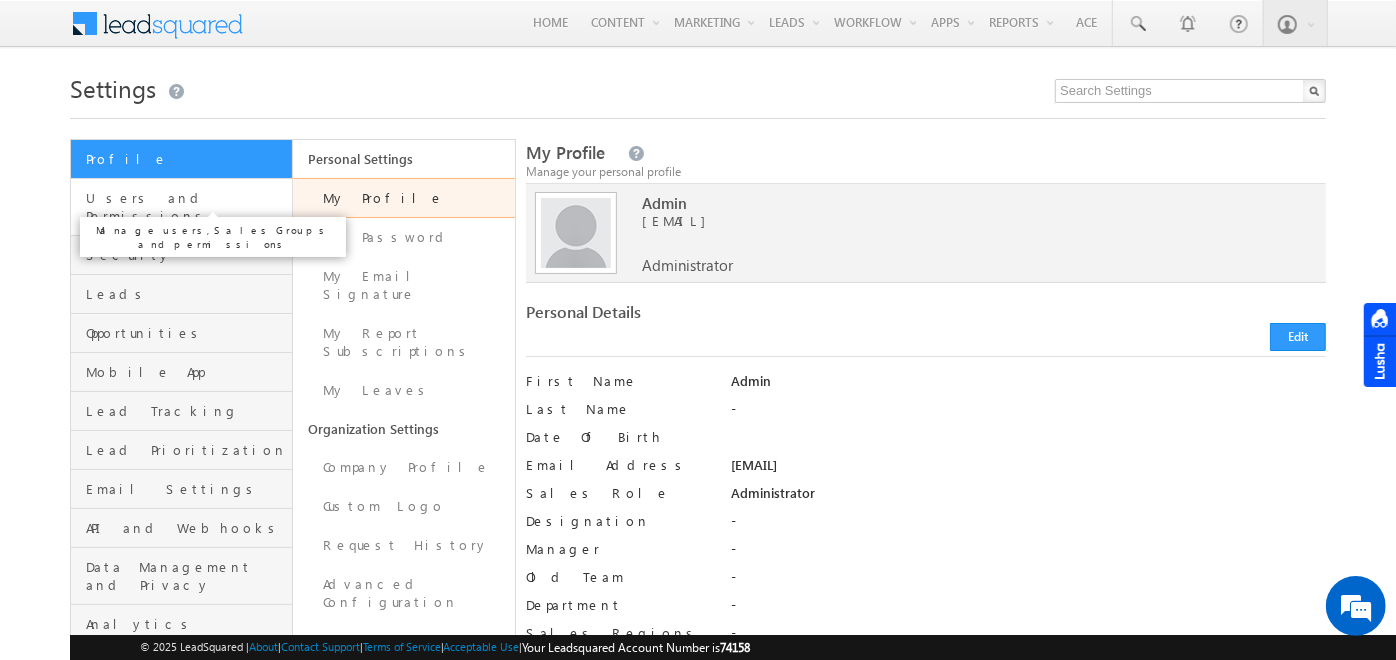 click on "Users and Permissions" at bounding box center (186, 207) 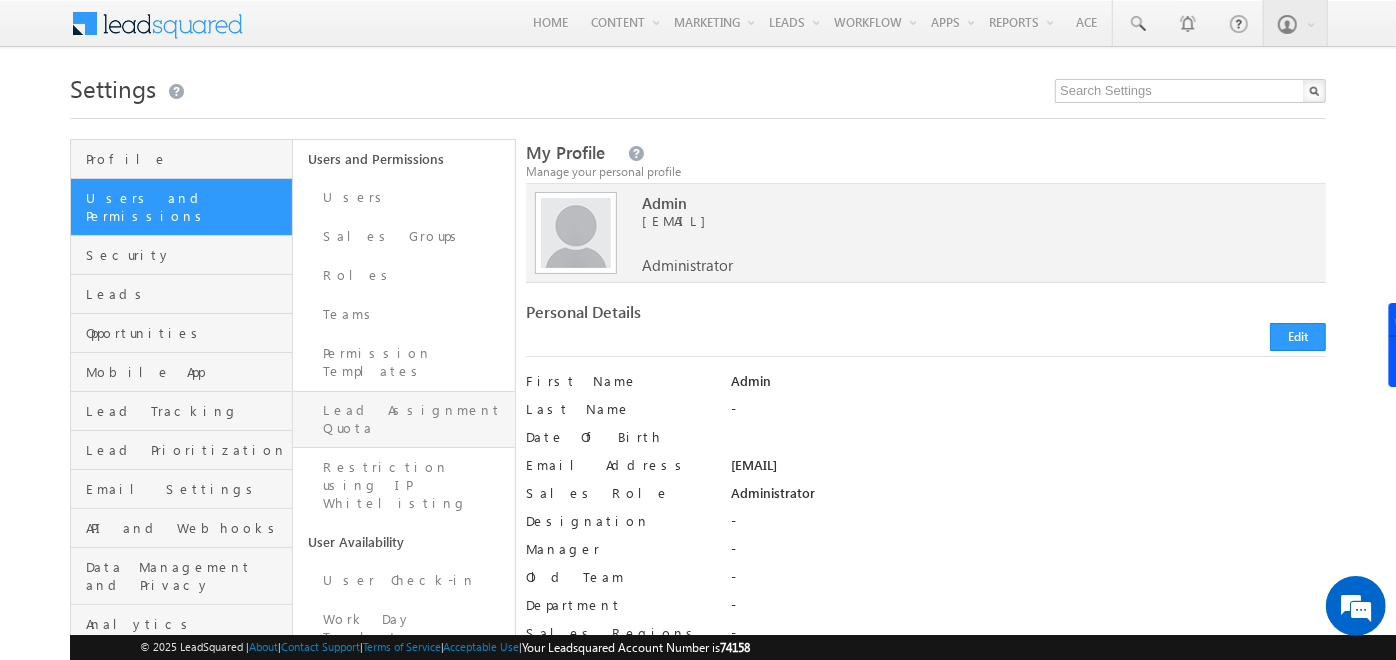 click on "Lead Assignment Quota" at bounding box center [404, 419] 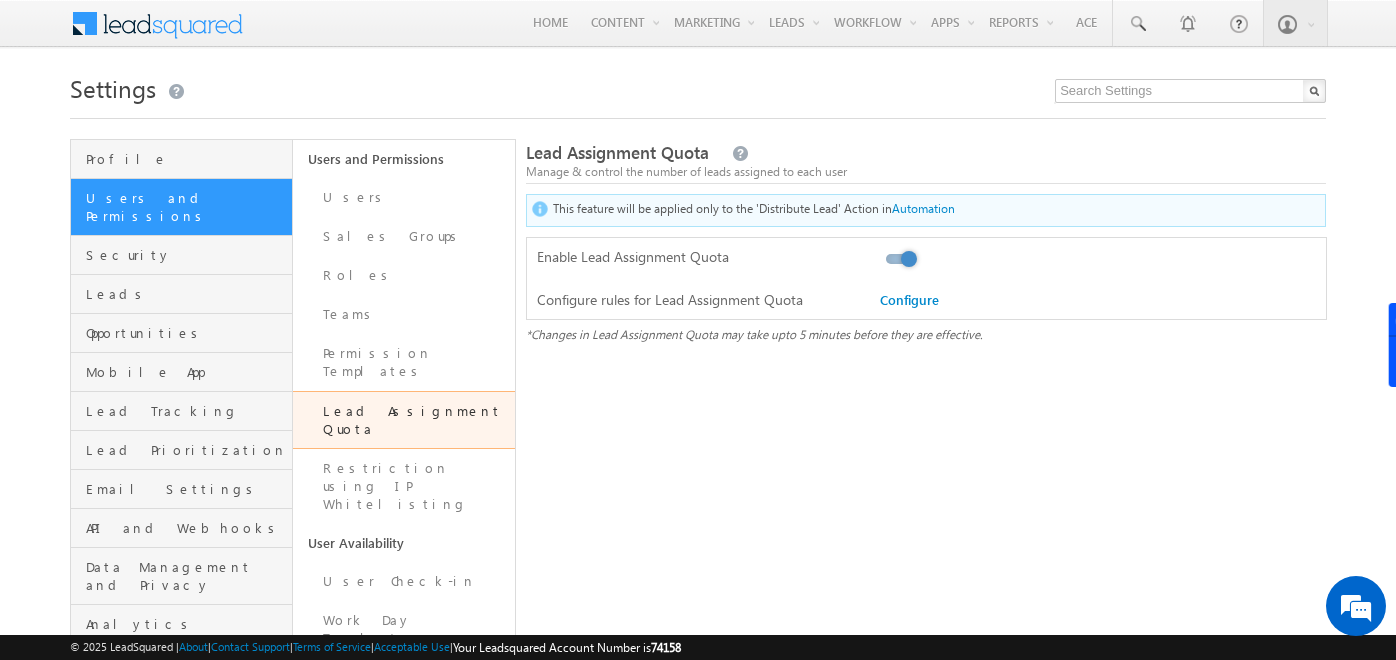 scroll, scrollTop: 0, scrollLeft: 0, axis: both 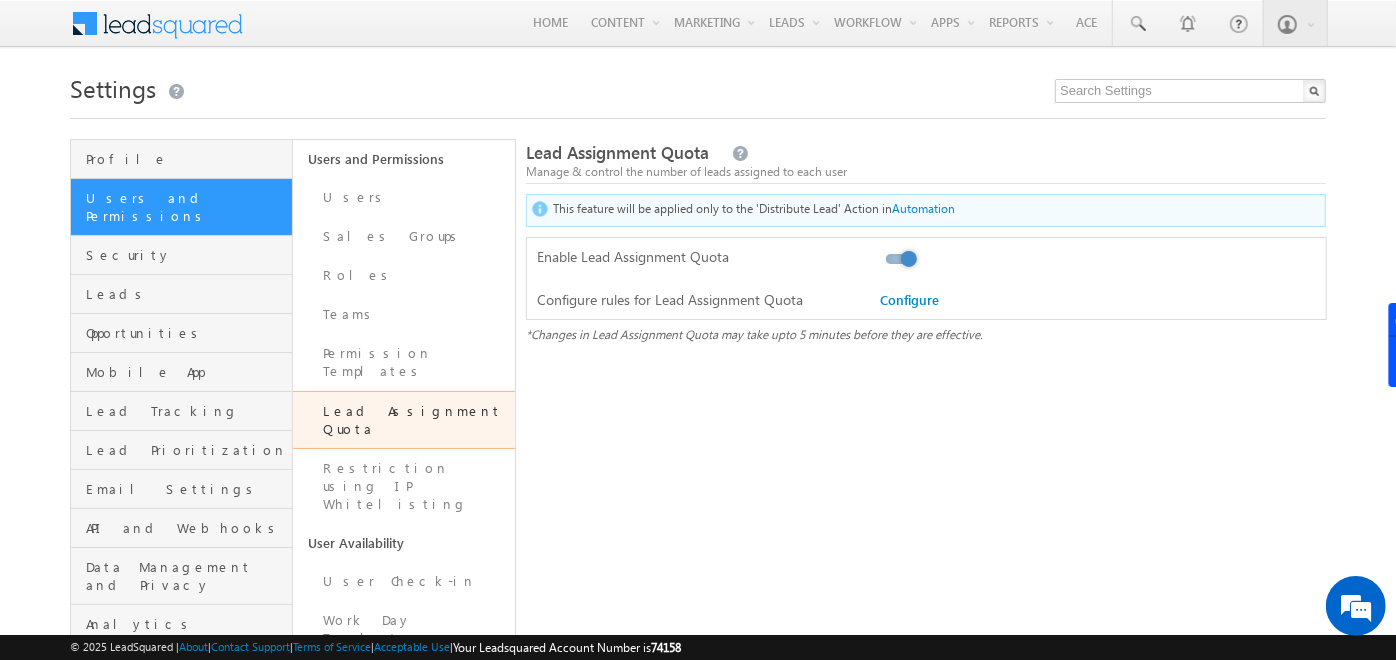 click on "Configure" at bounding box center [926, 295] 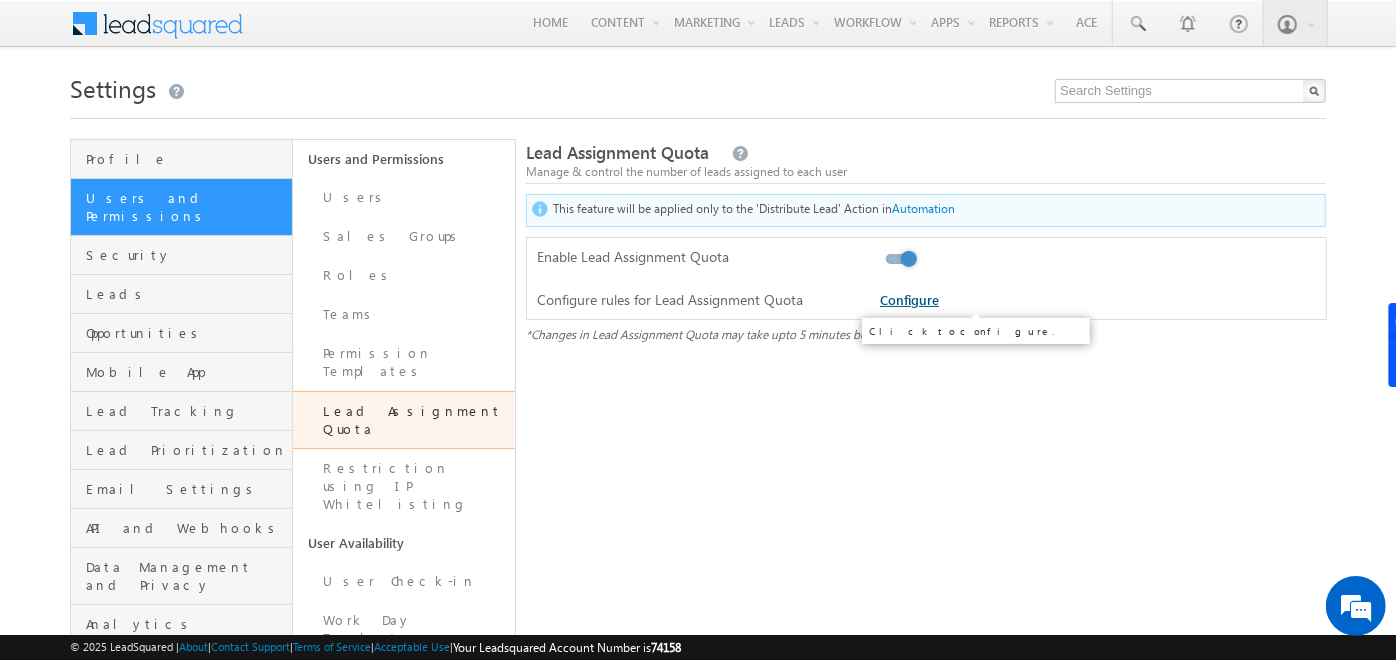 click on "Configure" at bounding box center (909, 299) 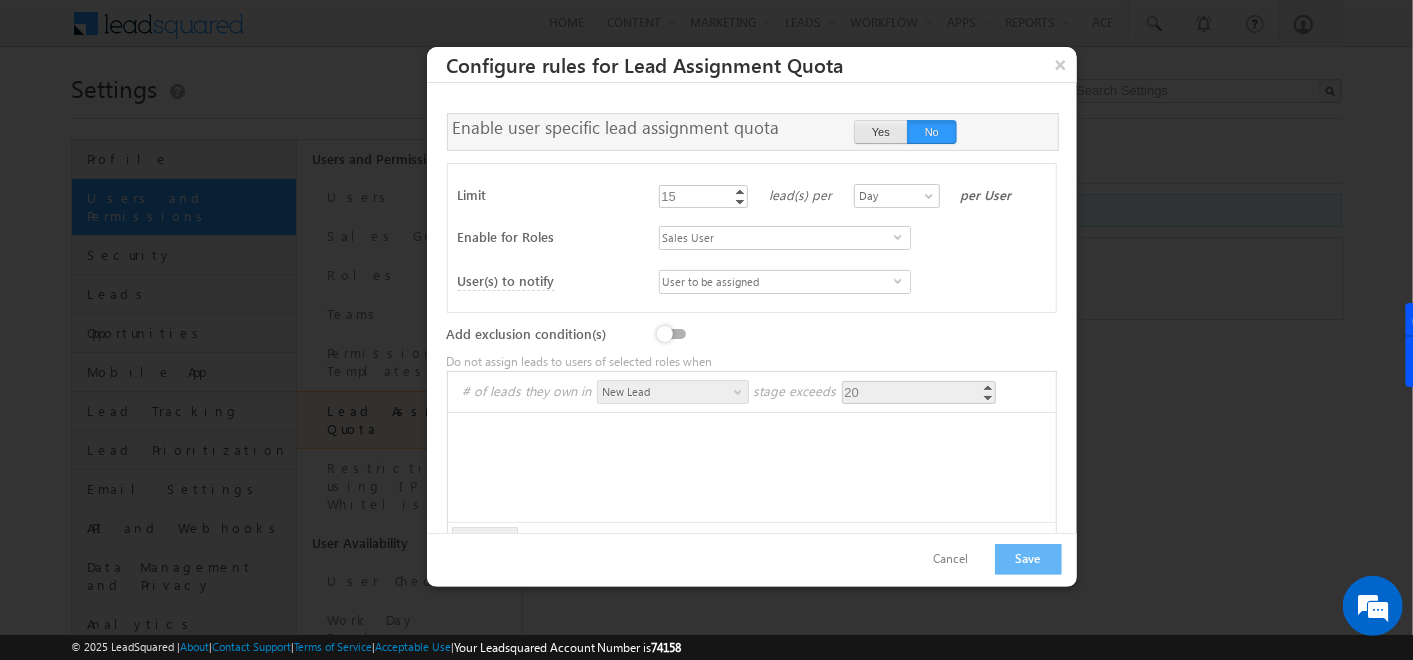 click on "Yes" at bounding box center (881, 132) 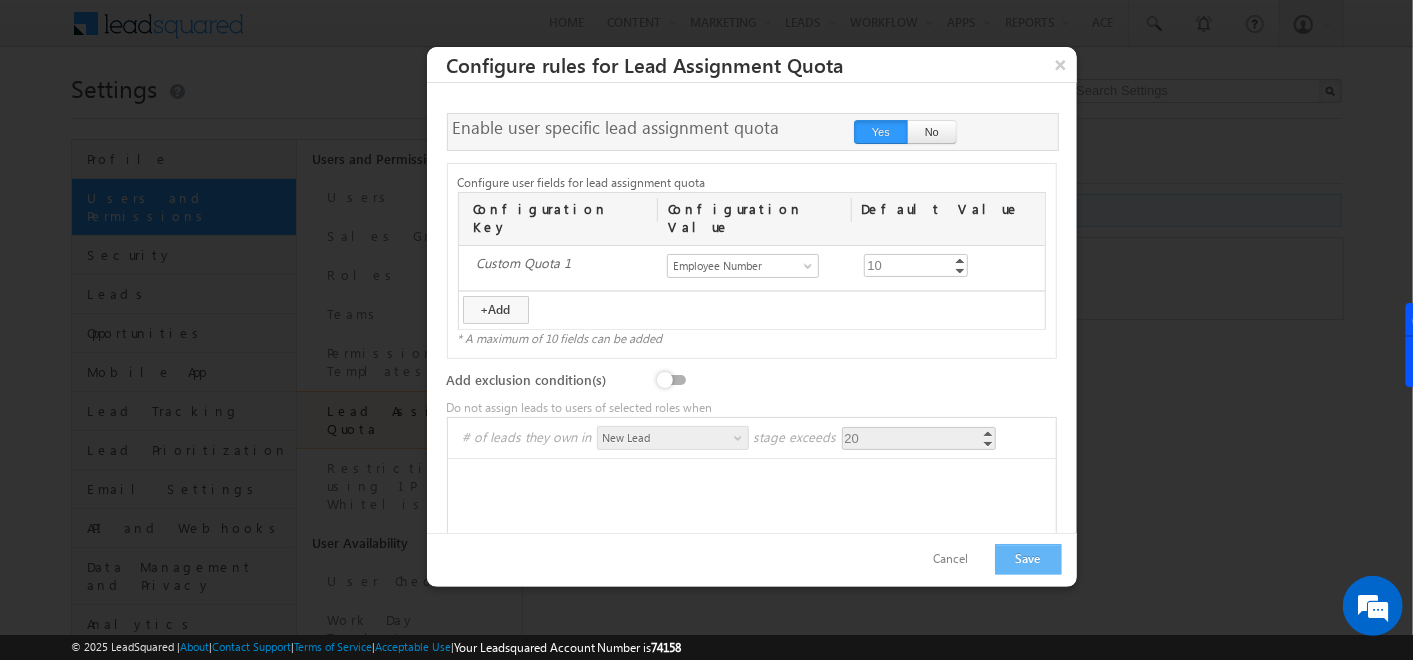 click on "Save" at bounding box center (1028, 559) 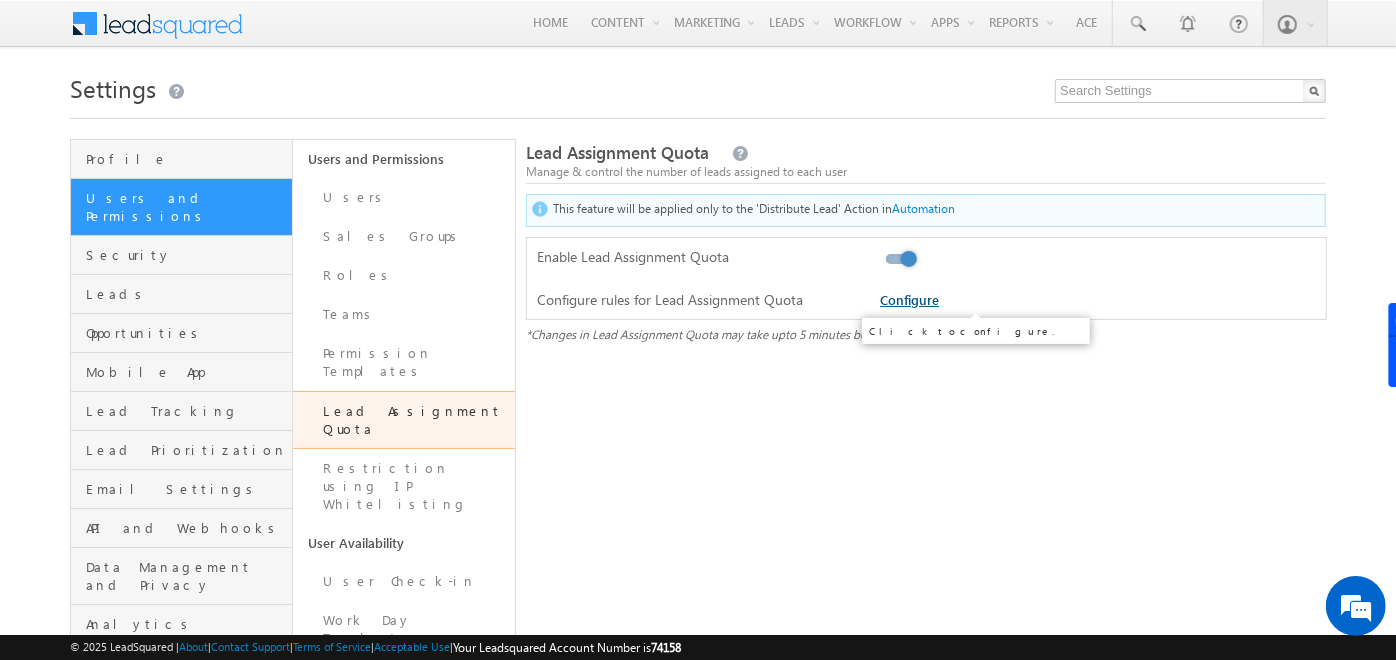click on "Configure" at bounding box center [909, 299] 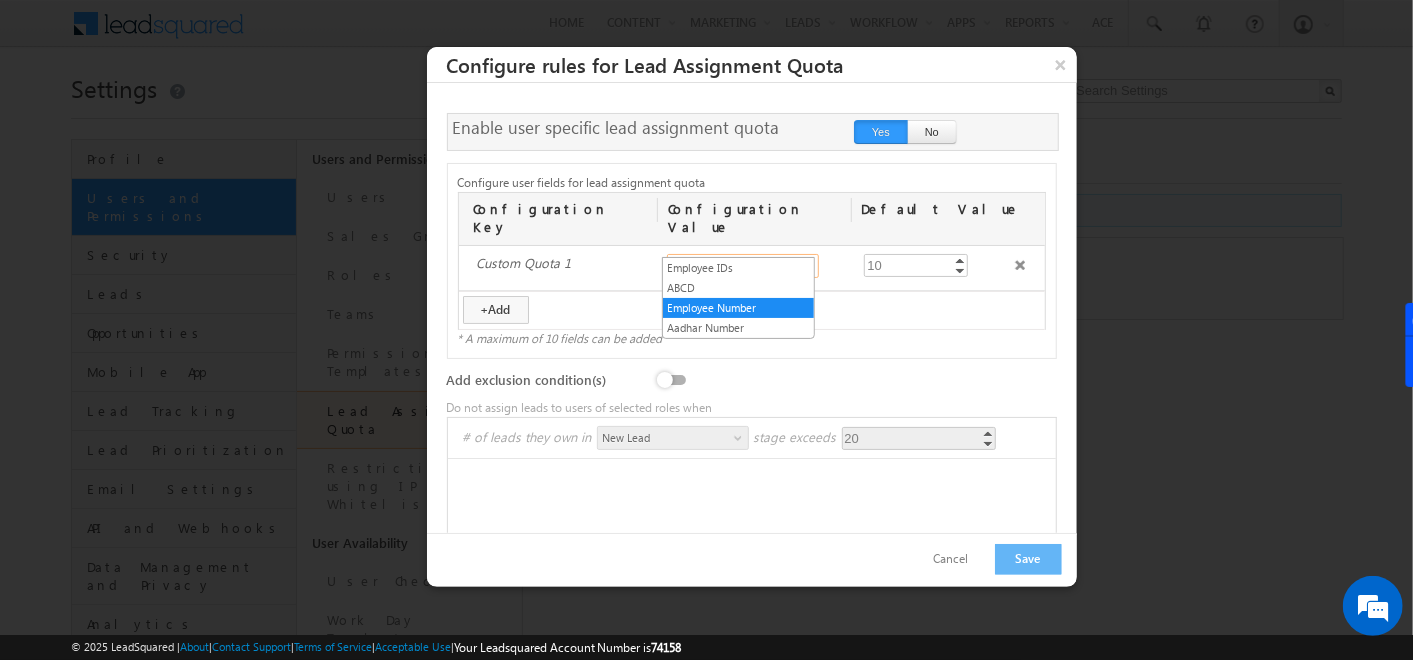 click on "Employee Number" at bounding box center [737, 266] 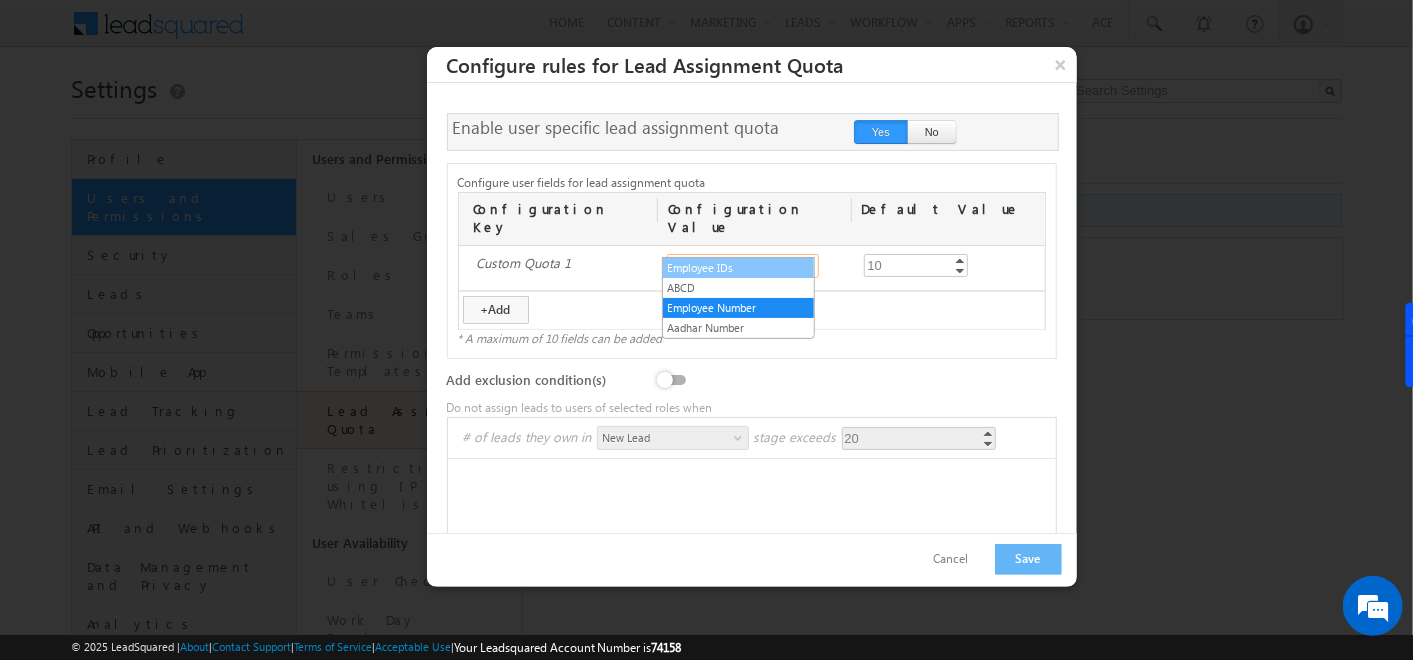click on "Employee IDs" at bounding box center (738, 268) 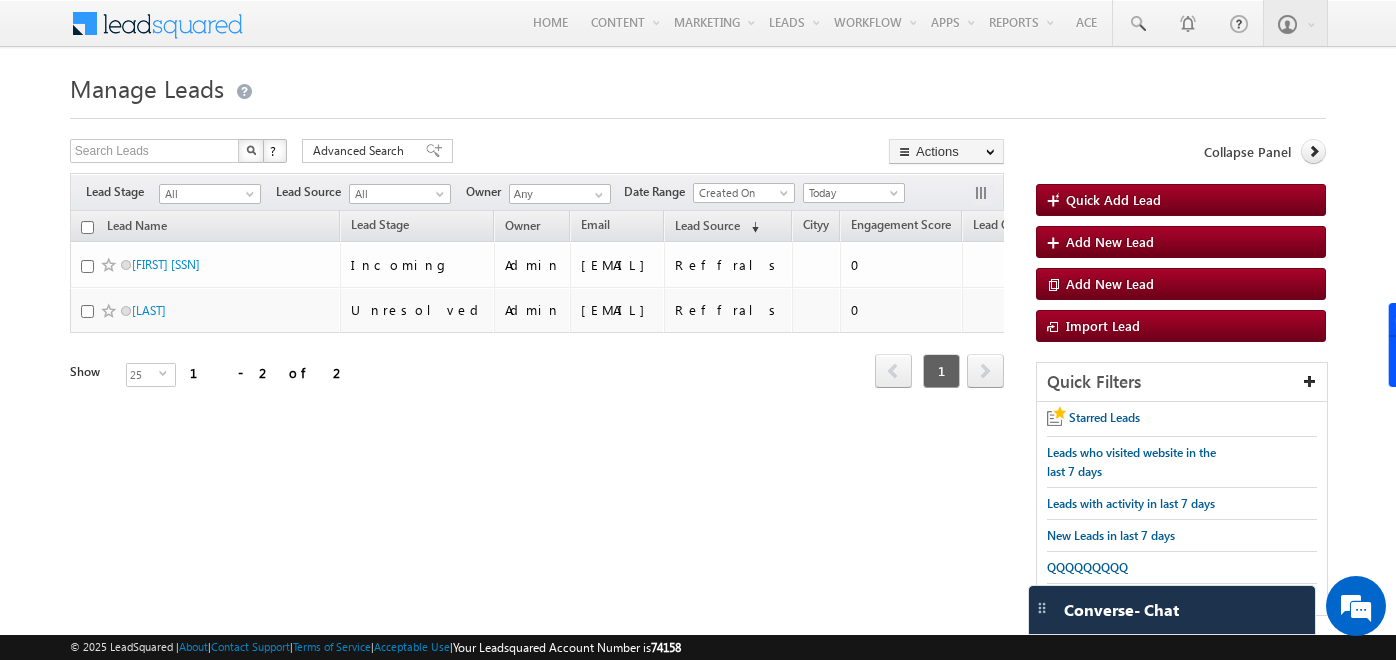 scroll, scrollTop: 0, scrollLeft: 0, axis: both 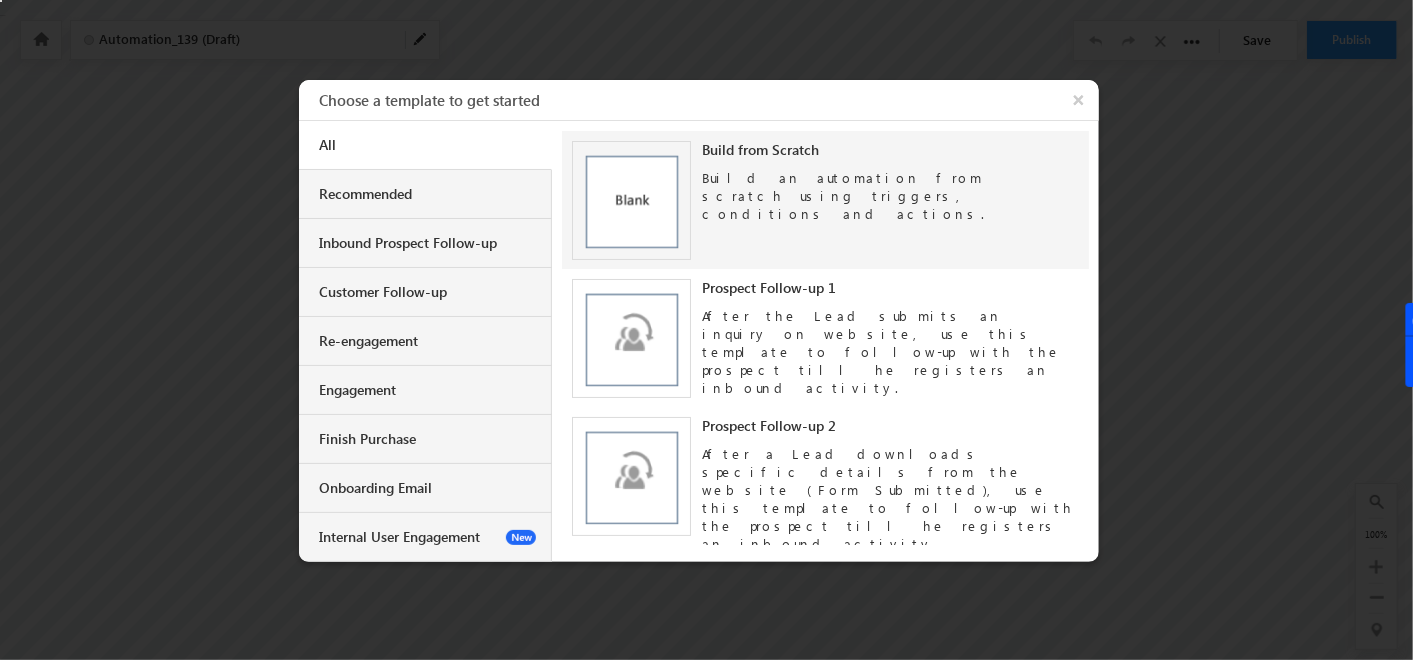 click on "Build an automation from scratch using triggers, conditions and actions." at bounding box center (890, 191) 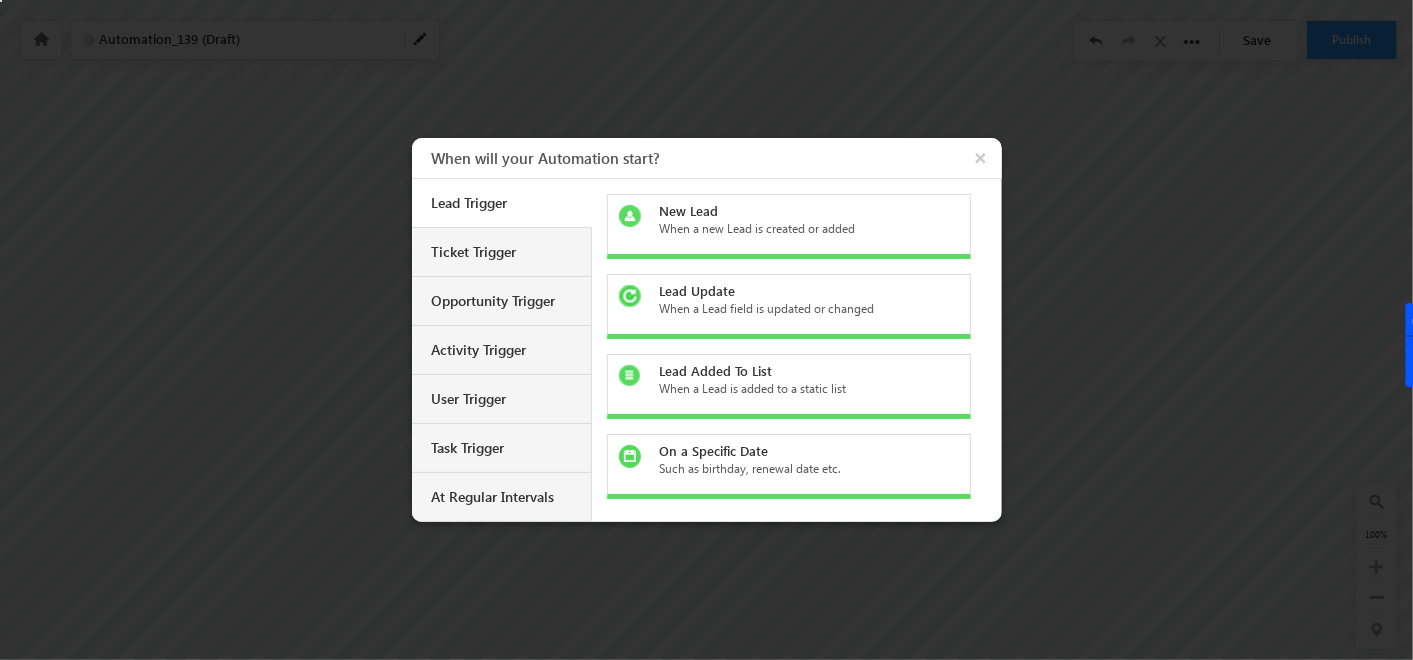 click on "When a new Lead is created or added" at bounding box center [800, 229] 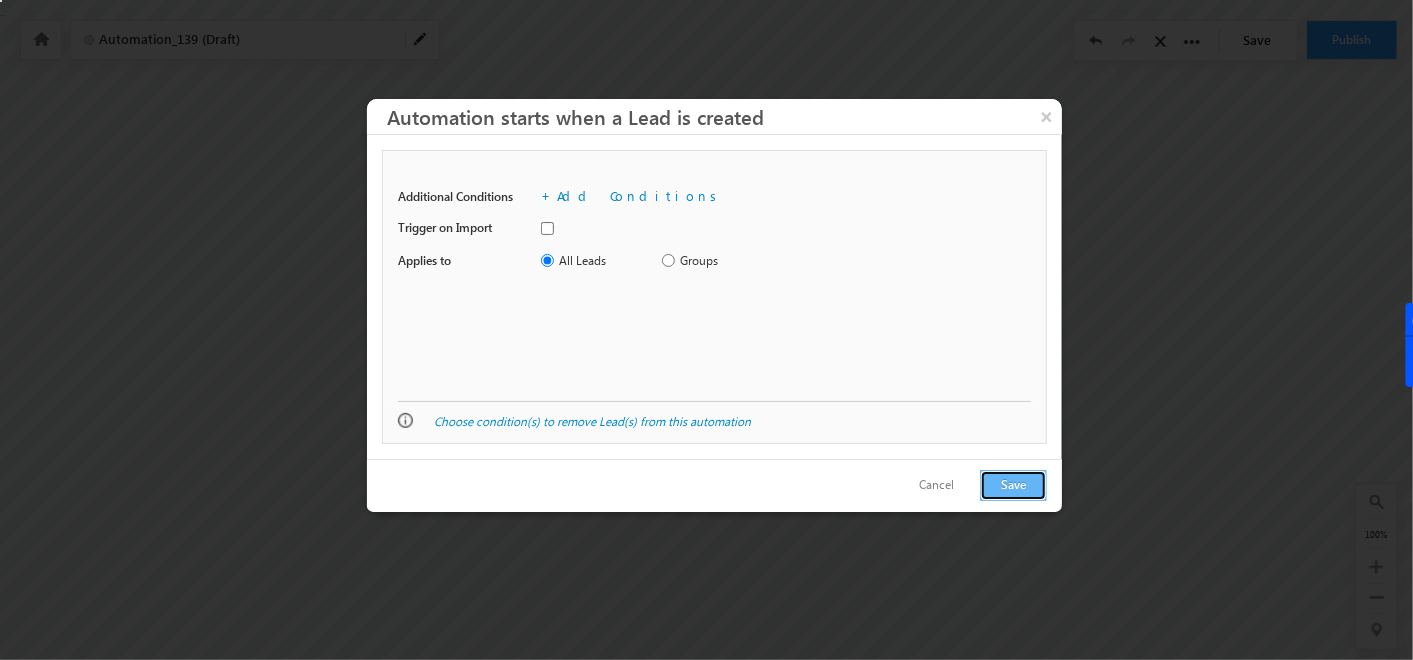 click on "Save" at bounding box center [1013, 485] 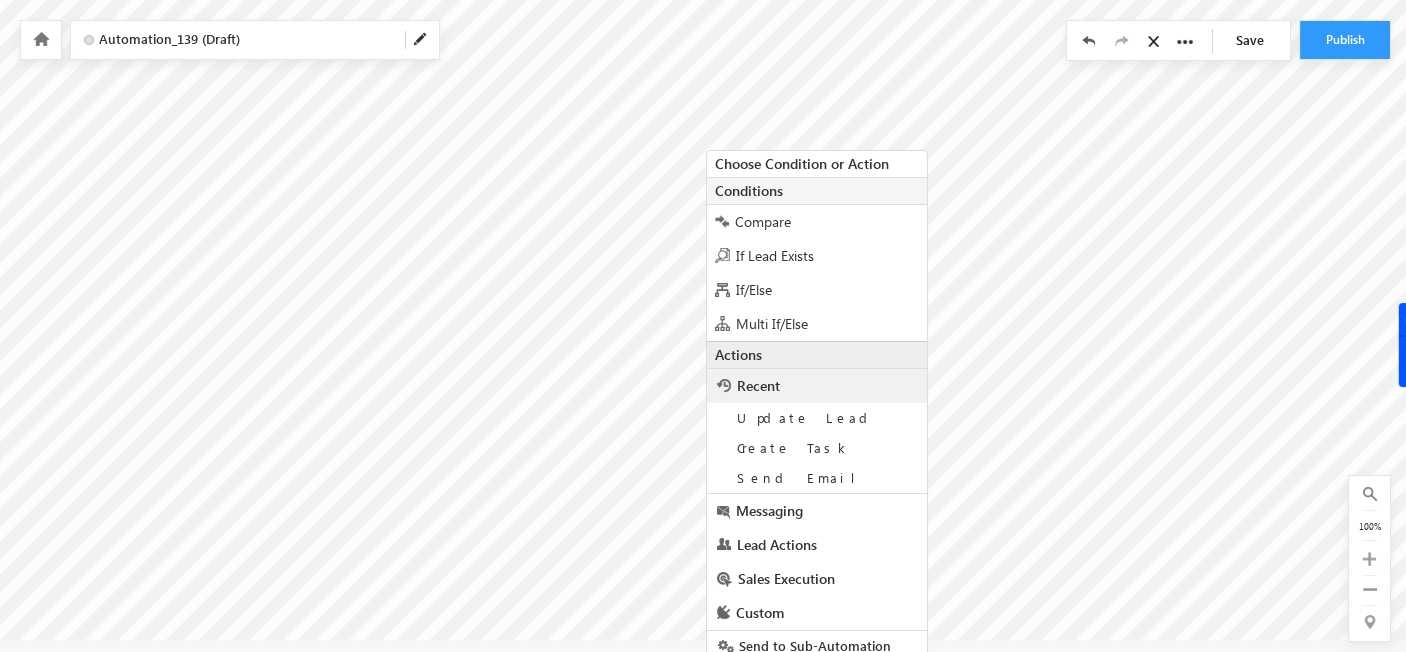 scroll, scrollTop: 27, scrollLeft: 0, axis: vertical 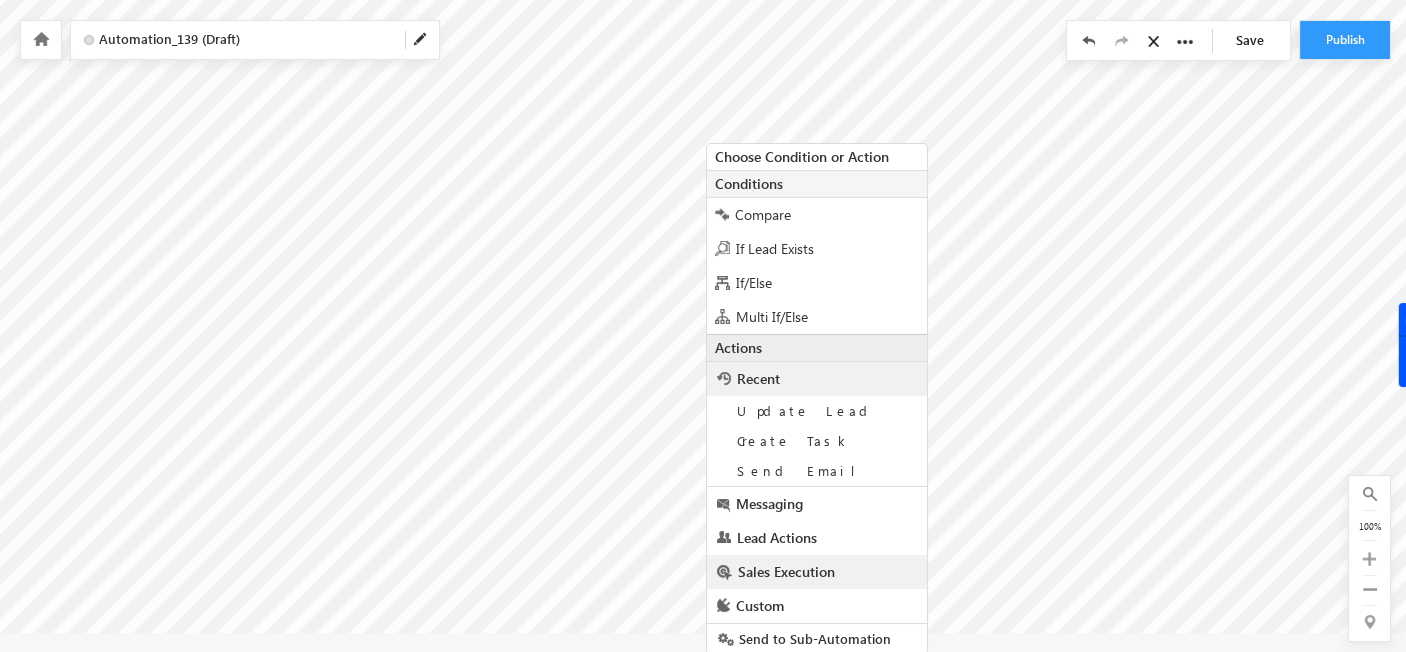 click on "Sales Execution" at bounding box center (786, 571) 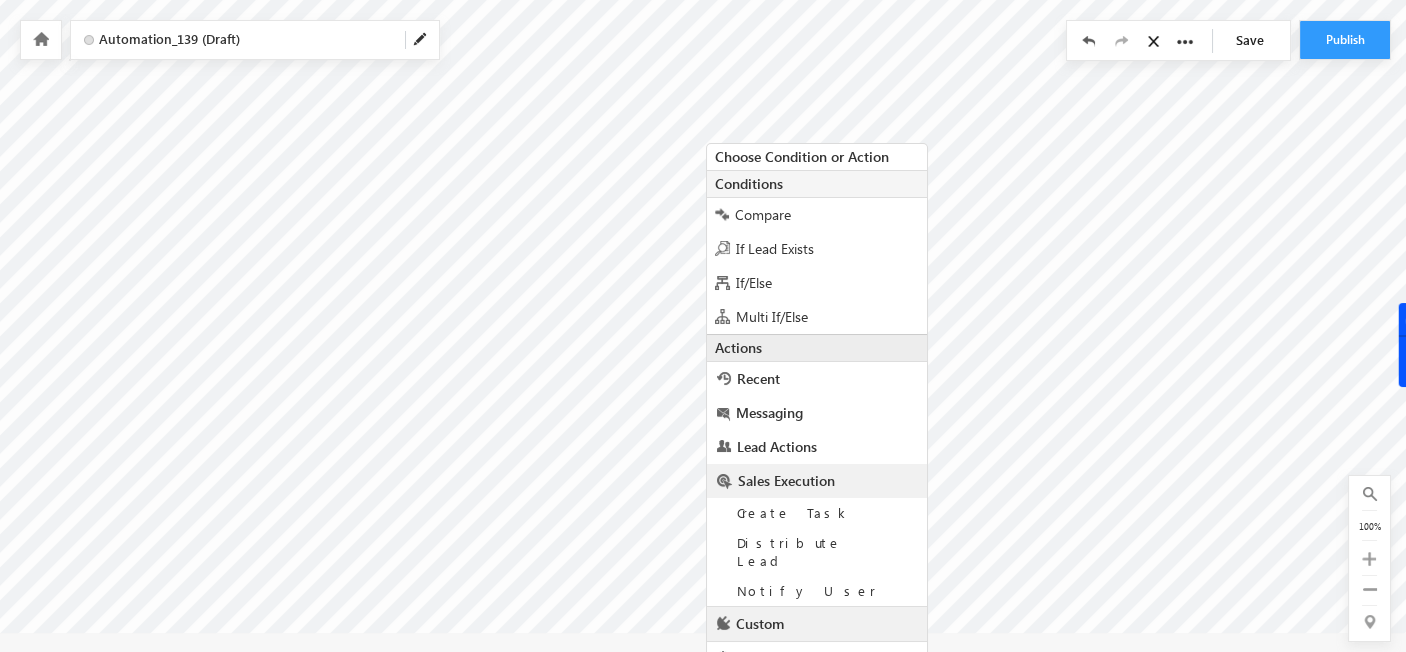 click on "Custom" at bounding box center (817, 624) 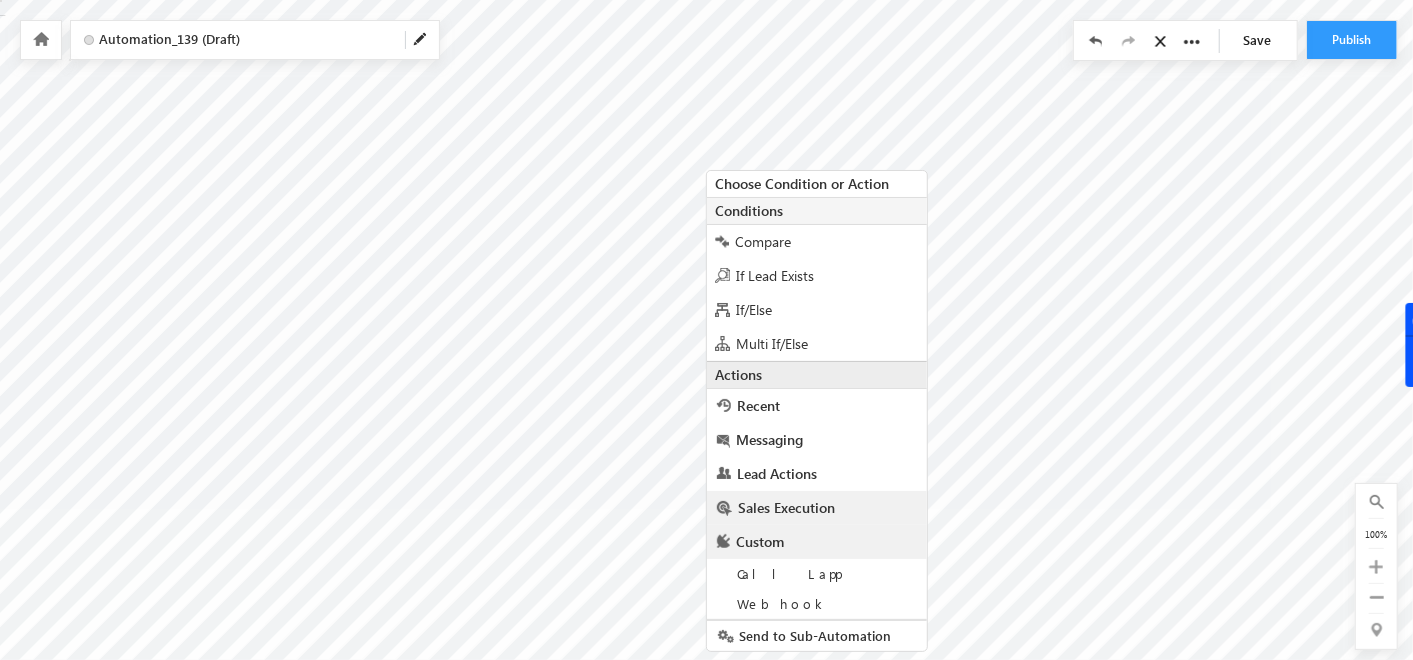 click on "Sales Execution" at bounding box center [817, 508] 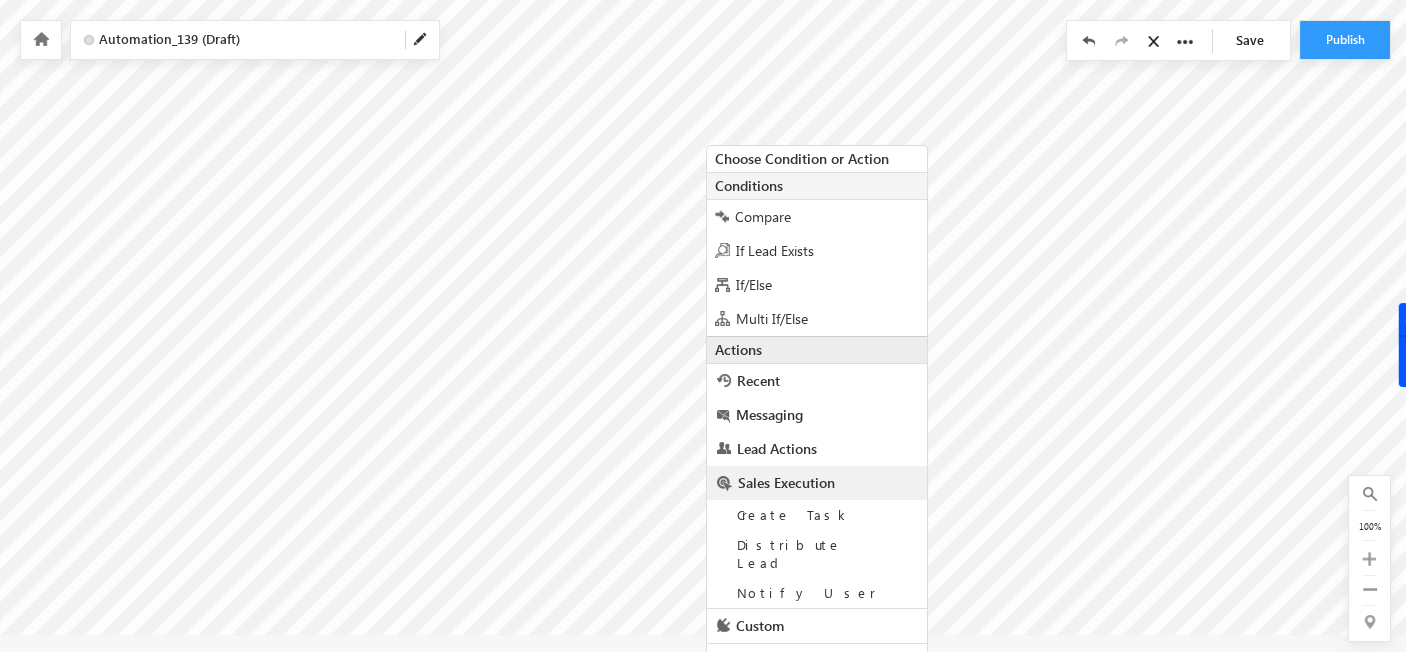 scroll, scrollTop: 27, scrollLeft: 0, axis: vertical 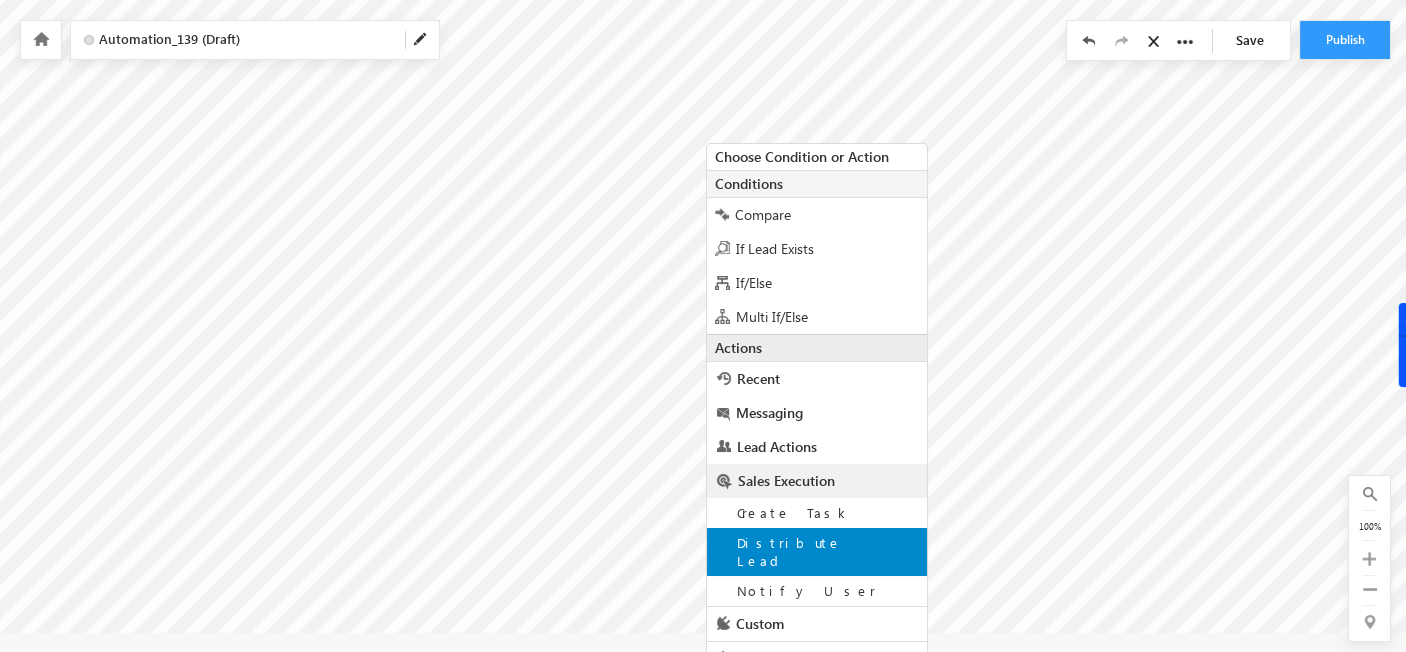 click on "Distribute Lead" at bounding box center (789, 551) 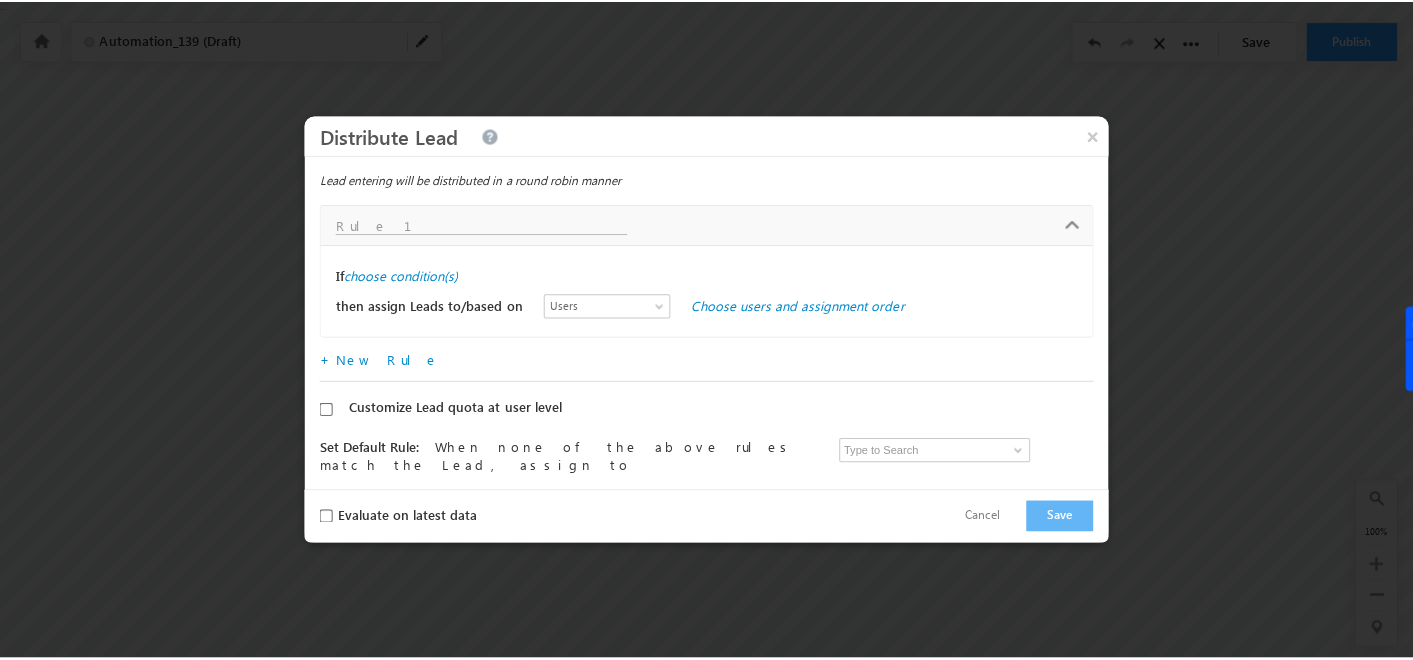 scroll, scrollTop: 0, scrollLeft: 0, axis: both 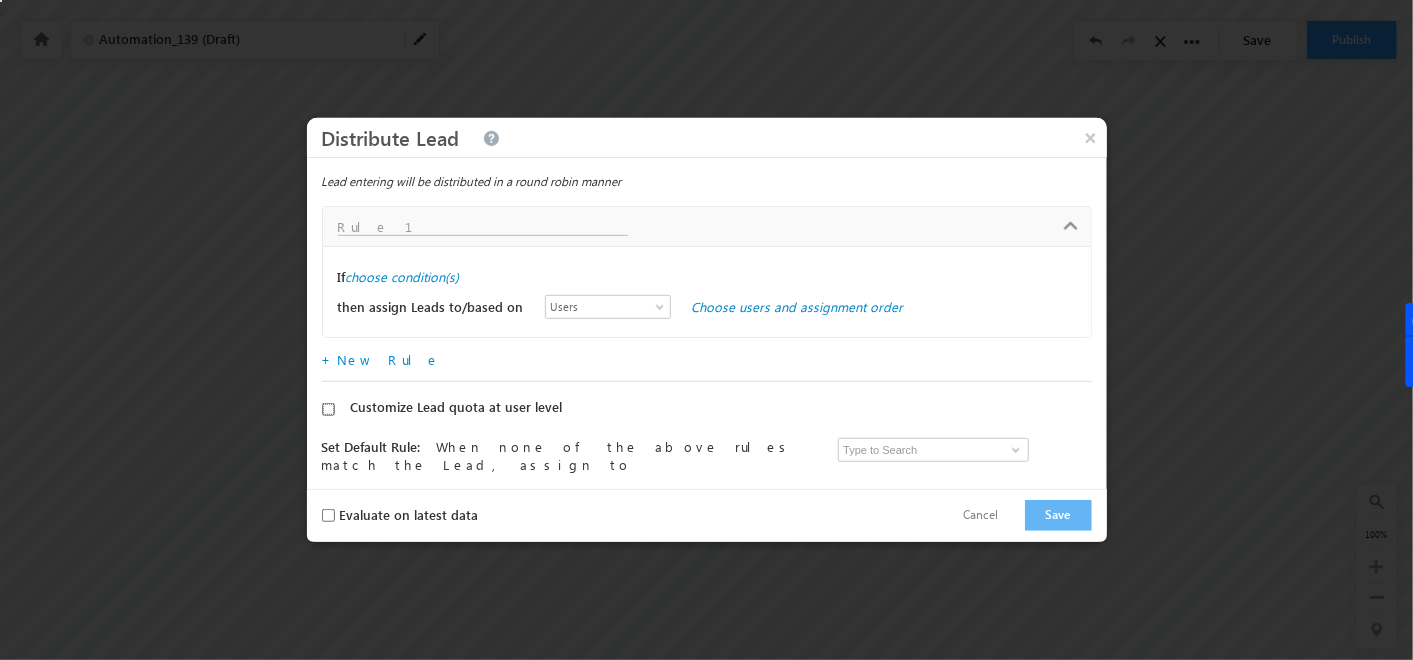 click on "Customize Lead quota at user level" at bounding box center (328, 409) 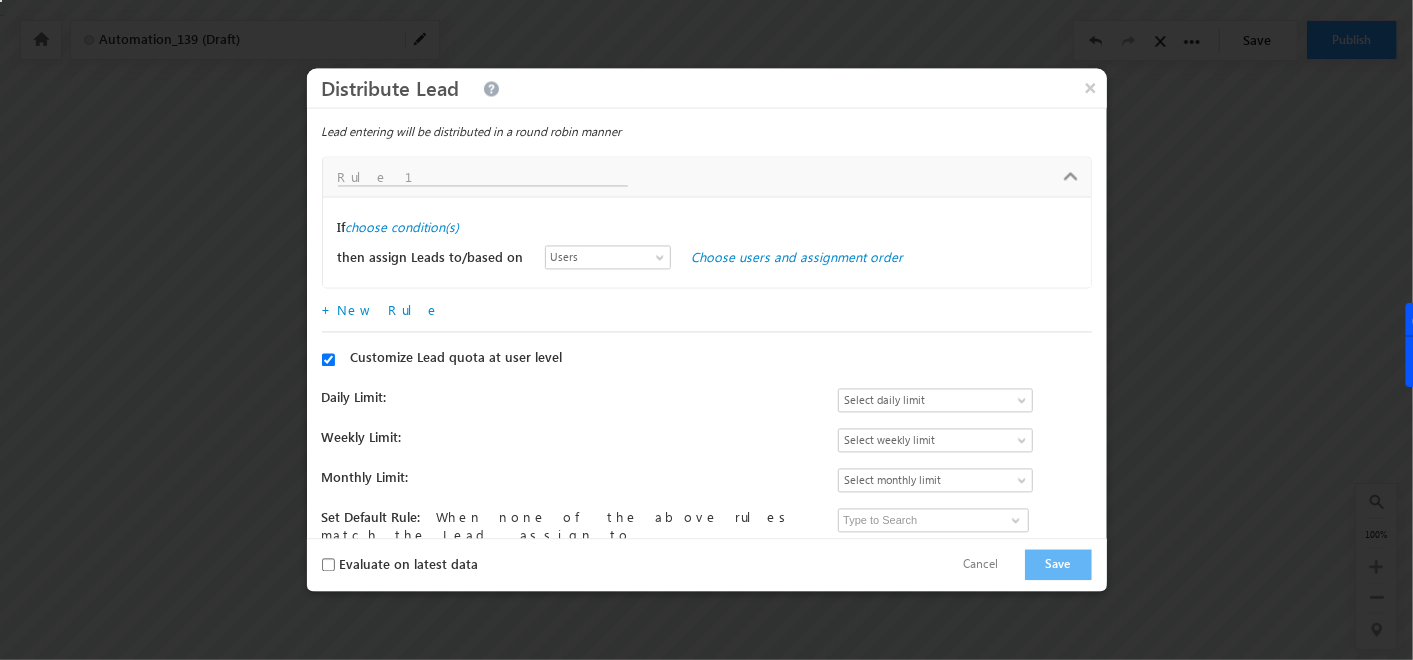 scroll, scrollTop: 14, scrollLeft: 0, axis: vertical 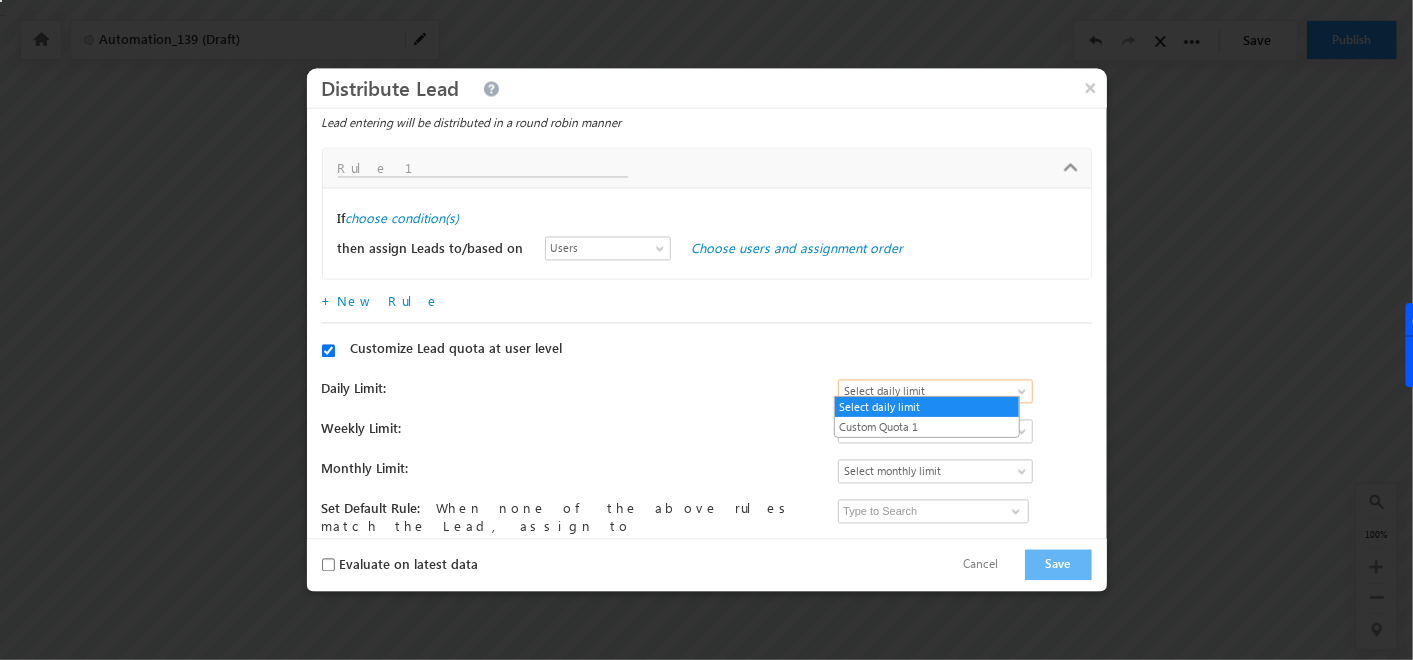 click on "Select daily limit" at bounding box center [926, 392] 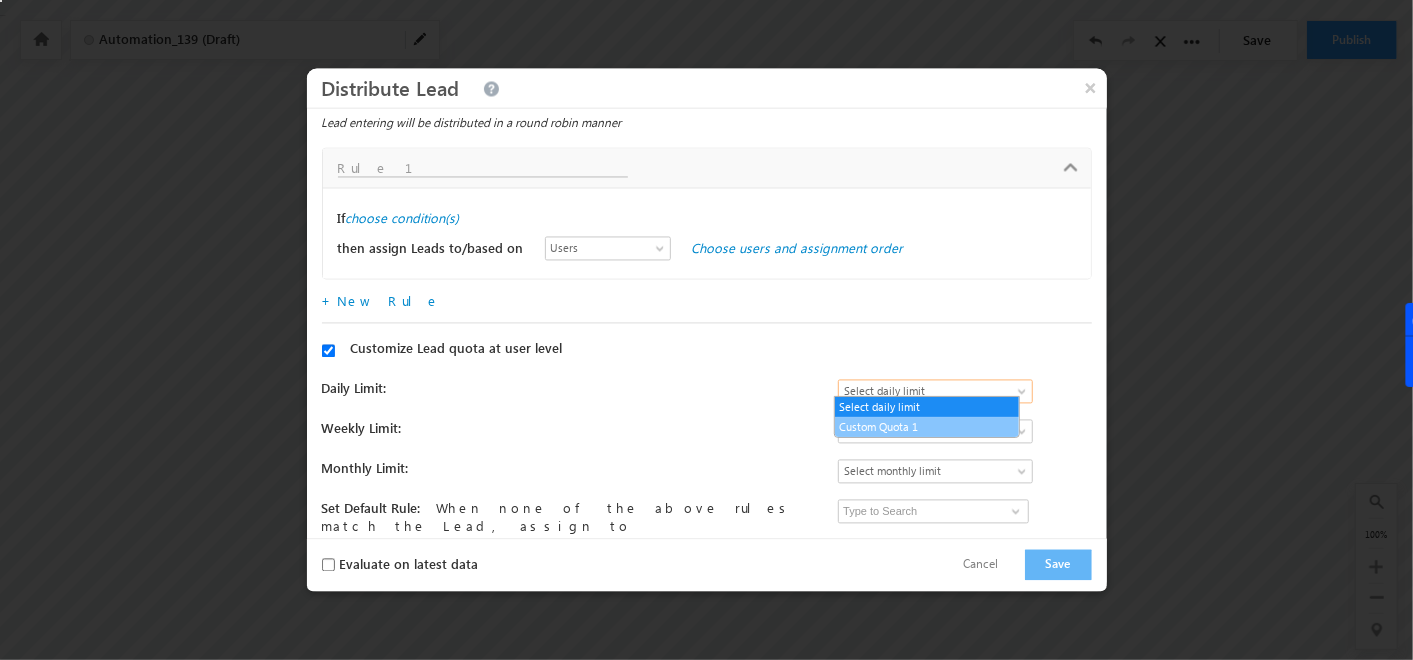 click on "Custom Quota 1" at bounding box center (927, 427) 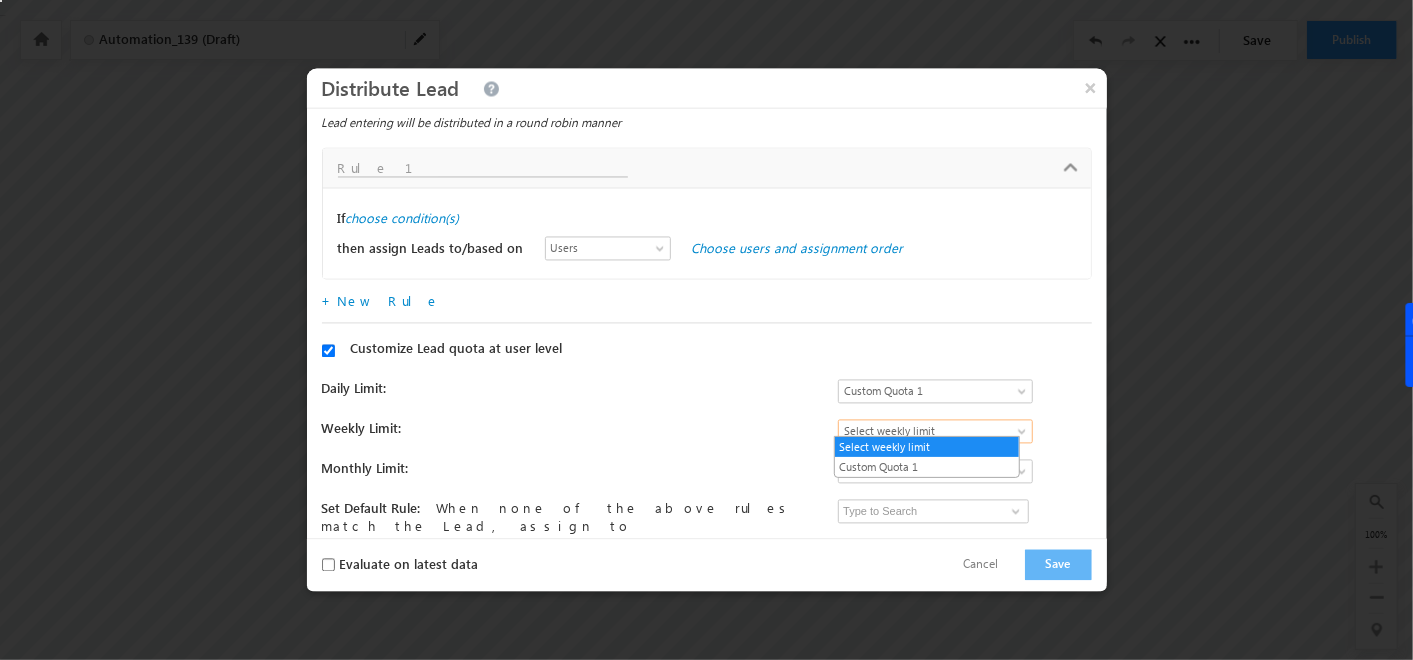 click on "Select weekly limit" at bounding box center (926, 432) 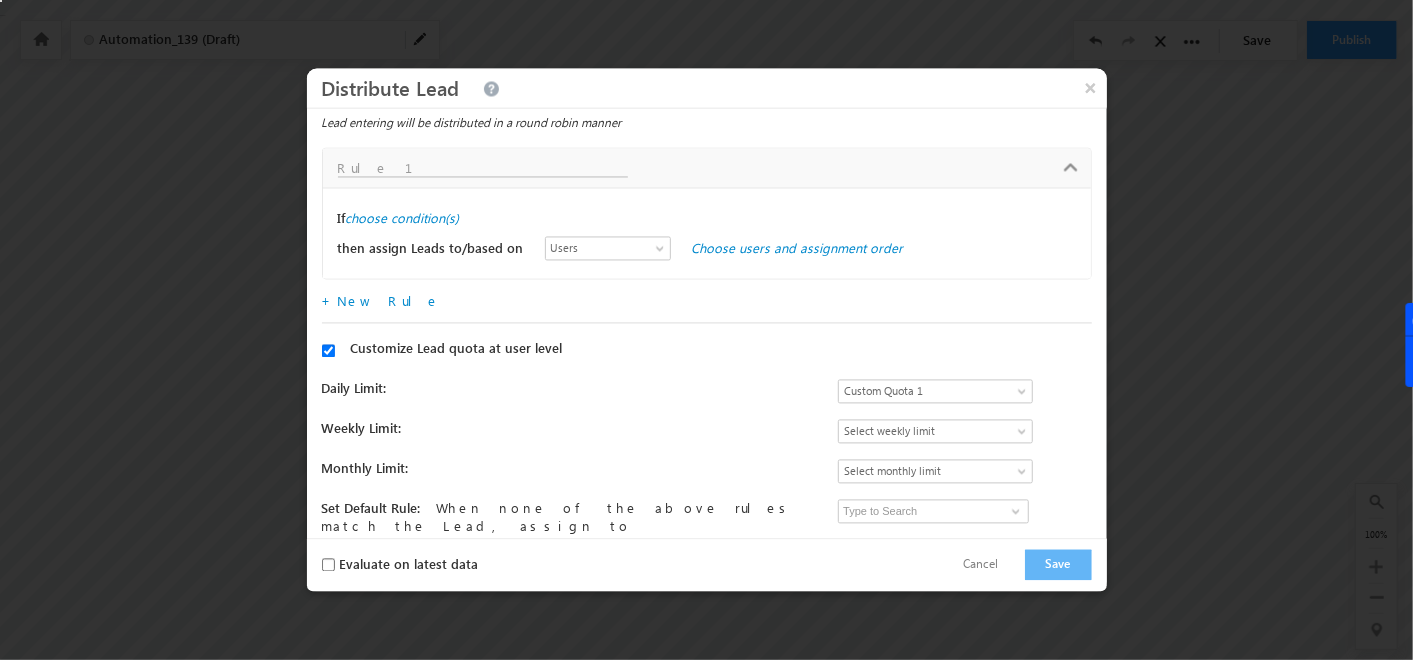 click on "Weekly Limit:" at bounding box center (575, 434) 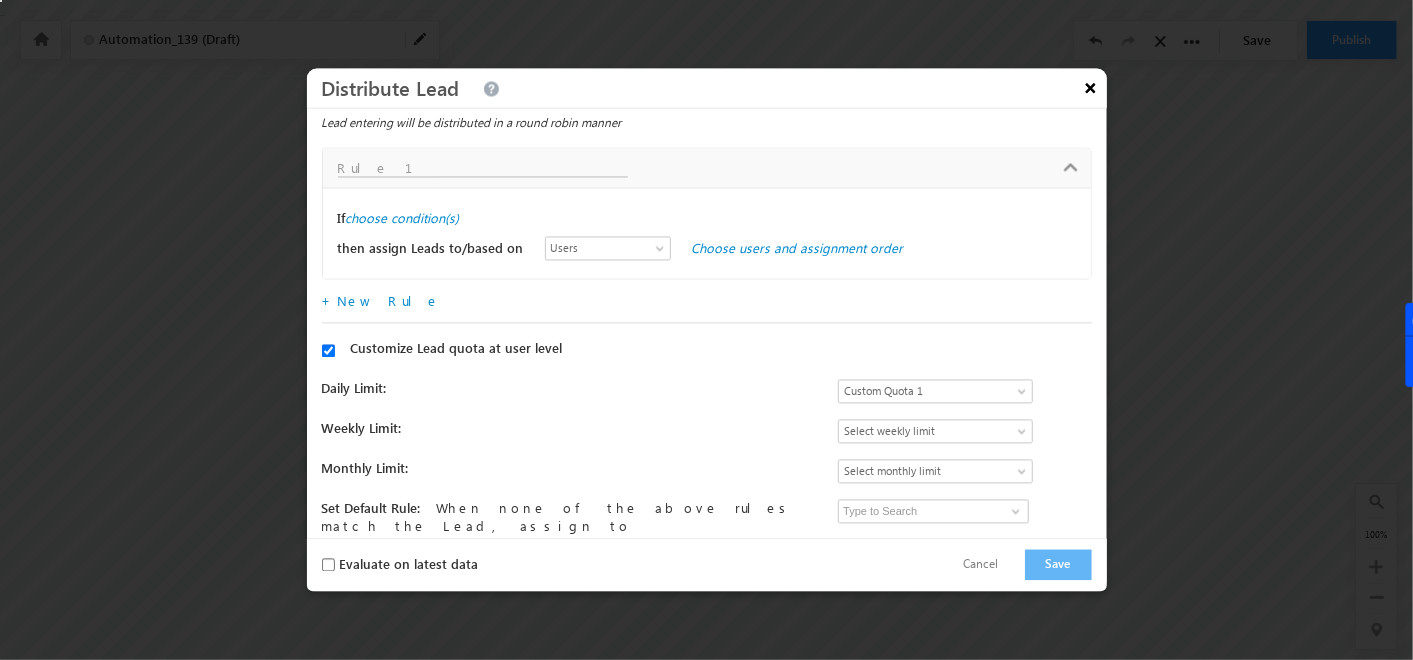 click on "×" at bounding box center [1091, 88] 